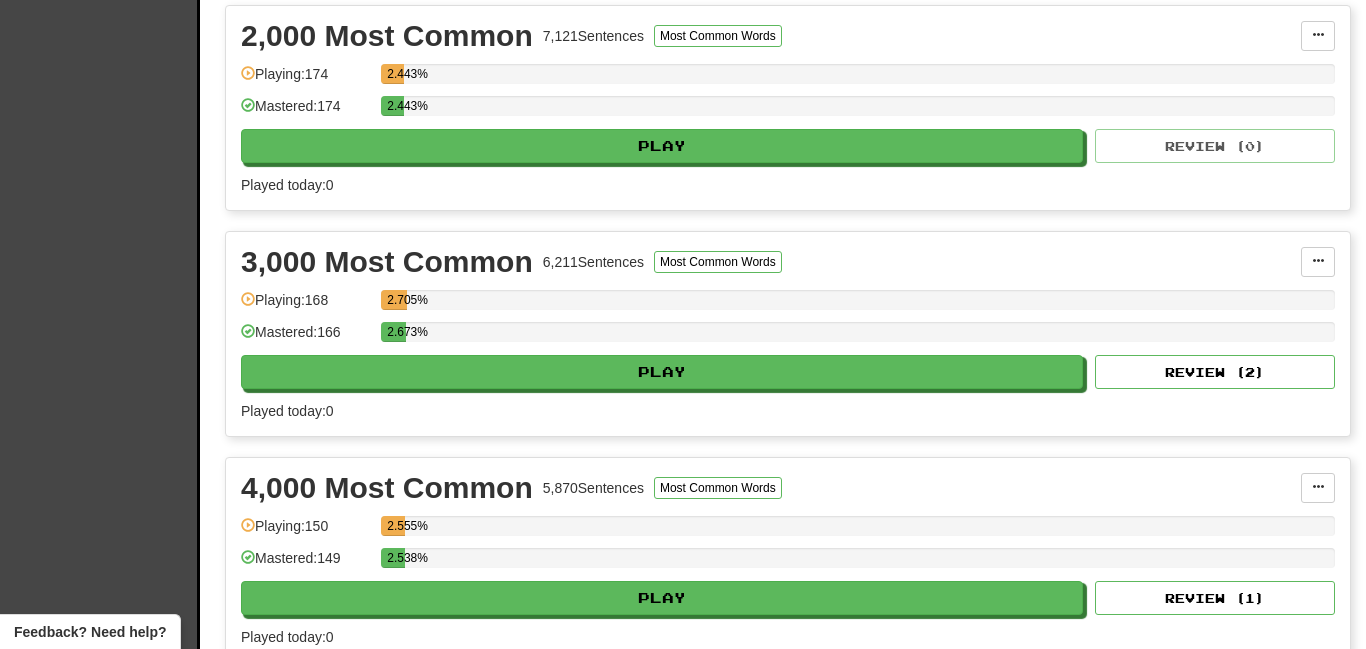 scroll, scrollTop: 707, scrollLeft: 0, axis: vertical 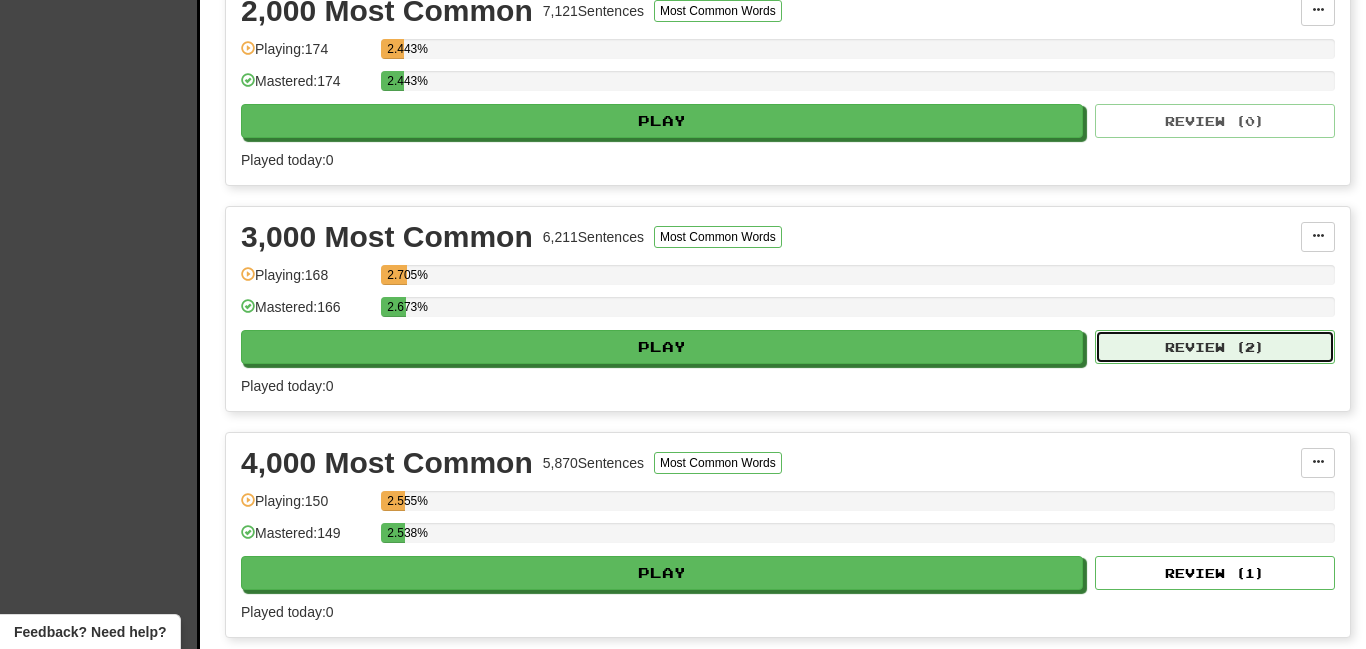 click on "Review ( 2 )" at bounding box center (1215, 347) 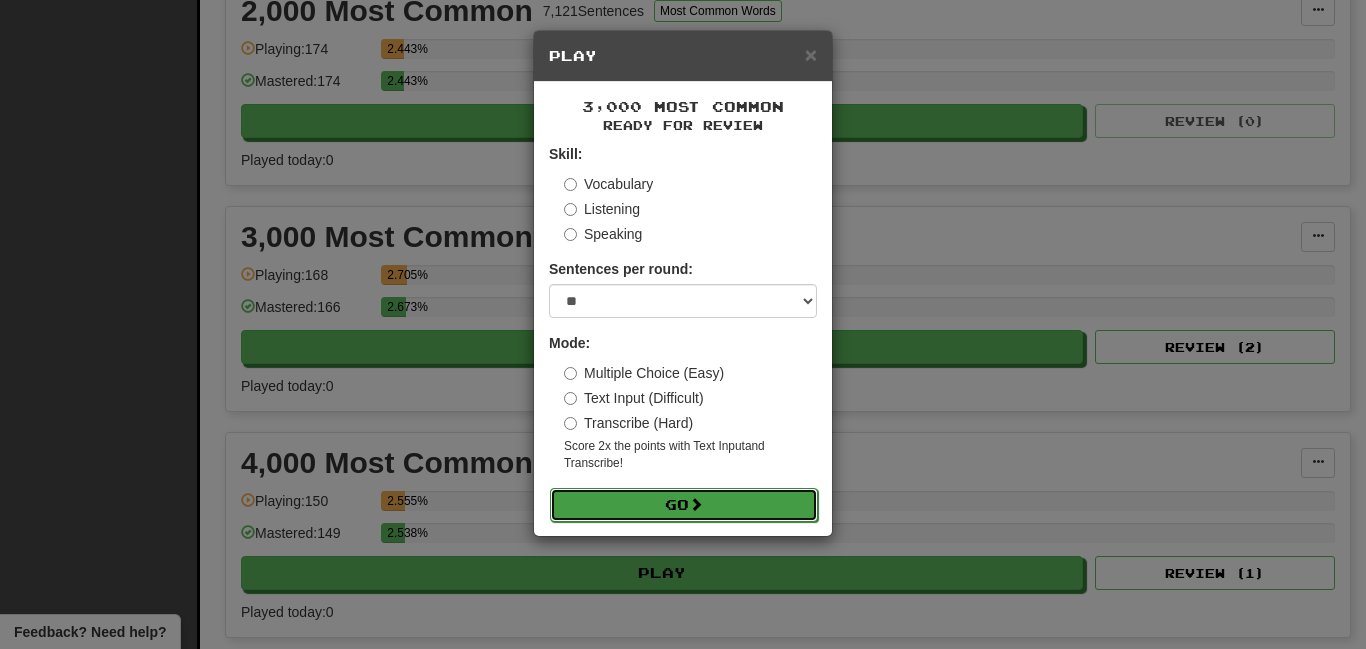 click on "Go" at bounding box center (684, 505) 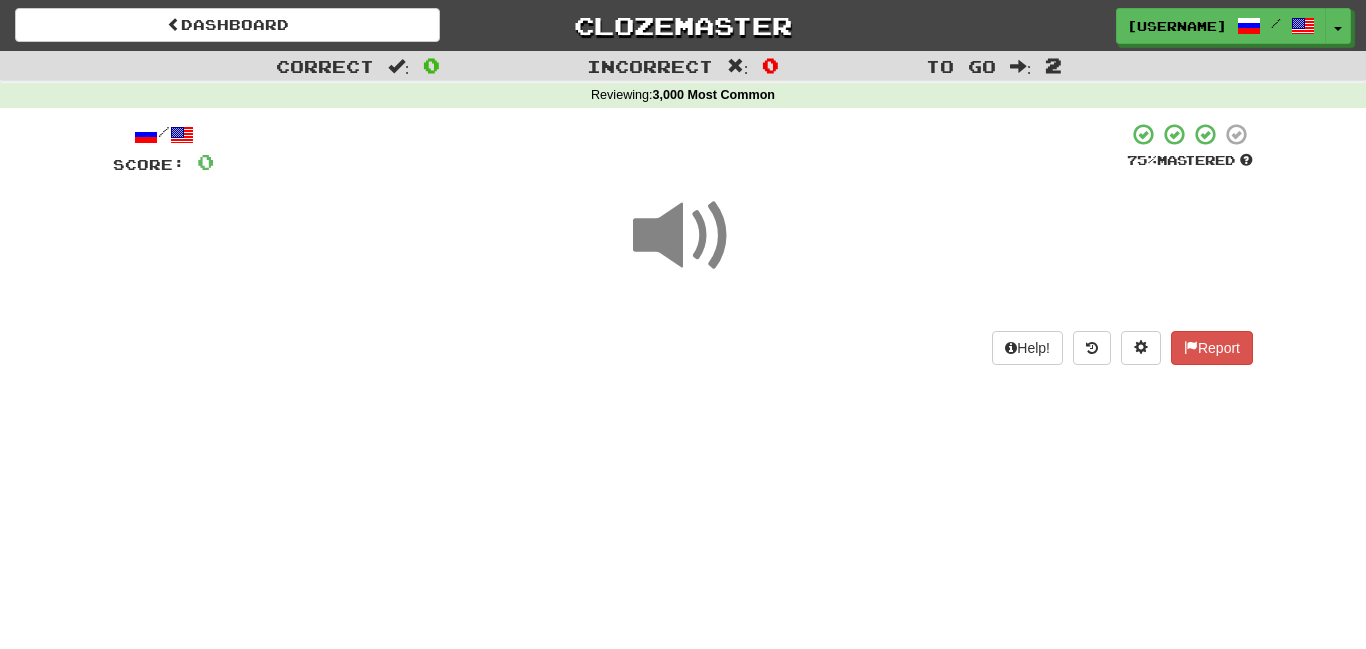 scroll, scrollTop: 0, scrollLeft: 0, axis: both 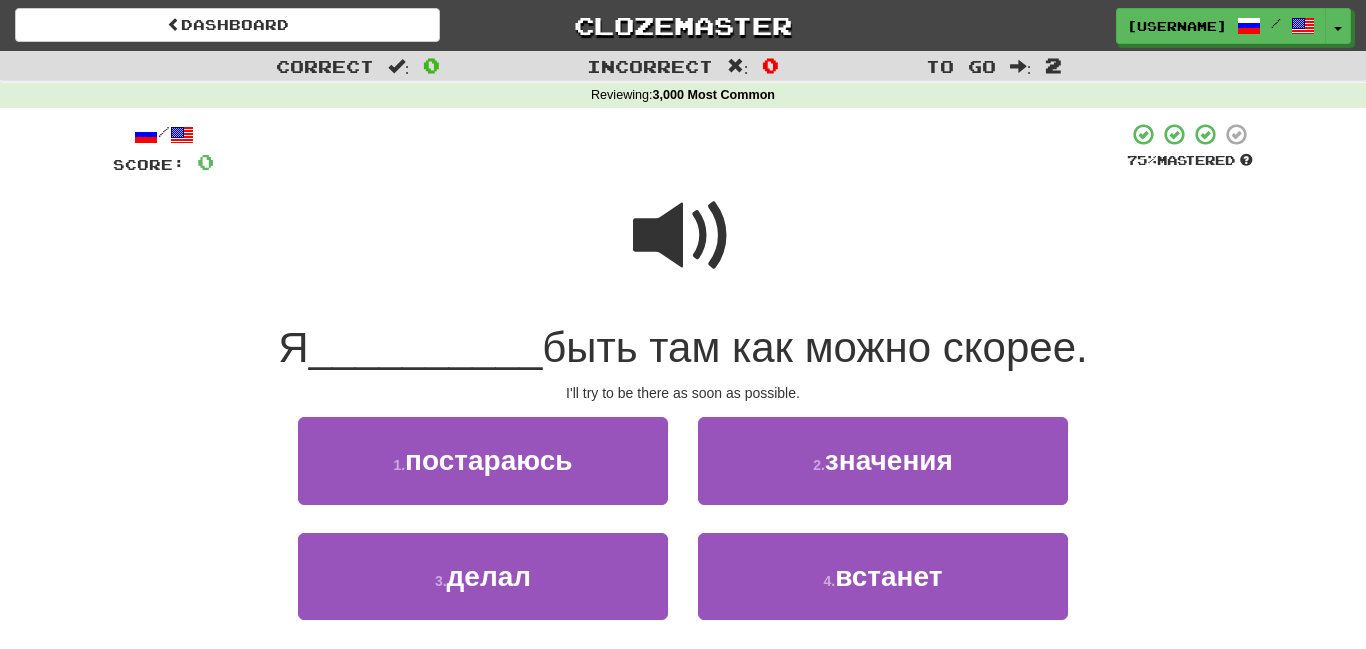 click at bounding box center (683, 236) 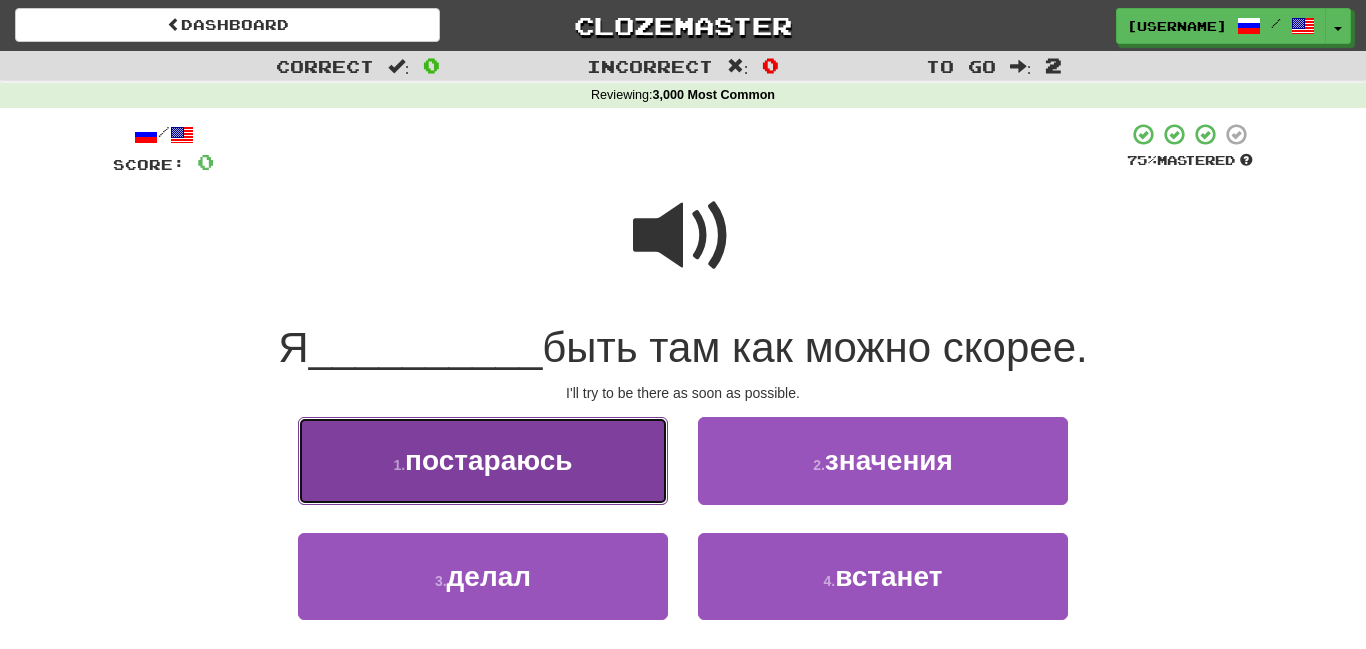 click on "1 . постараюсь" at bounding box center [483, 460] 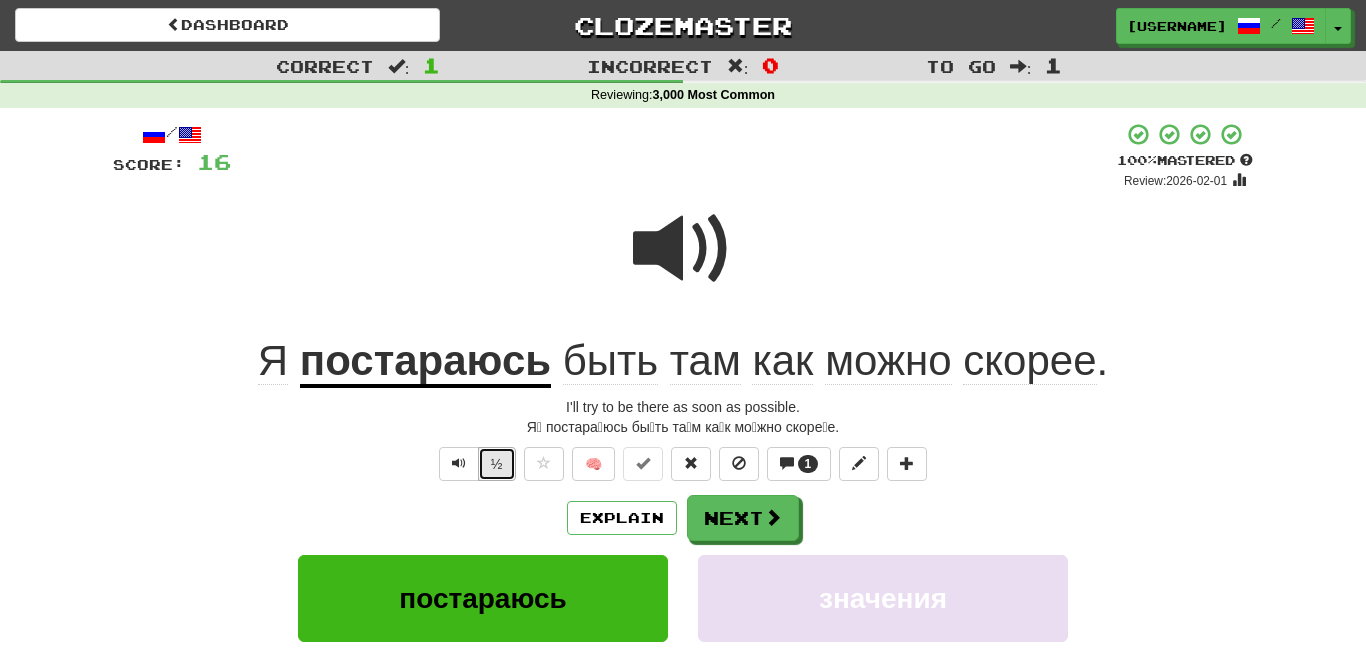 click on "½" at bounding box center [497, 464] 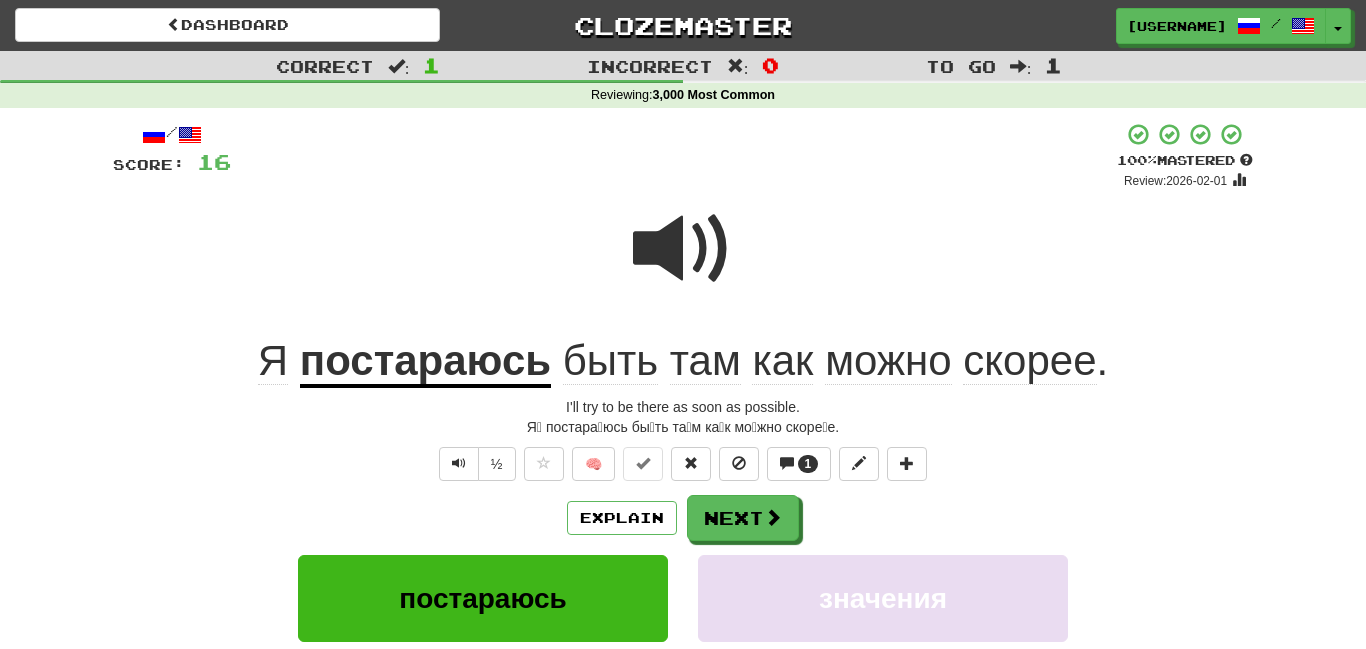 click on "постараюсь" at bounding box center [425, 362] 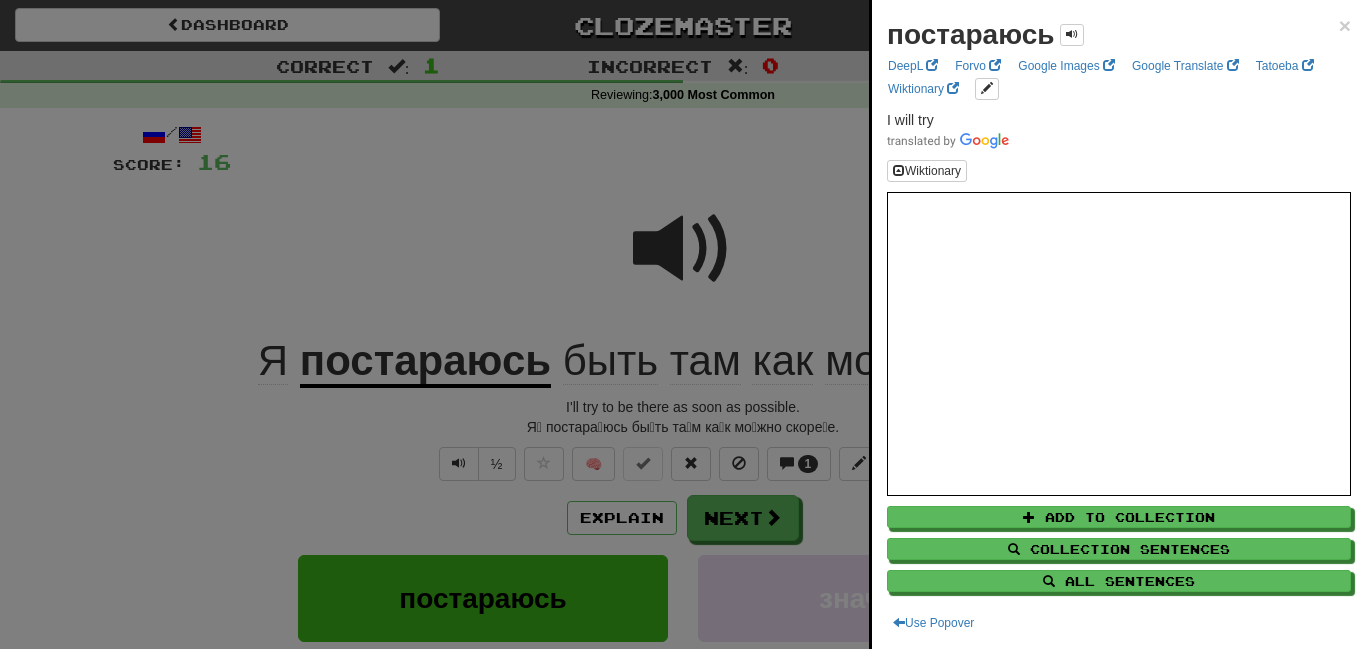 click at bounding box center [683, 324] 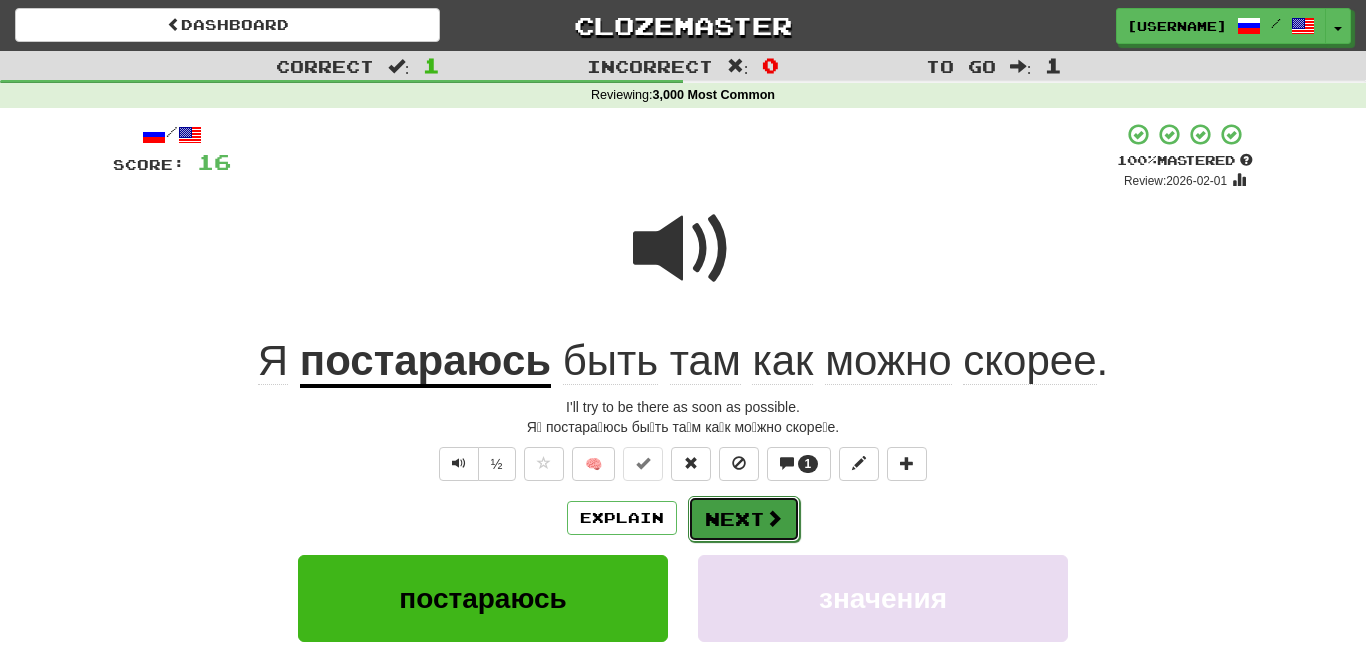 click on "Next" at bounding box center [744, 519] 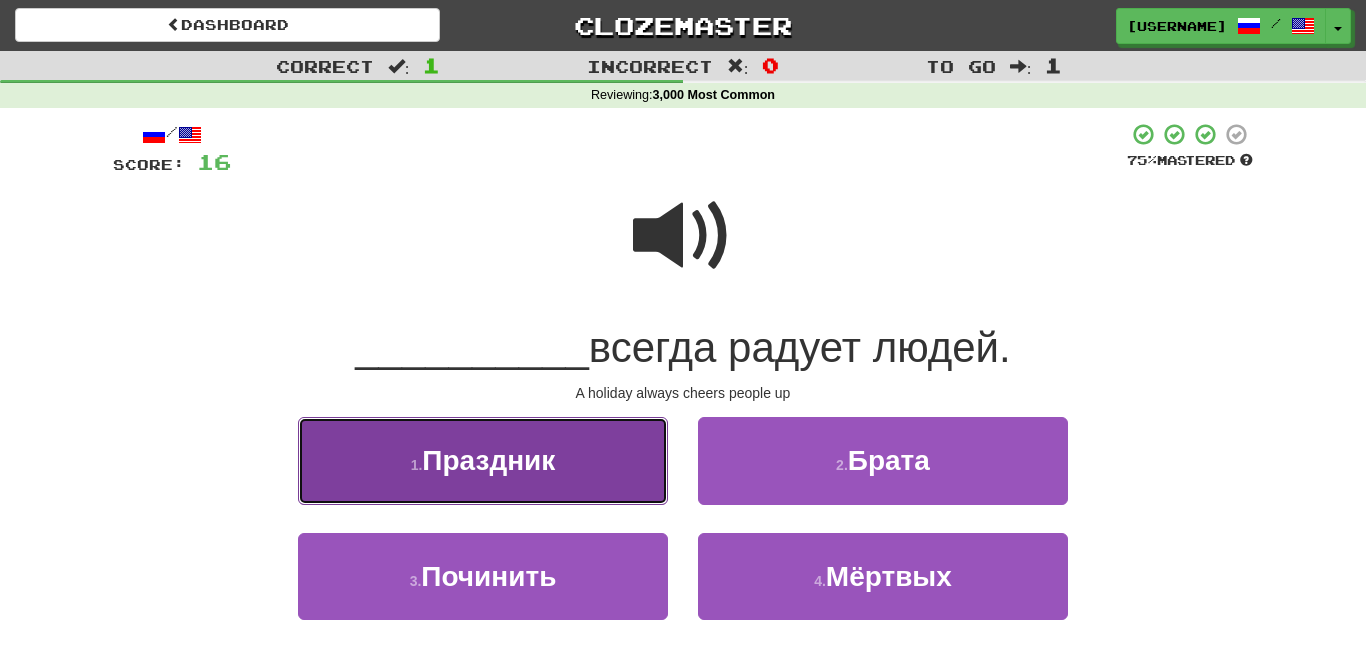 click on "1 .  Праздник" at bounding box center [483, 460] 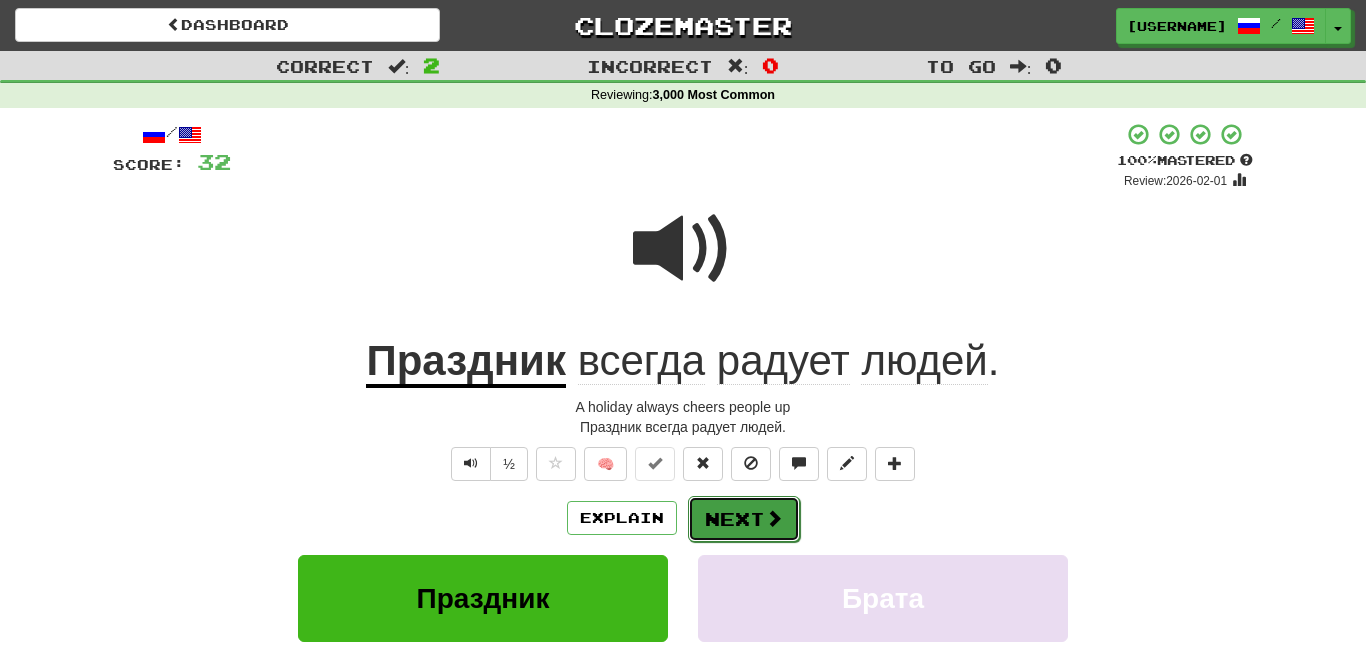 click on "Next" at bounding box center [744, 519] 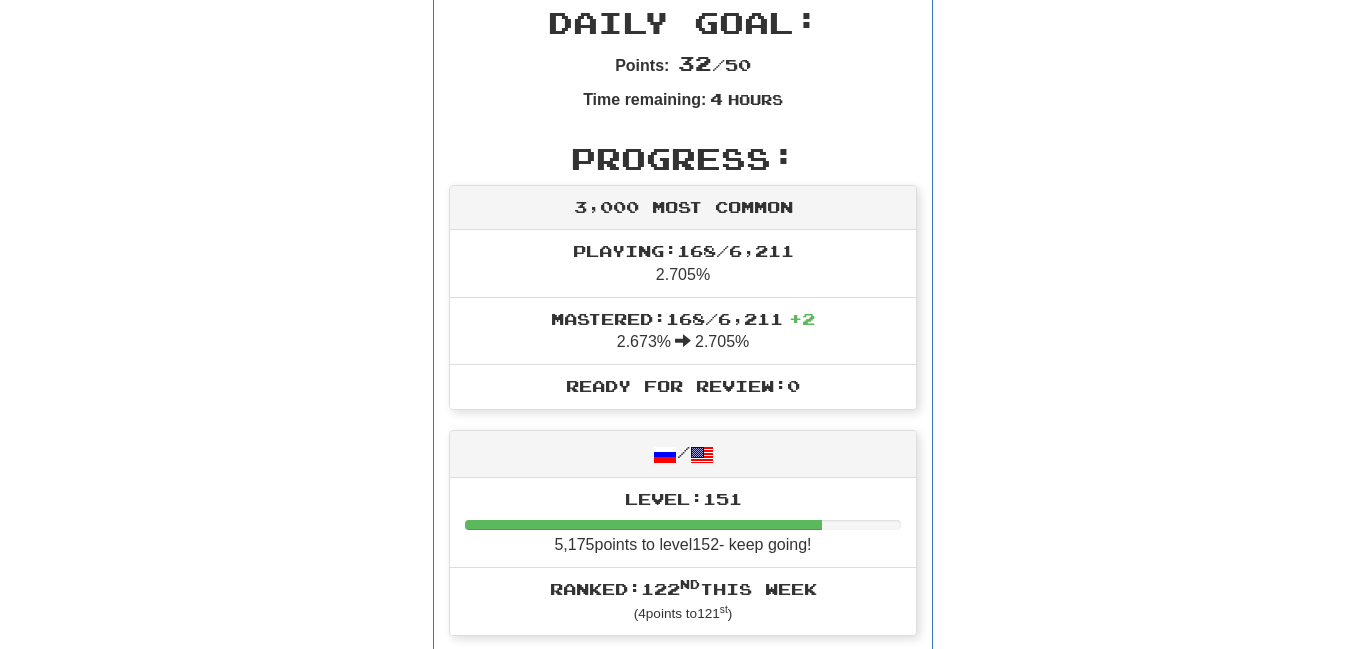 scroll, scrollTop: 0, scrollLeft: 0, axis: both 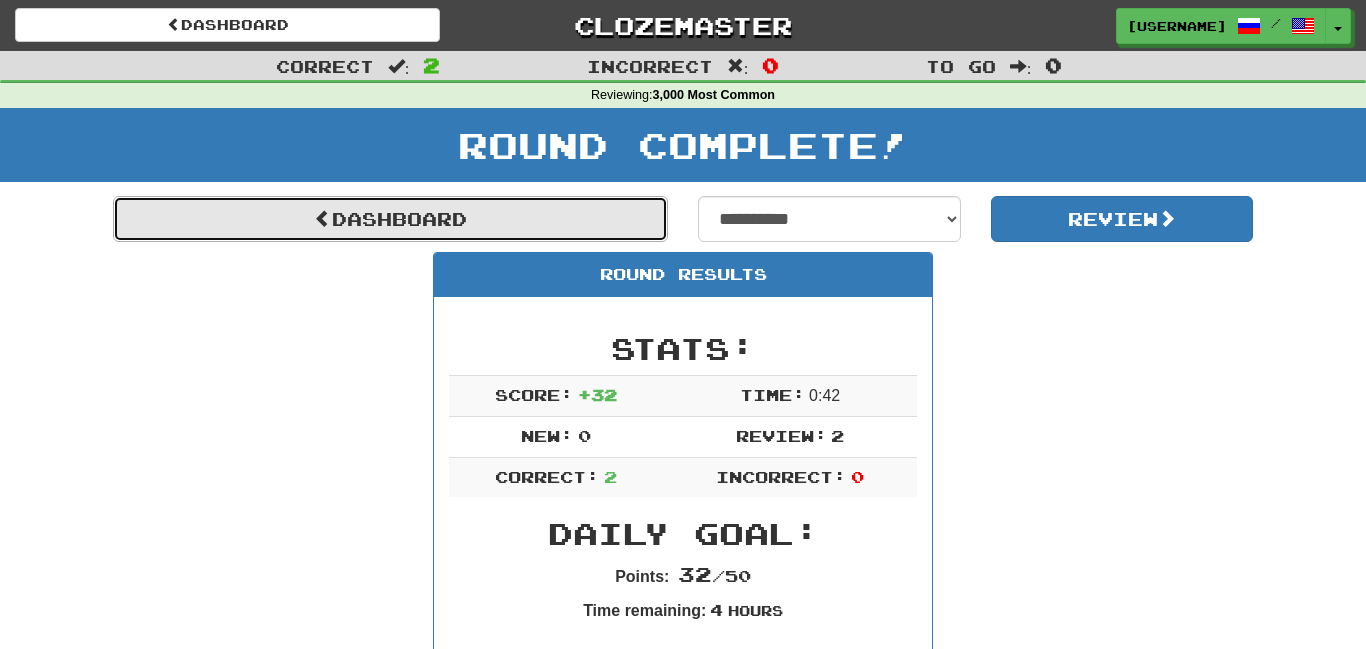 click on "Dashboard" at bounding box center (390, 219) 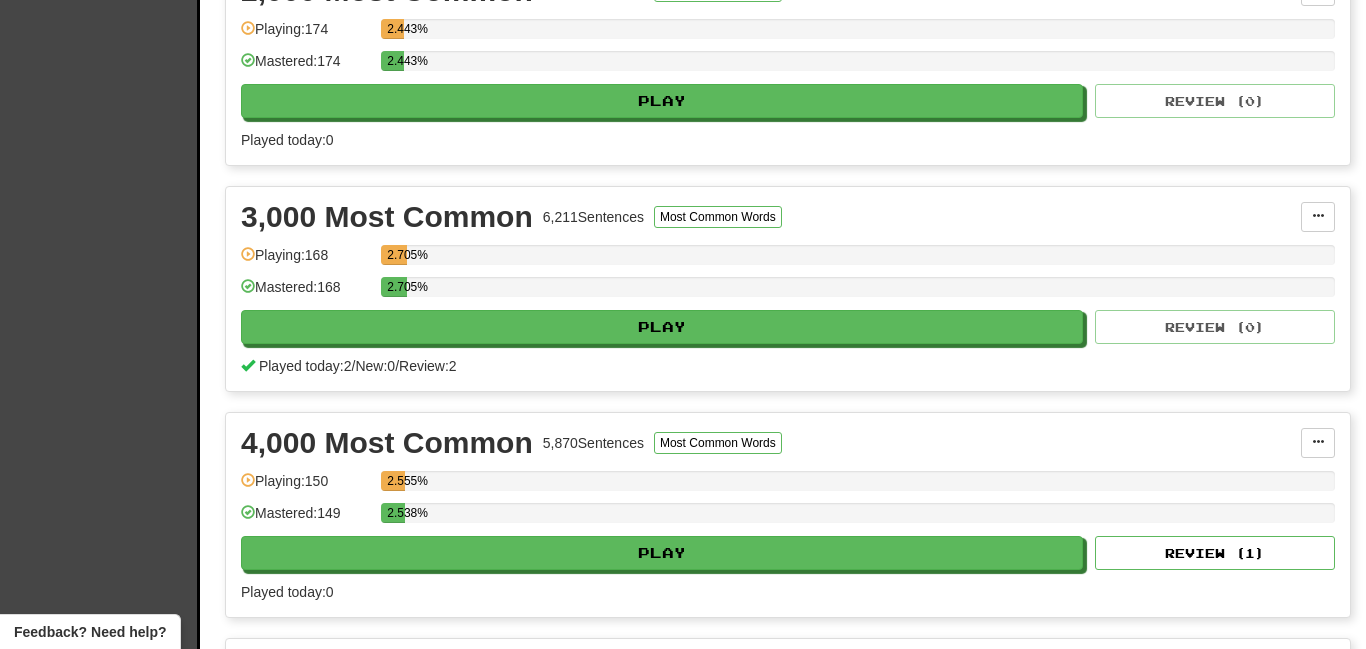 scroll, scrollTop: 729, scrollLeft: 0, axis: vertical 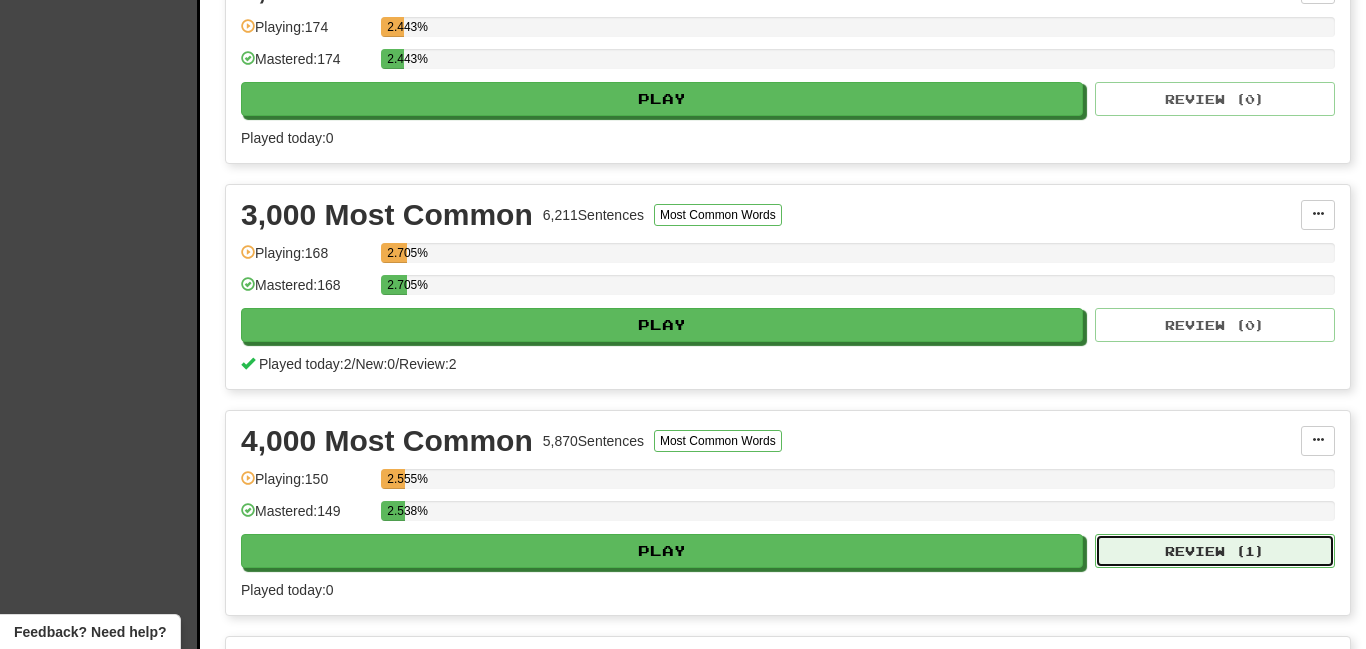click on "Review ( 1 )" at bounding box center [1215, 551] 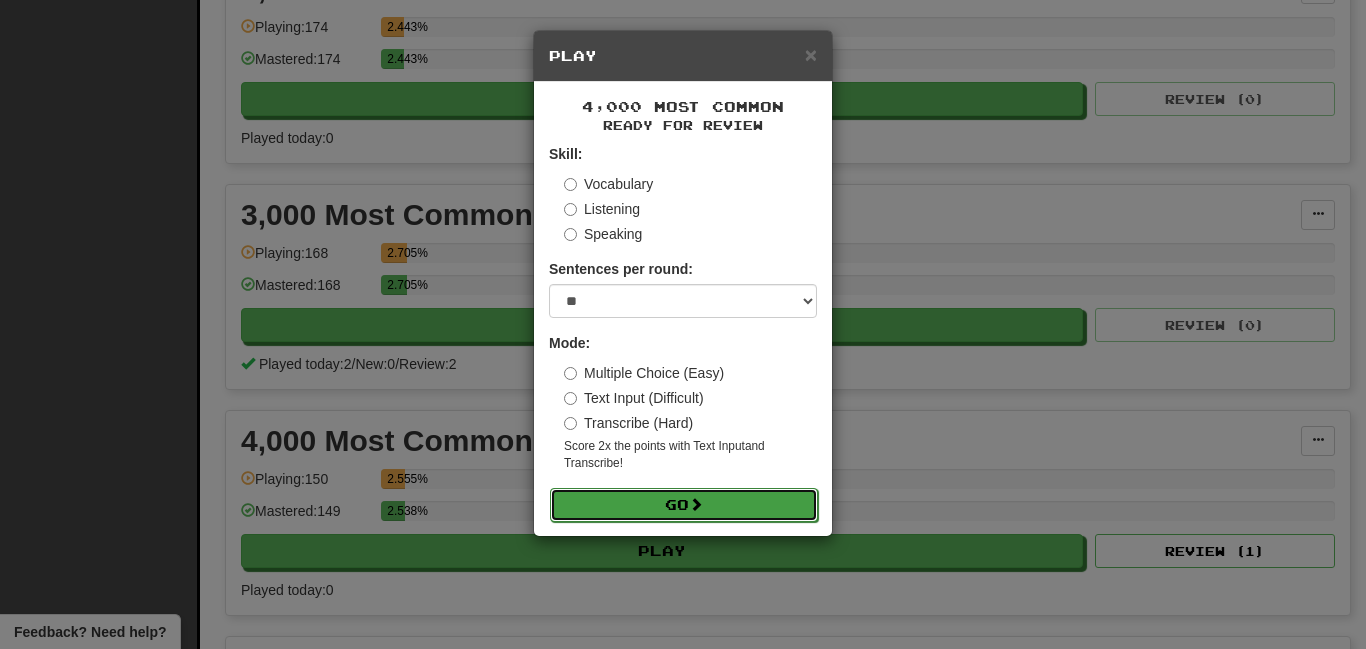 click at bounding box center (696, 504) 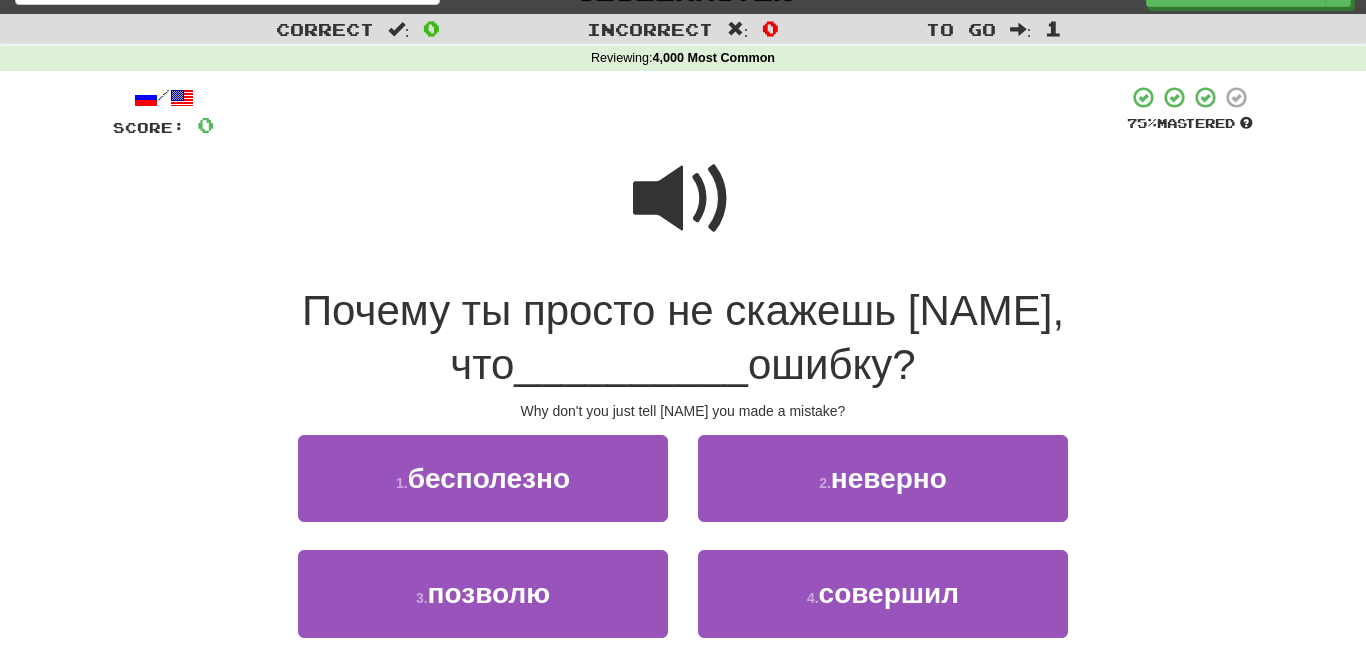 scroll, scrollTop: 49, scrollLeft: 0, axis: vertical 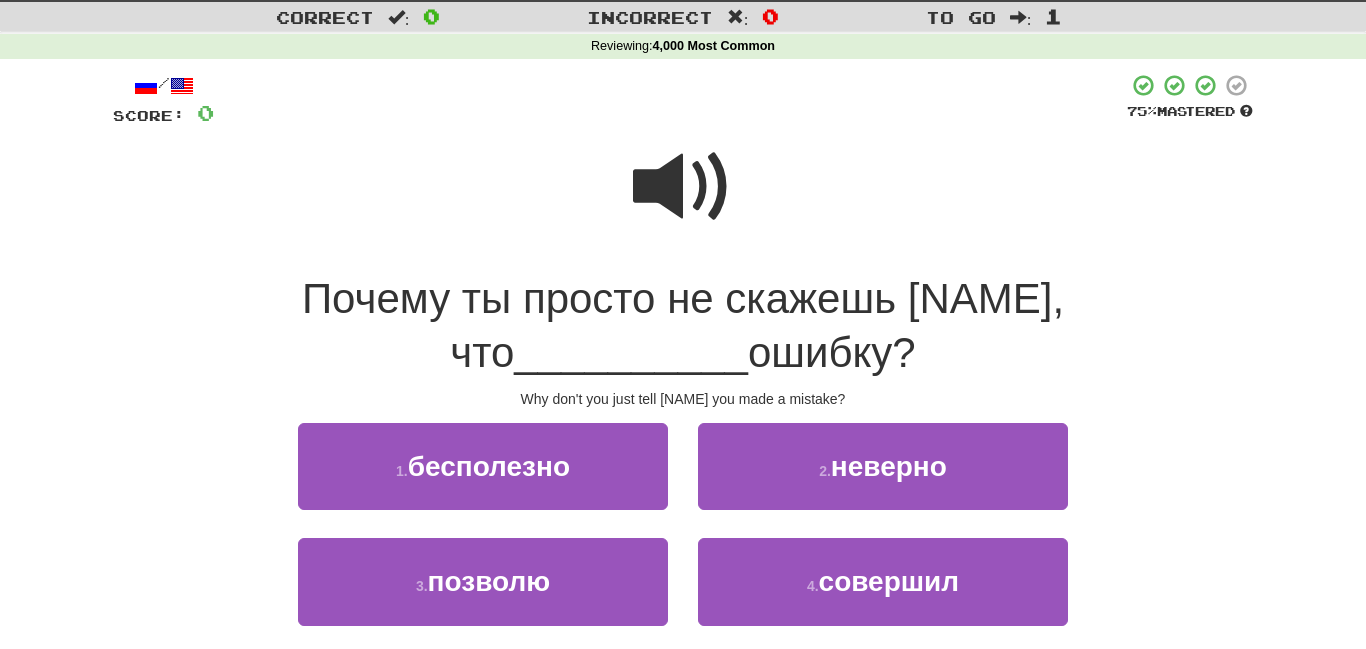 click at bounding box center (683, 187) 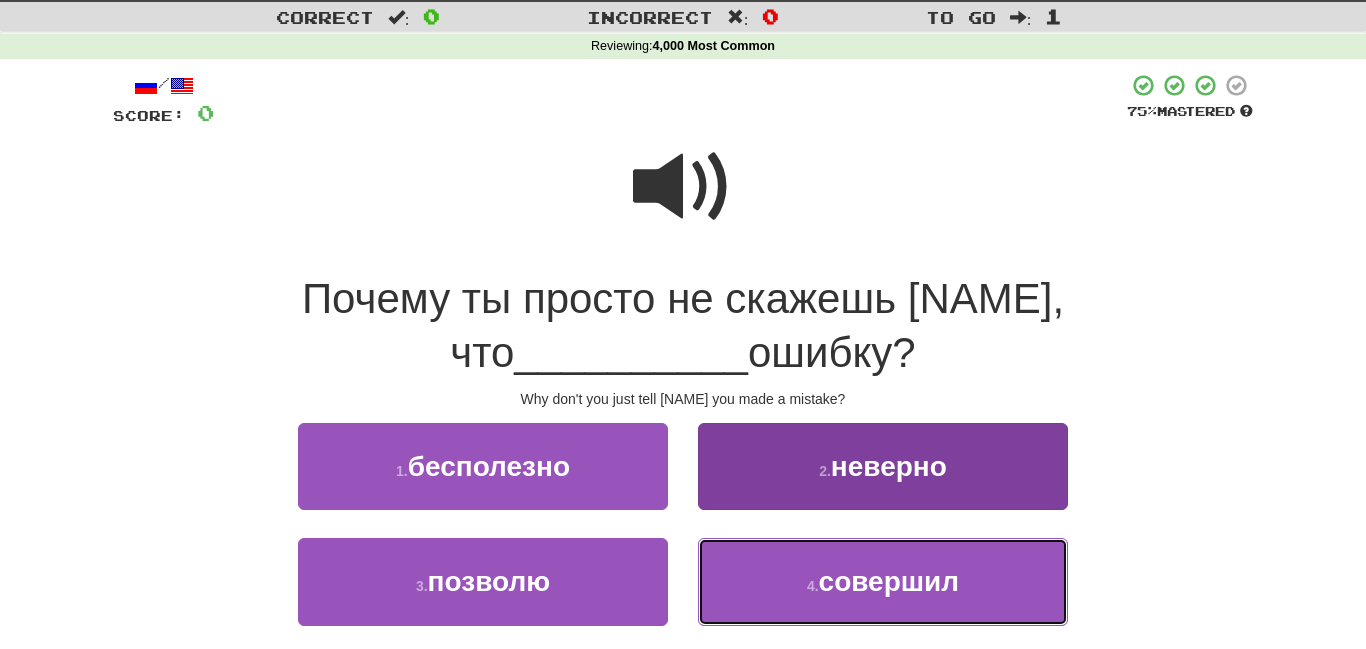 drag, startPoint x: 892, startPoint y: 575, endPoint x: 882, endPoint y: 565, distance: 14.142136 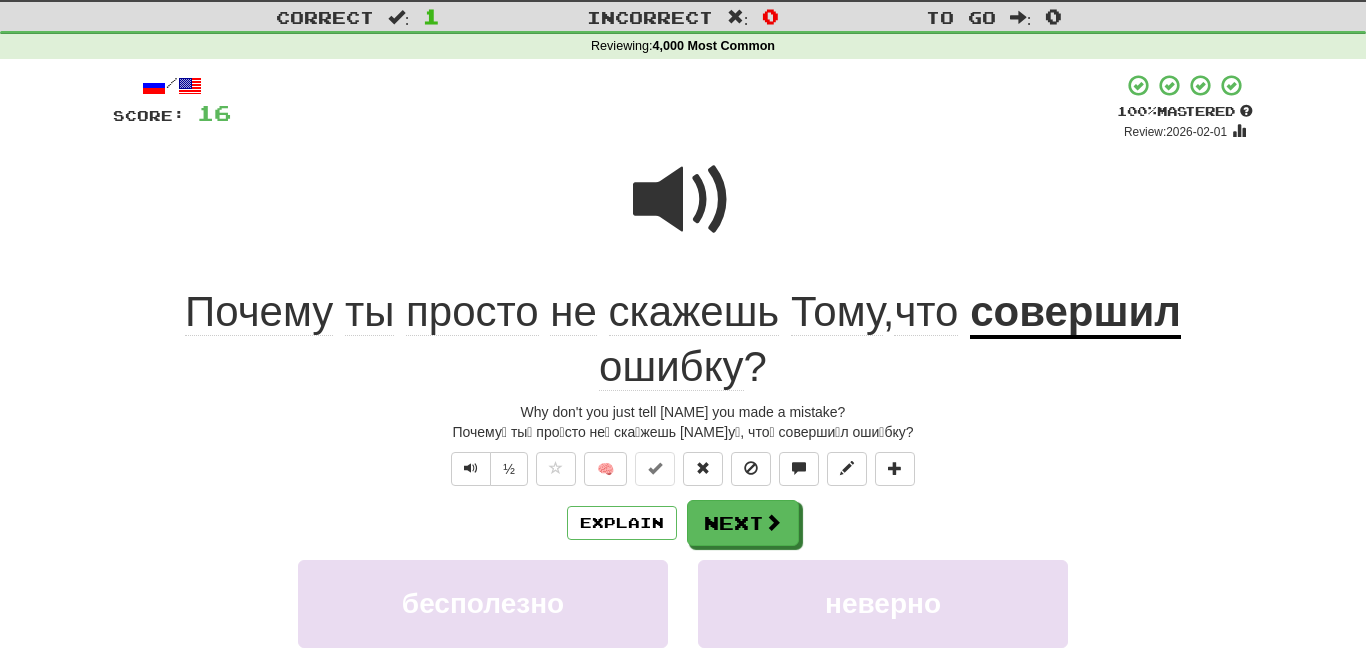 click on "совершил" at bounding box center (1075, 313) 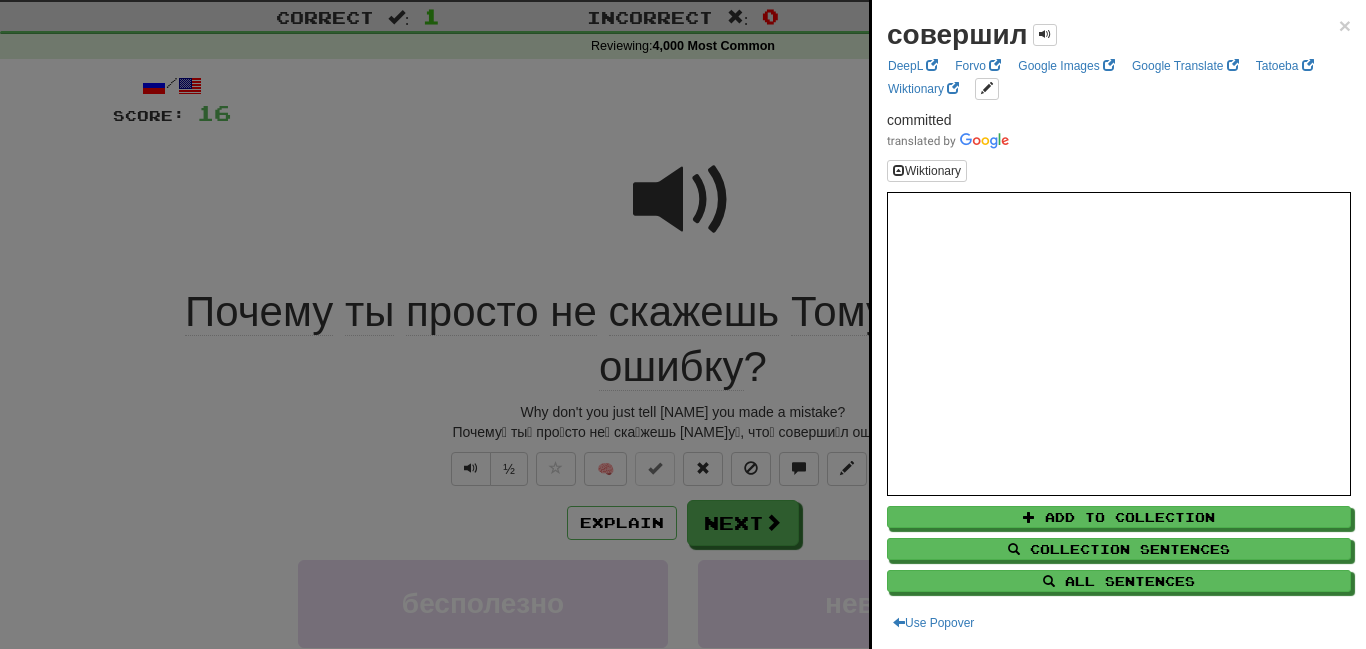 click at bounding box center [683, 324] 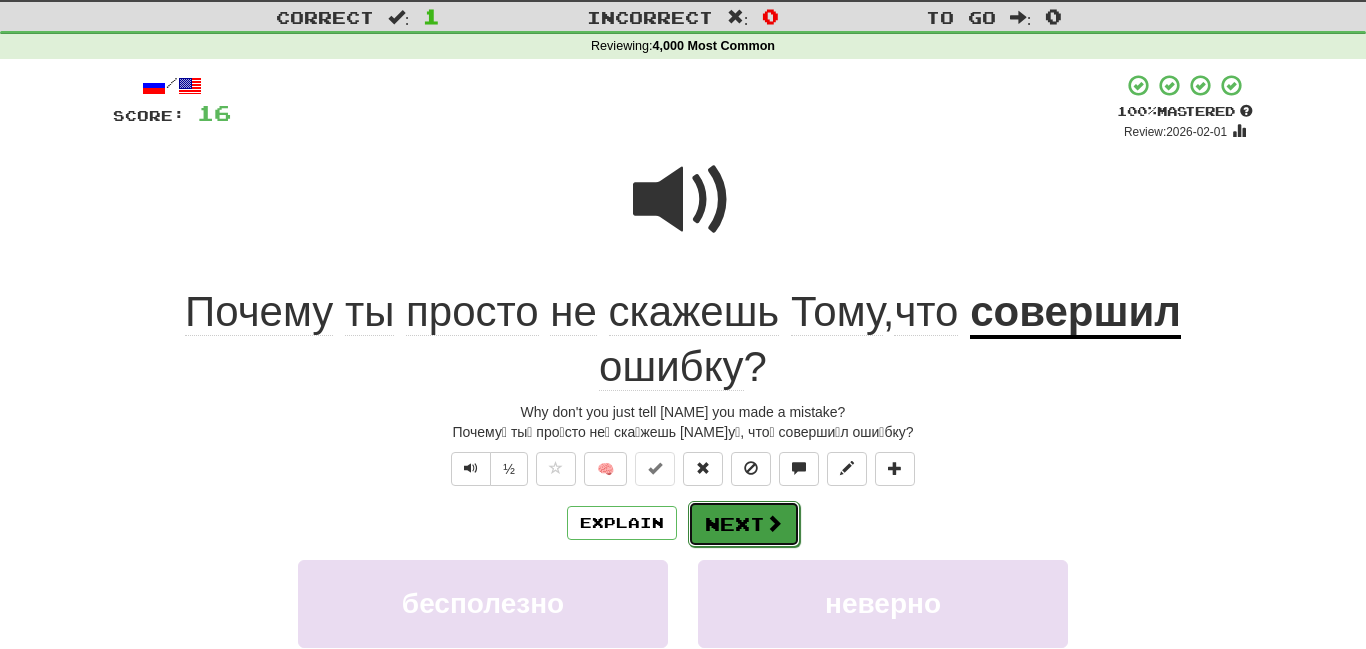 click on "Next" at bounding box center [744, 524] 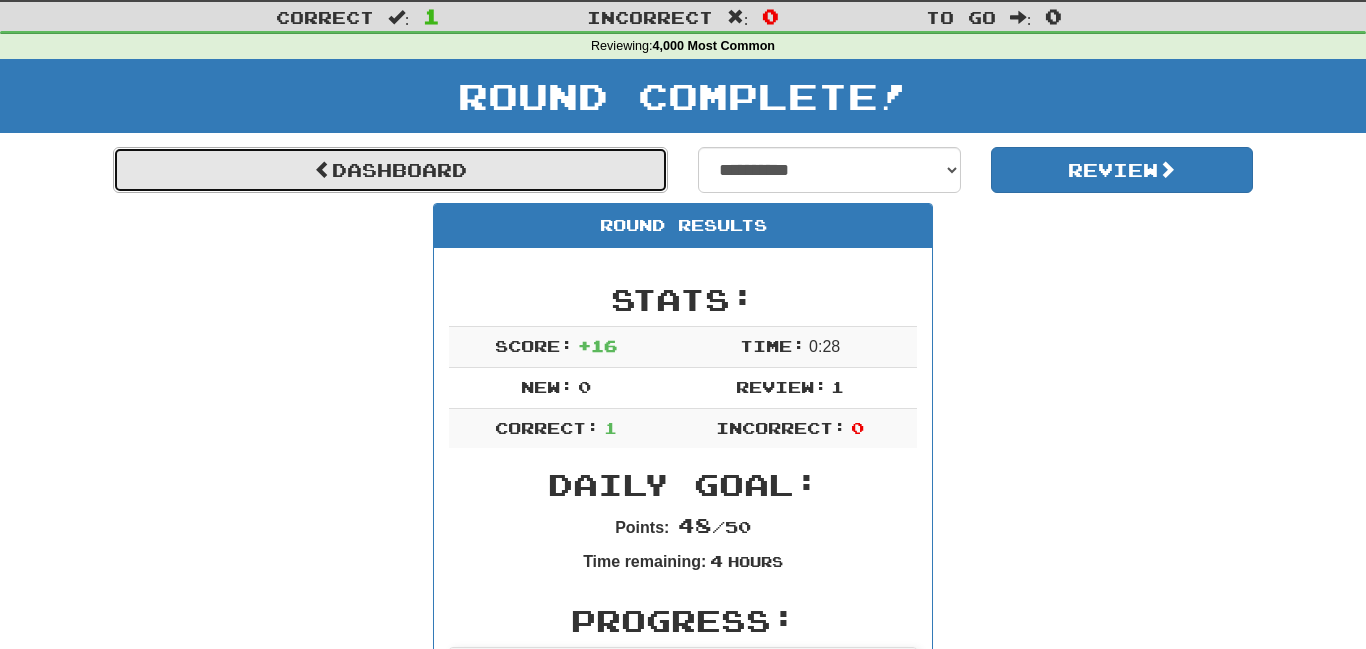 click on "Dashboard" at bounding box center [390, 170] 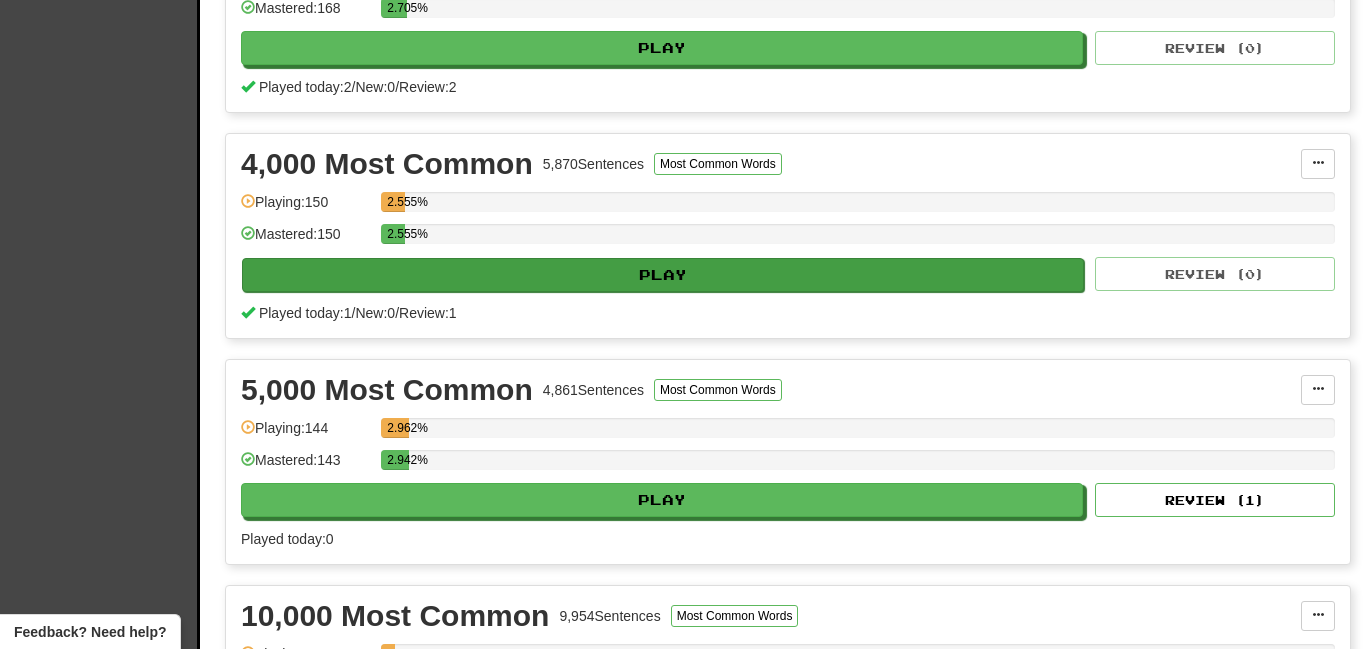 scroll, scrollTop: 1025, scrollLeft: 0, axis: vertical 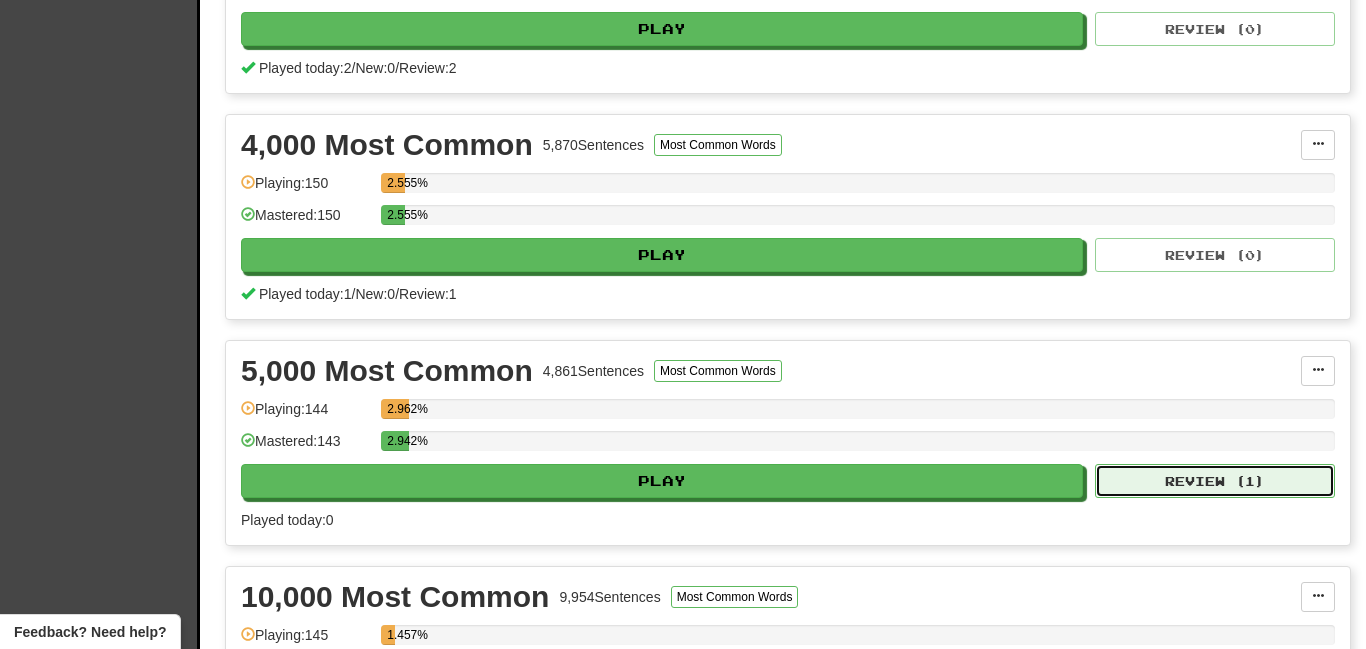 click on "Review ( 1 )" at bounding box center (1215, 481) 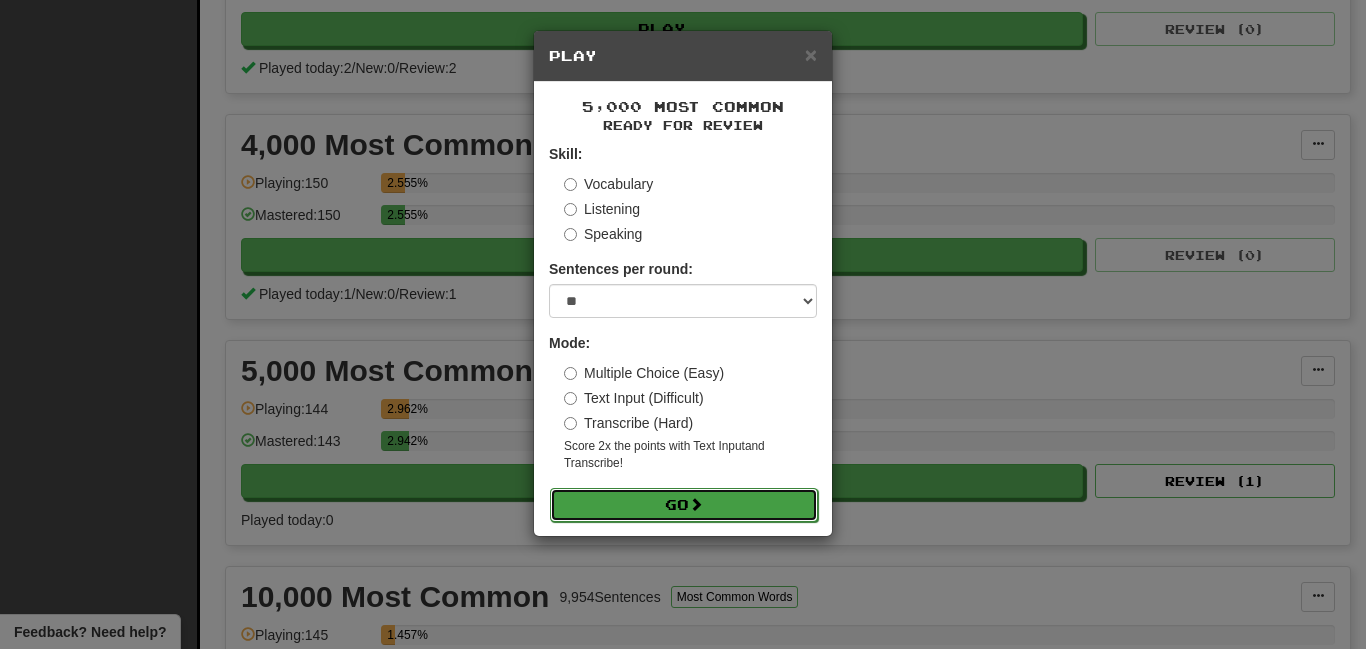 click on "Go" at bounding box center [684, 505] 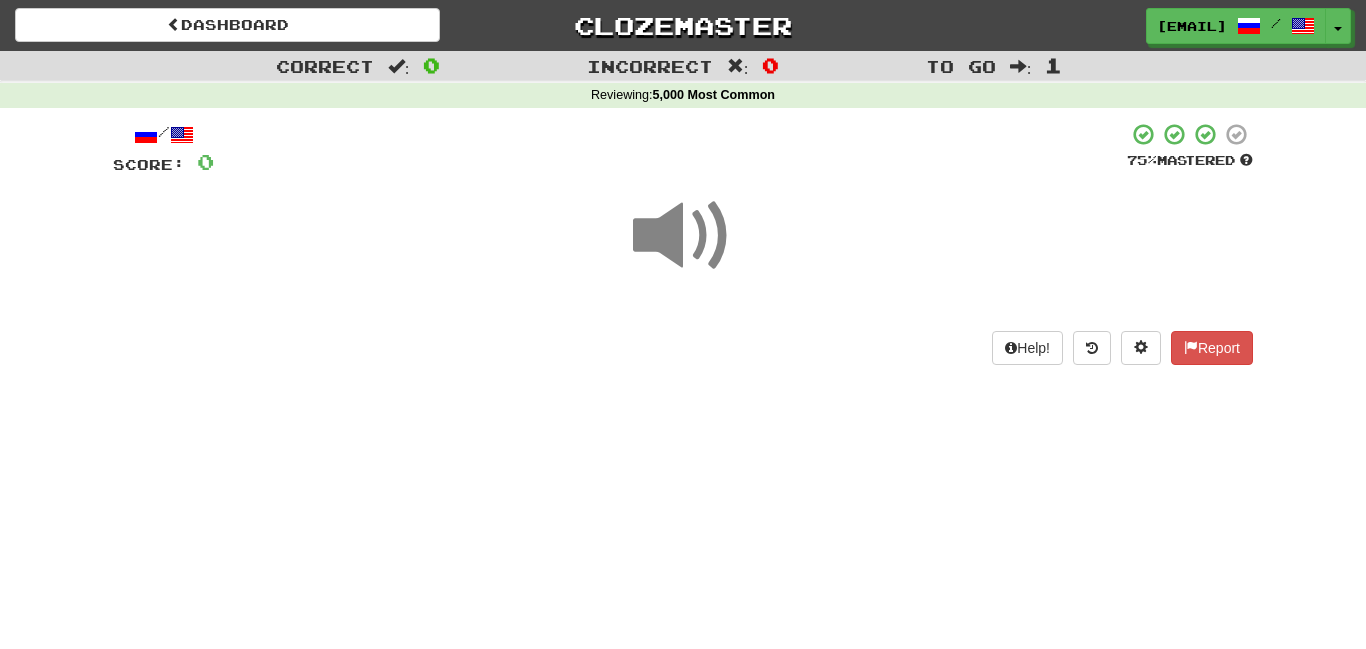 scroll, scrollTop: 0, scrollLeft: 0, axis: both 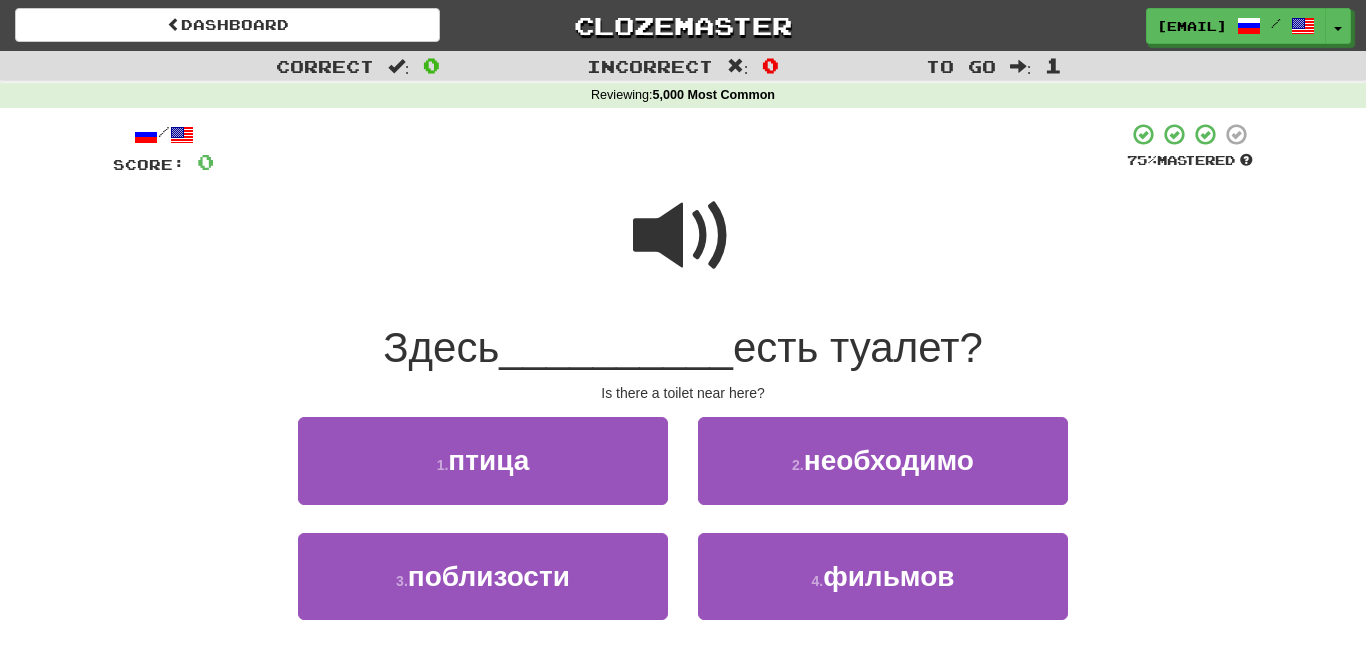click at bounding box center [683, 236] 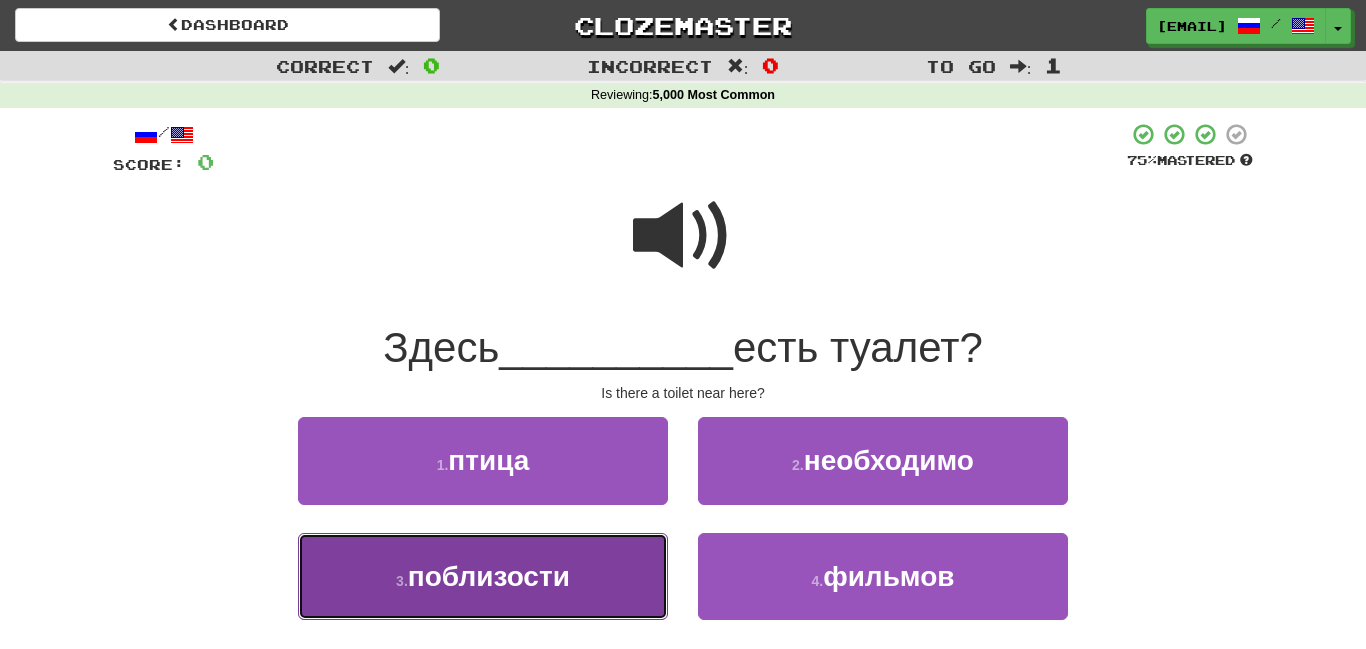 click on "3 .  поблизости" at bounding box center [483, 576] 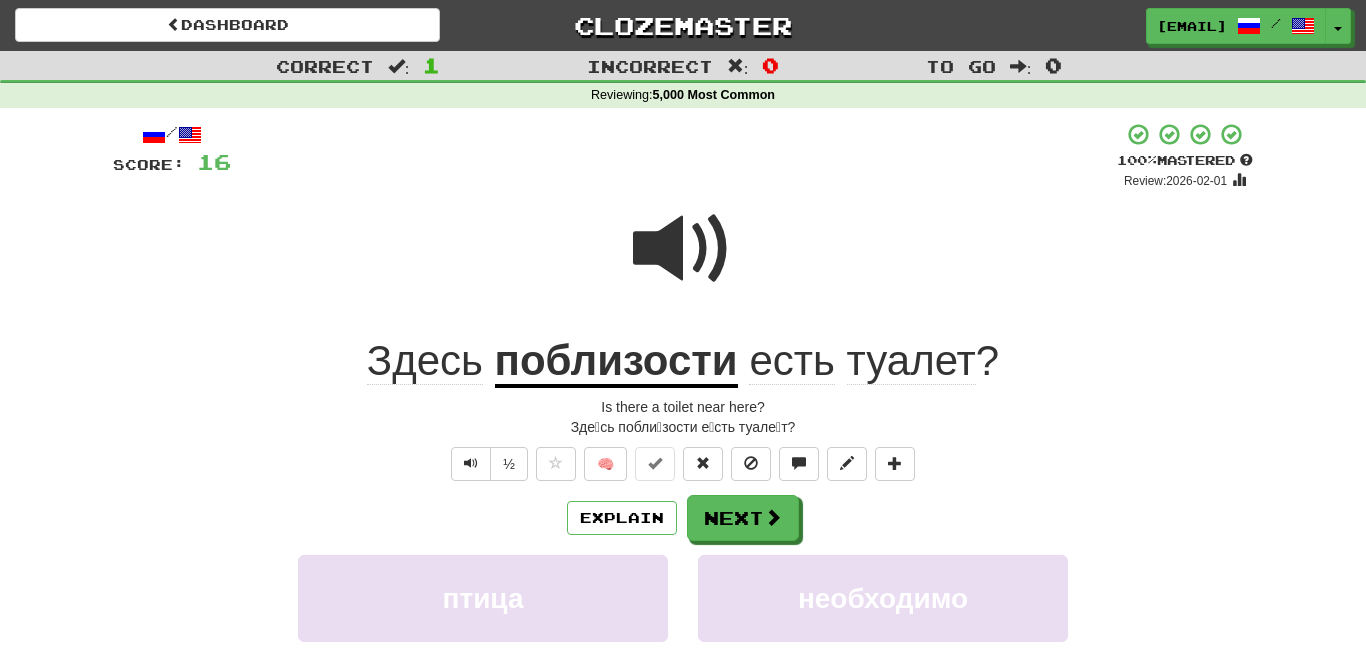 click on "поблизости" at bounding box center (616, 362) 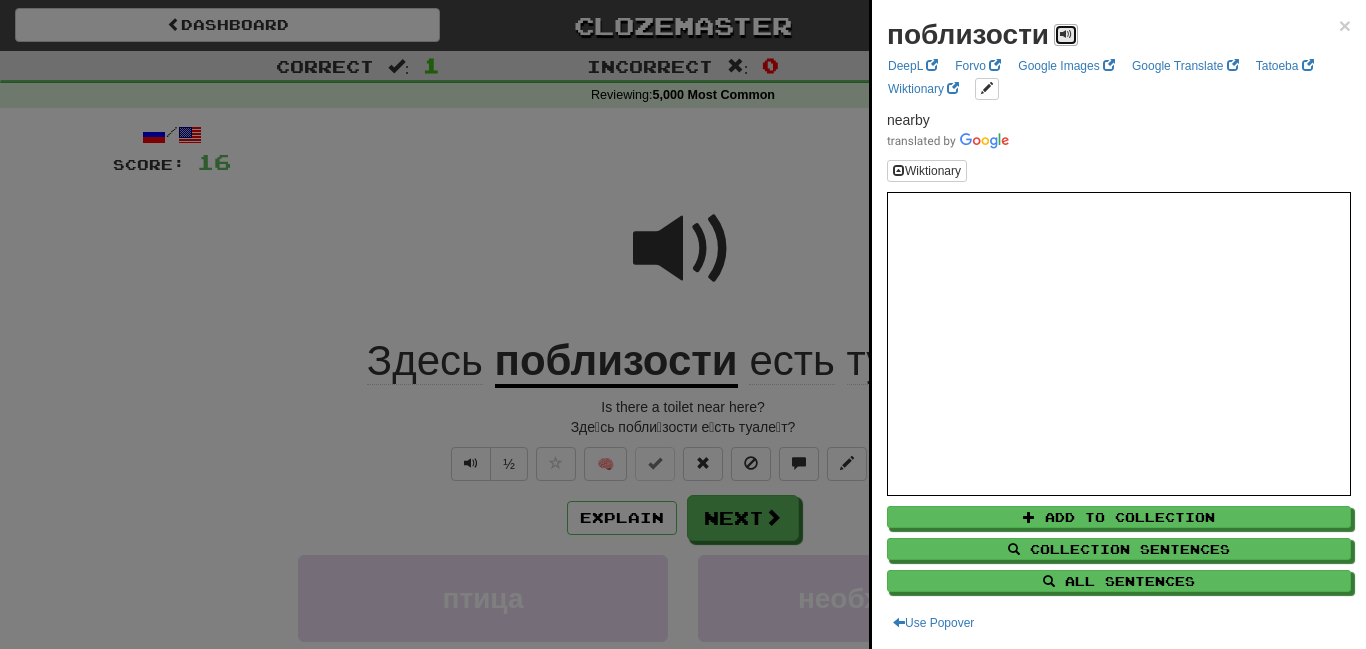 click at bounding box center (1066, 34) 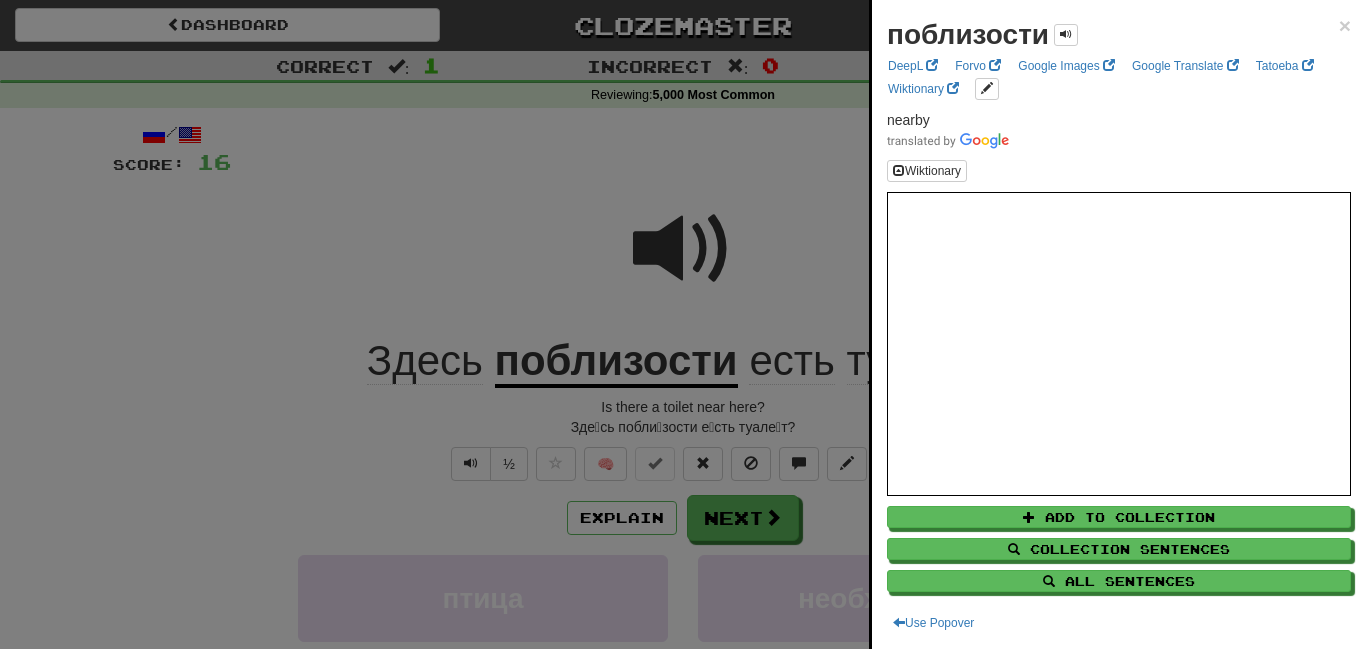 click at bounding box center (683, 324) 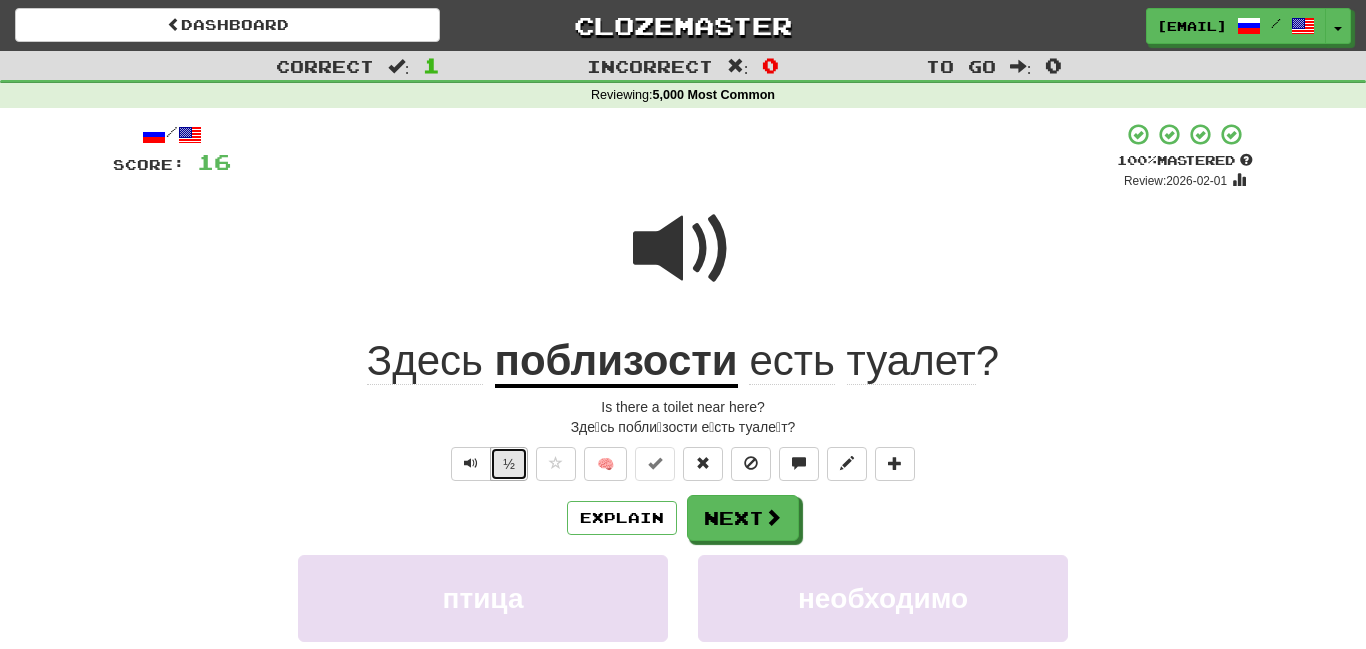 click on "½" at bounding box center (509, 464) 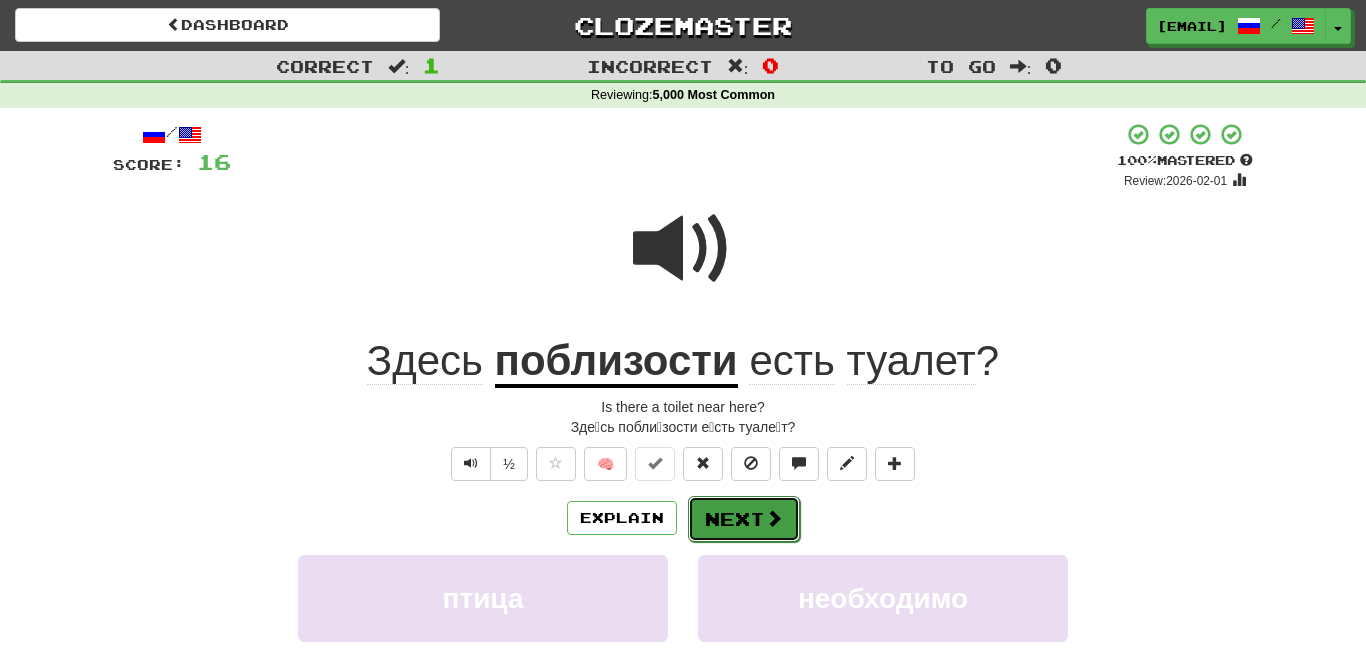 click at bounding box center (774, 518) 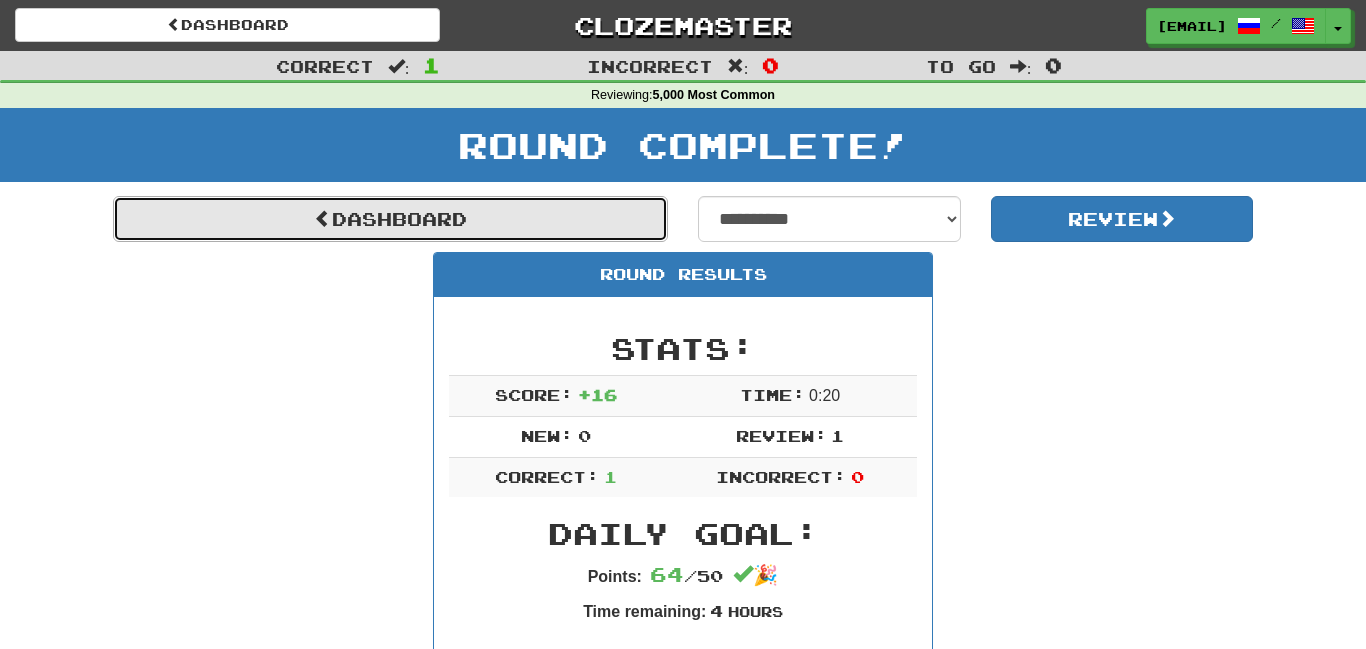 click on "Dashboard" at bounding box center [390, 219] 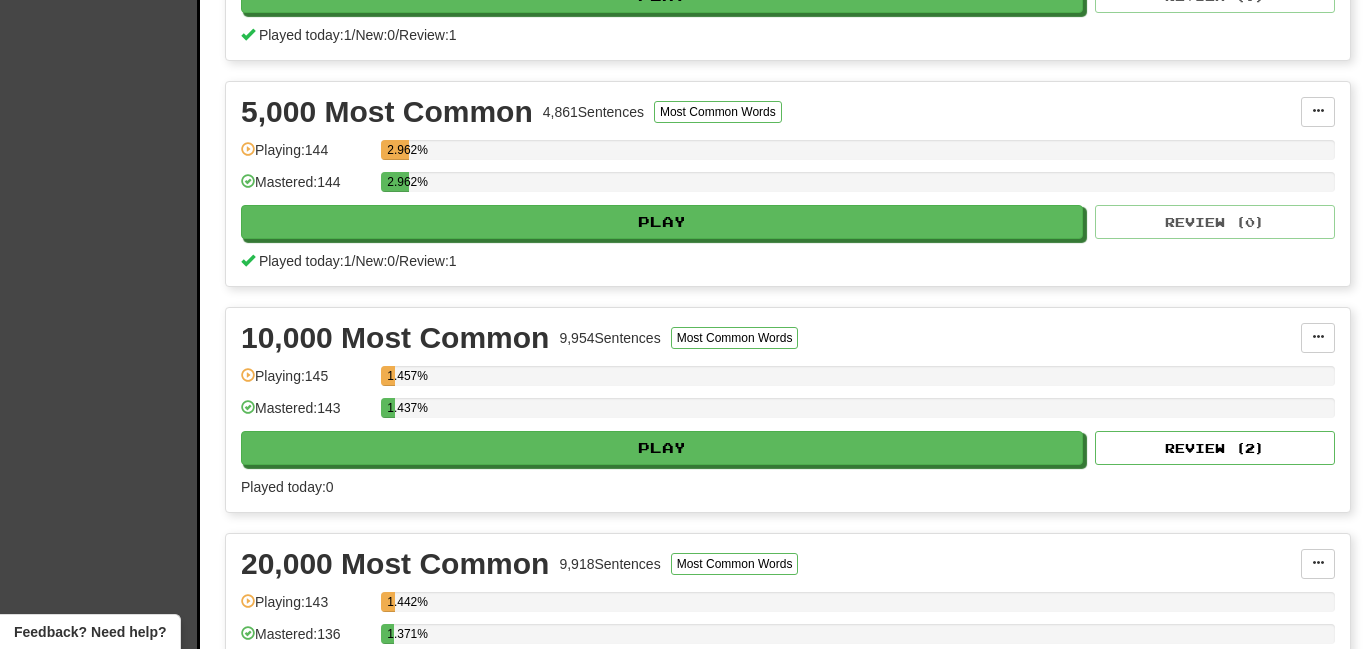 scroll, scrollTop: 1286, scrollLeft: 0, axis: vertical 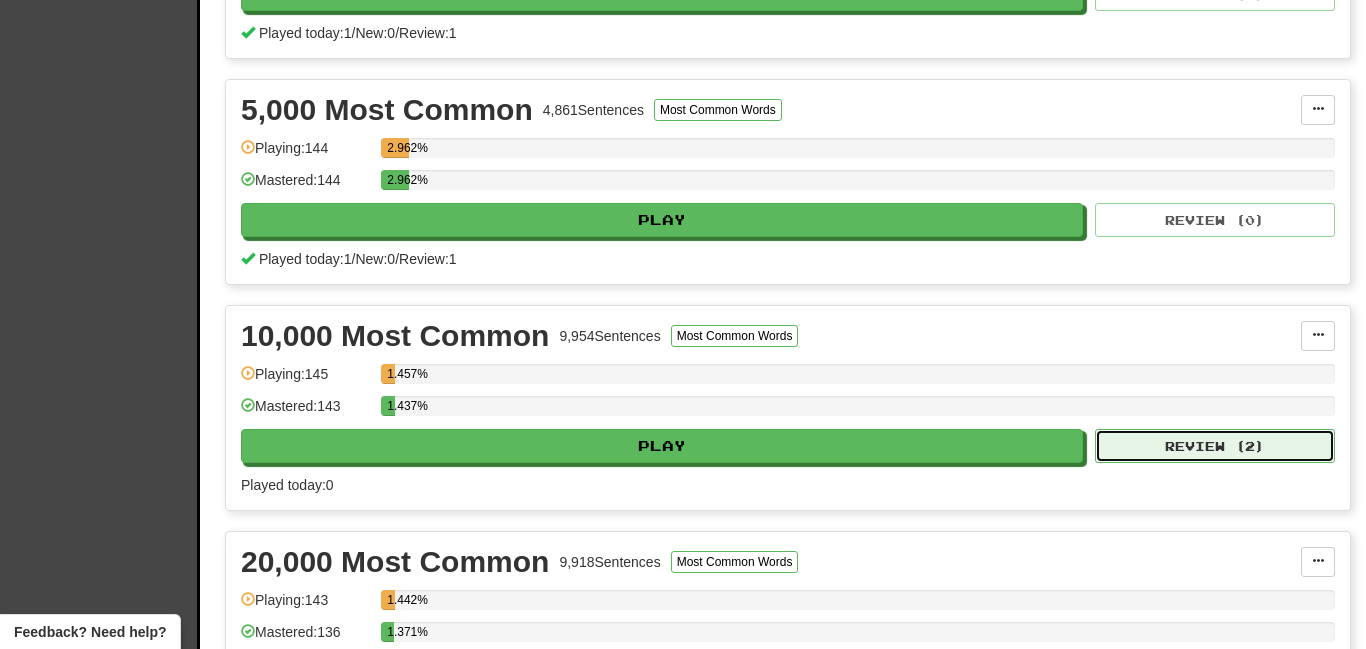 click on "Review ( 2 )" at bounding box center (1215, 446) 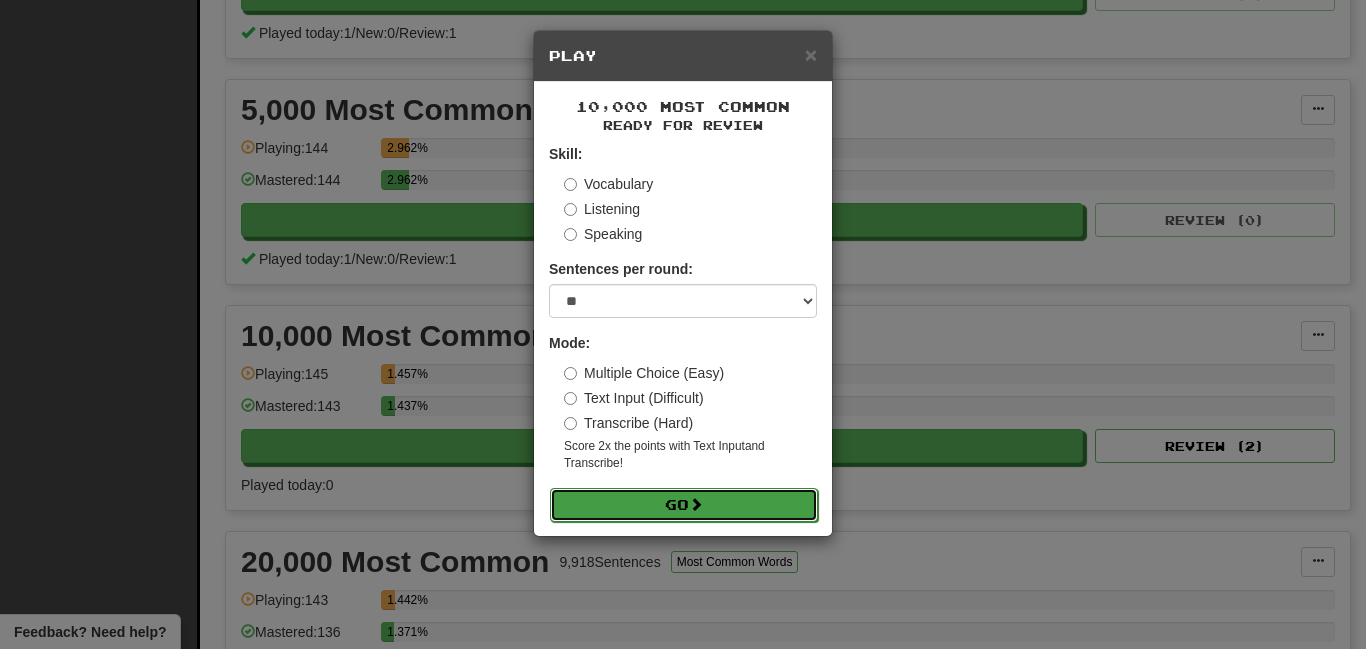 click on "Go" at bounding box center (684, 505) 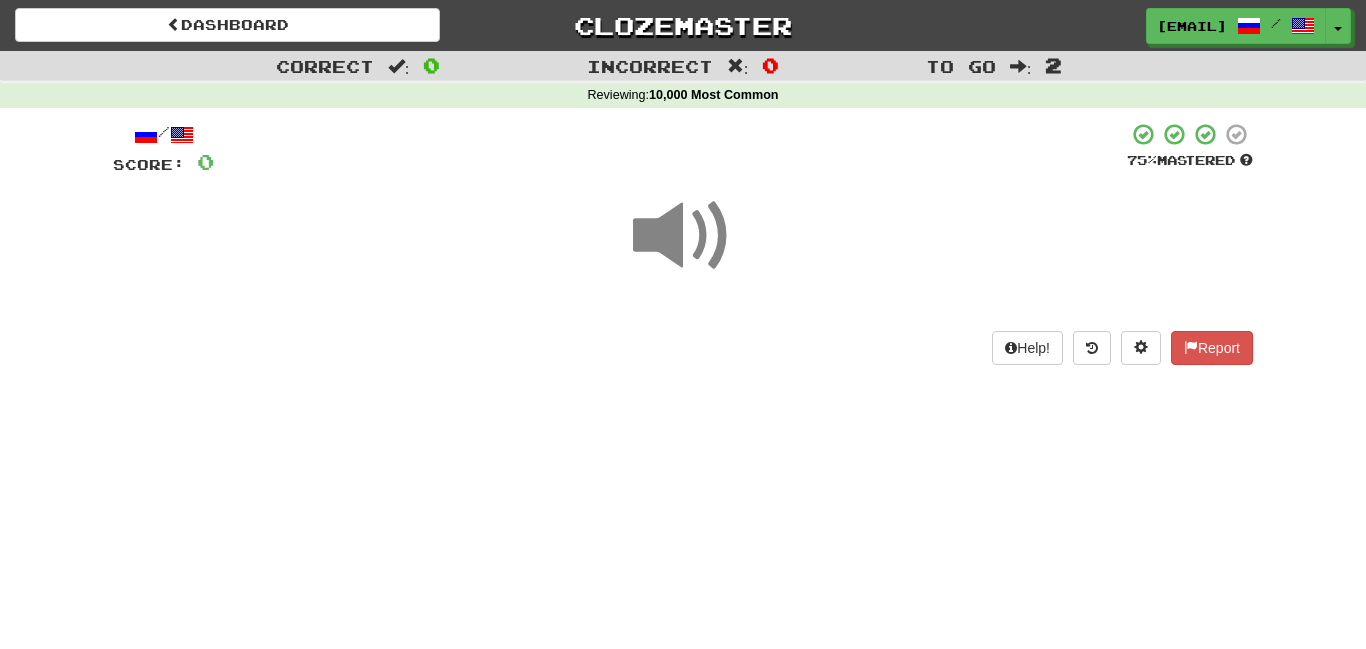 scroll, scrollTop: 0, scrollLeft: 0, axis: both 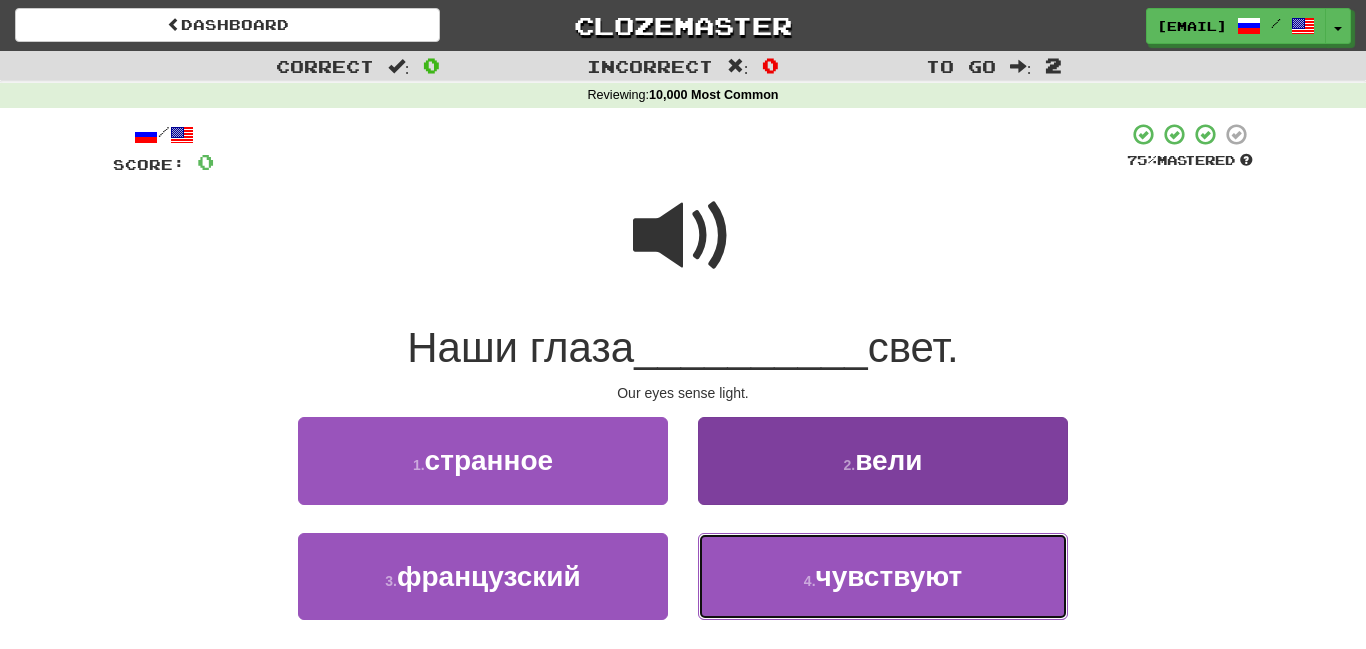 click on "4 .  чувствуют" at bounding box center (883, 576) 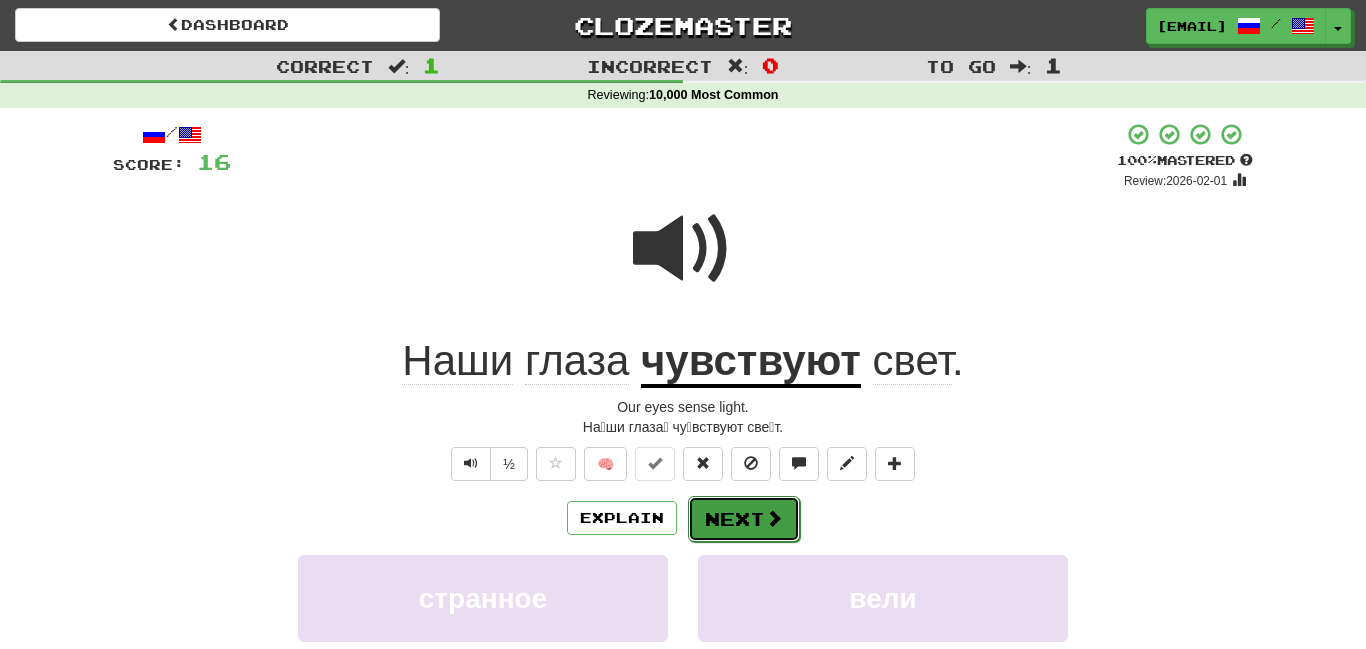 click at bounding box center (774, 518) 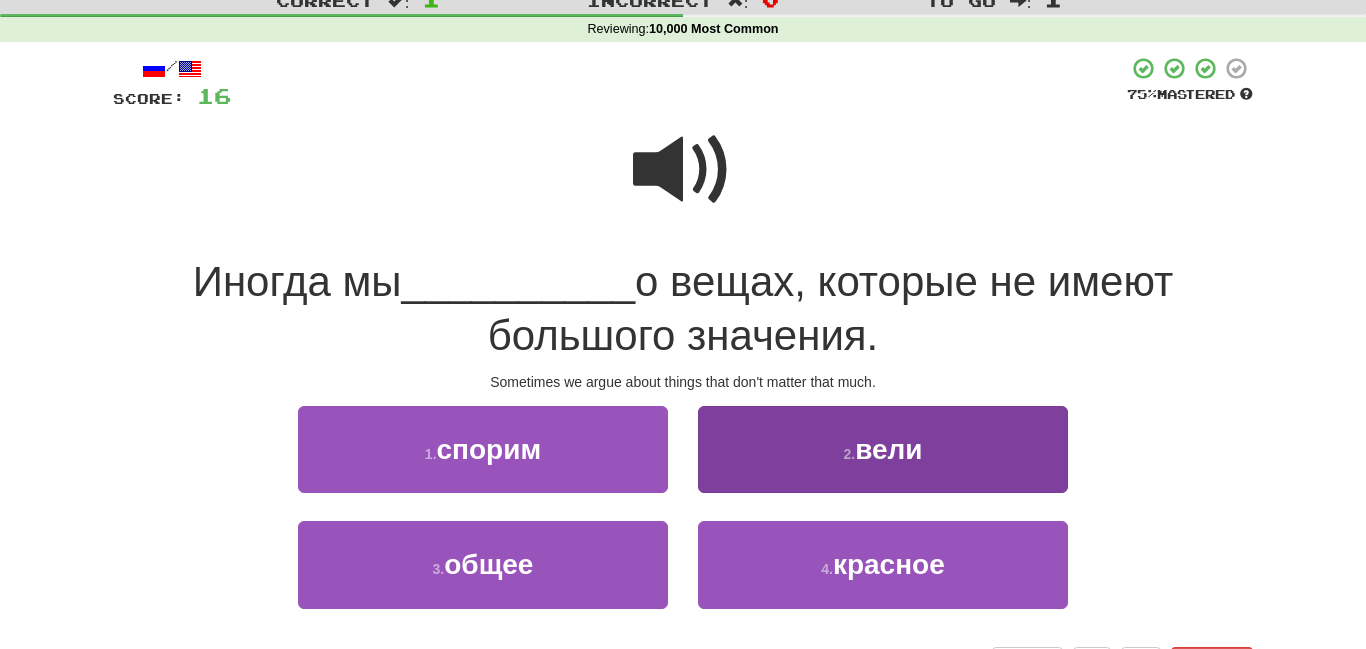 scroll, scrollTop: 70, scrollLeft: 0, axis: vertical 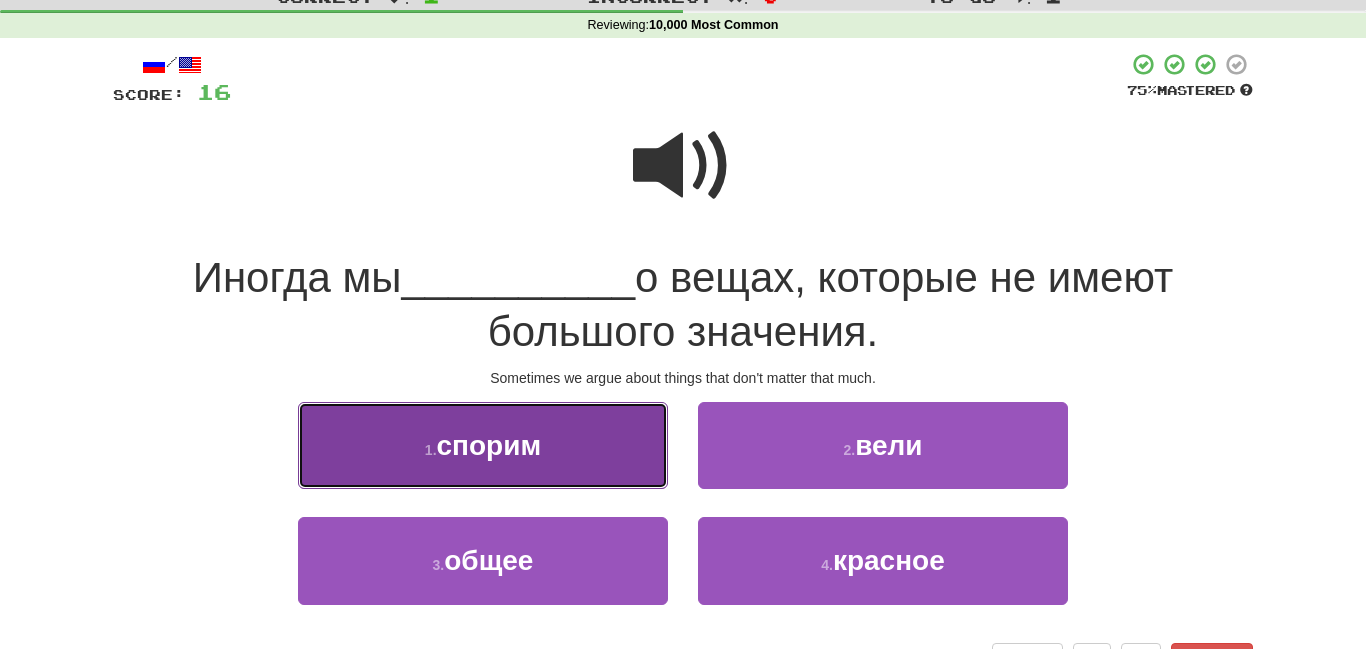 click on "1 .  спорим" at bounding box center [483, 445] 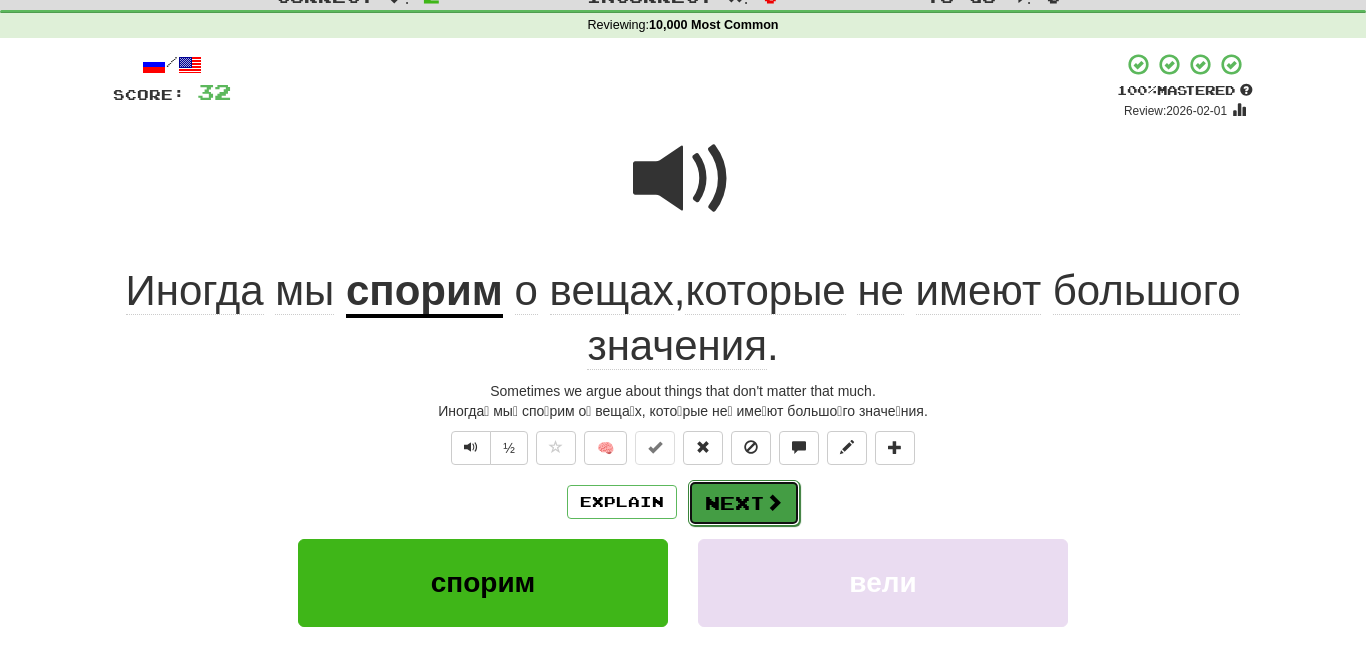 click on "Next" at bounding box center [744, 503] 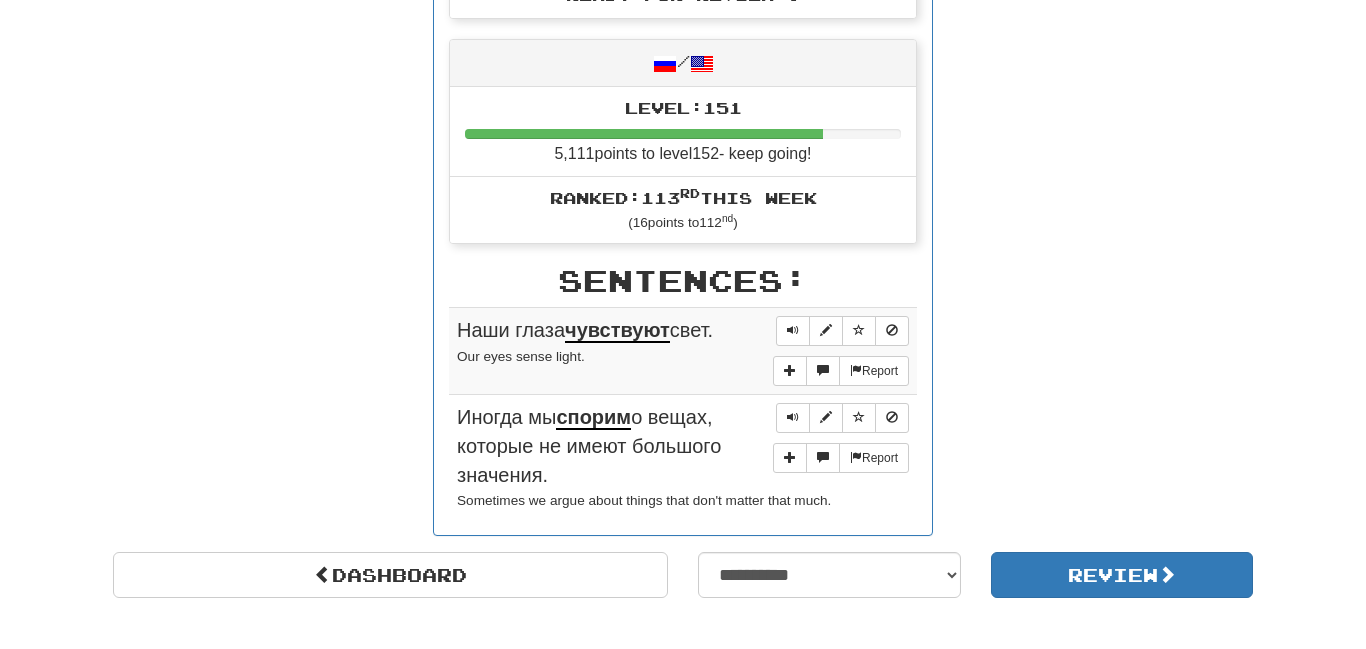 scroll, scrollTop: 912, scrollLeft: 0, axis: vertical 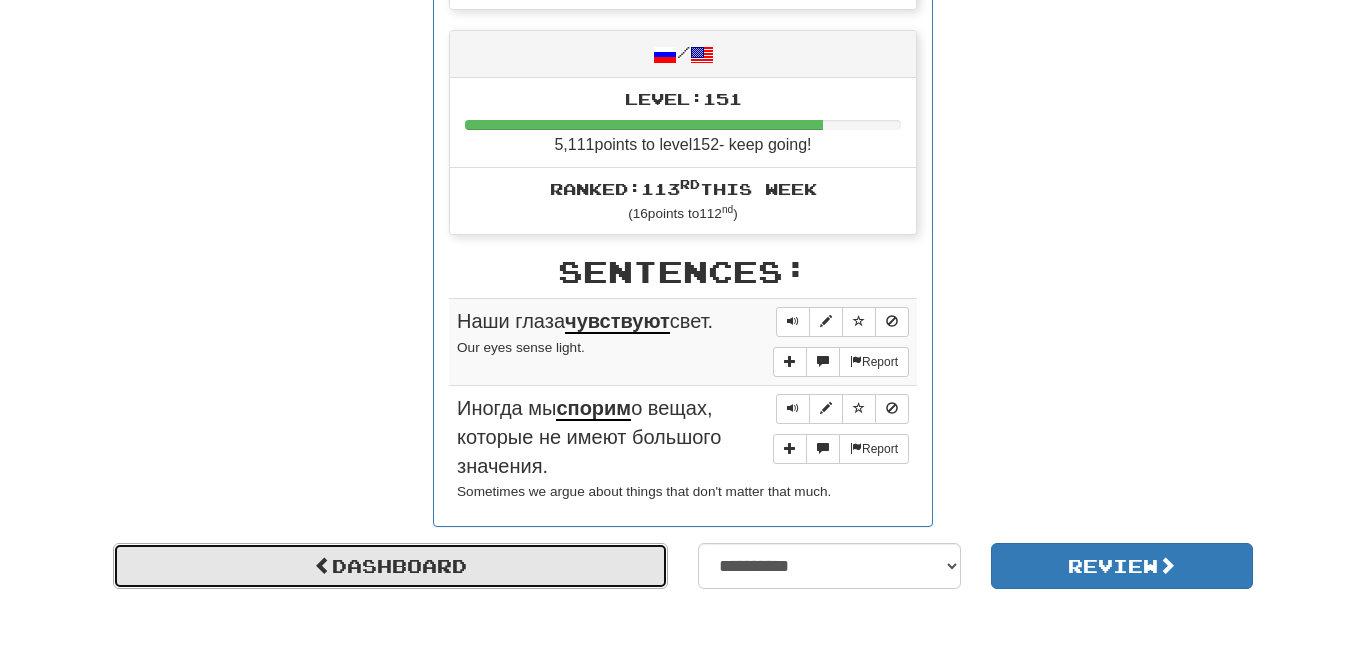 click on "Dashboard" at bounding box center (390, 566) 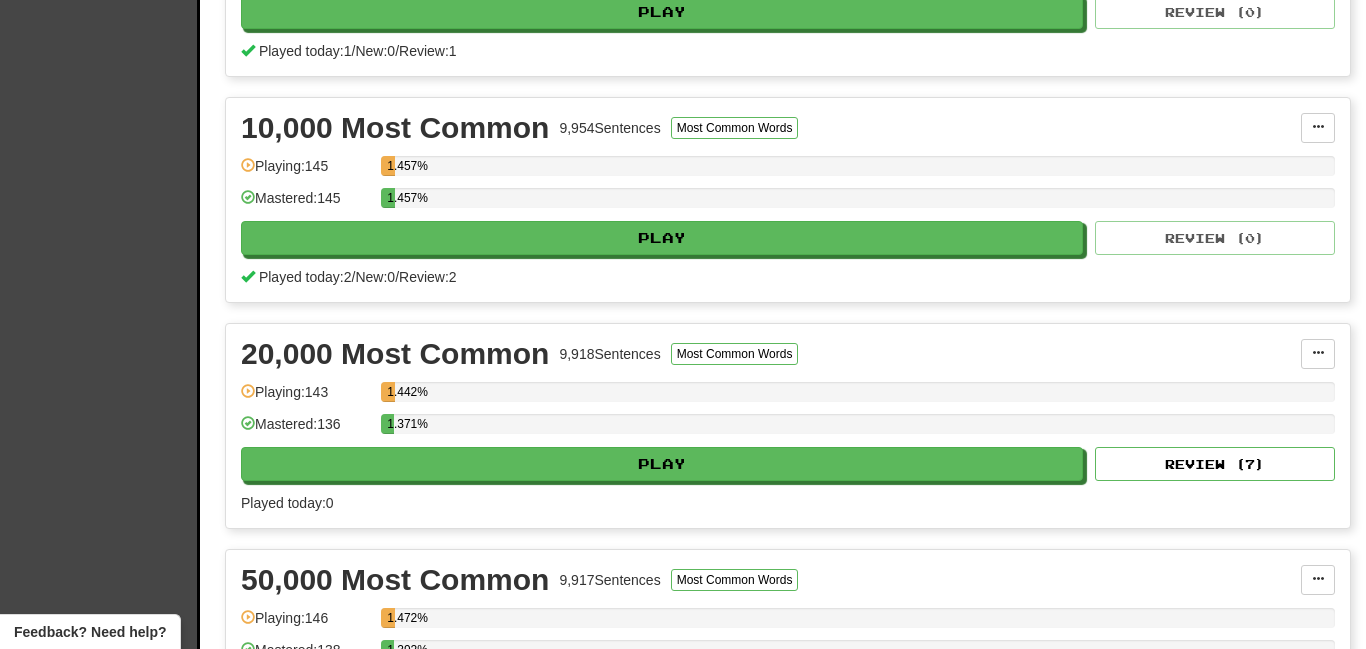 scroll, scrollTop: 1521, scrollLeft: 0, axis: vertical 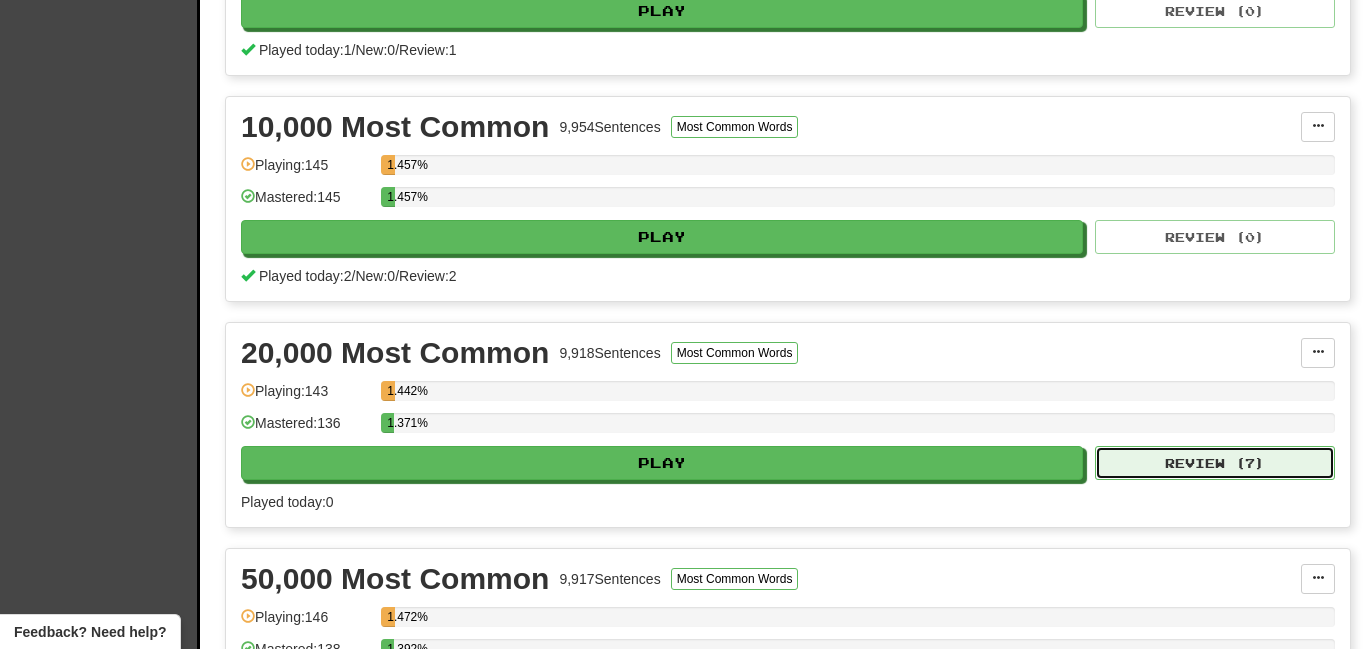 click on "Review ( 7 )" at bounding box center (1215, 463) 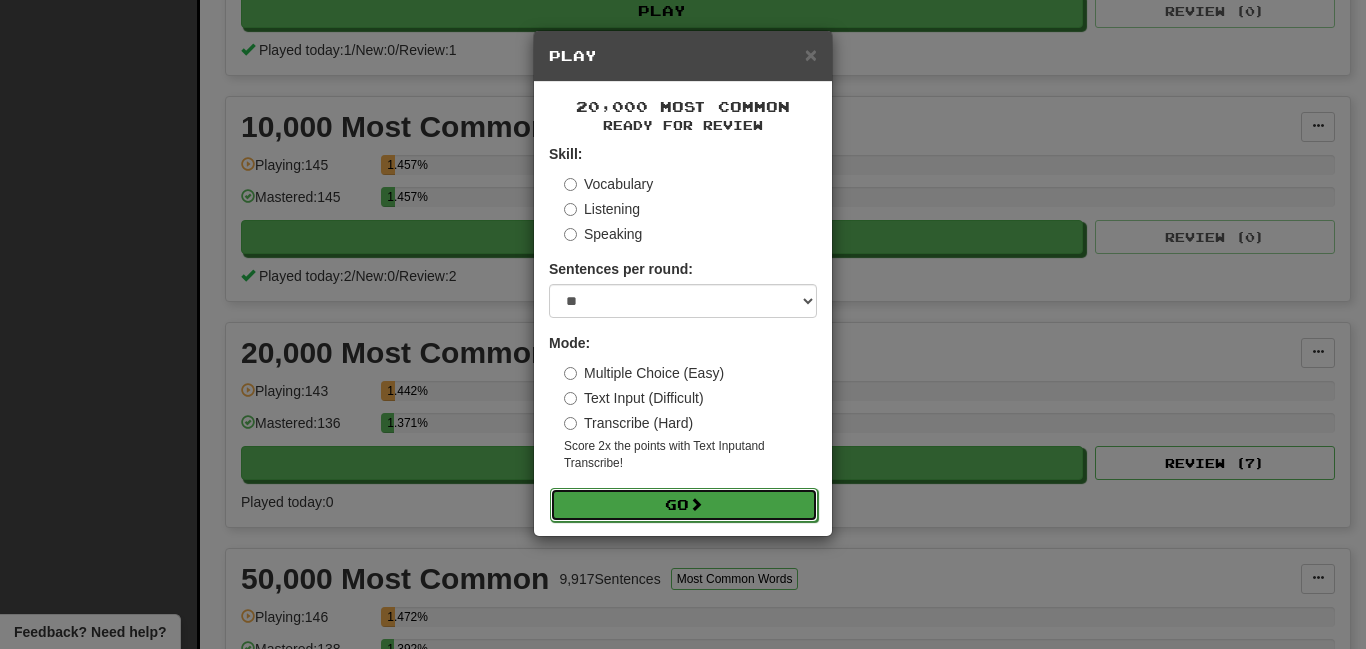 click on "Go" at bounding box center [684, 505] 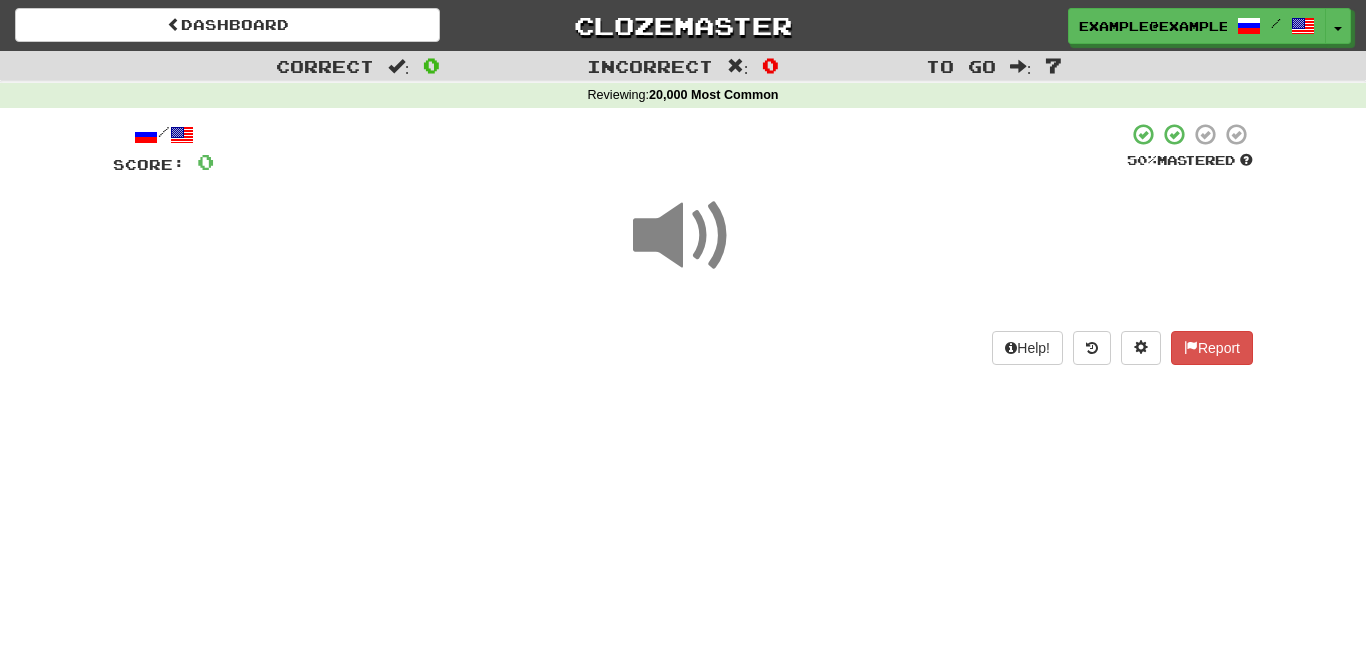 scroll, scrollTop: 0, scrollLeft: 0, axis: both 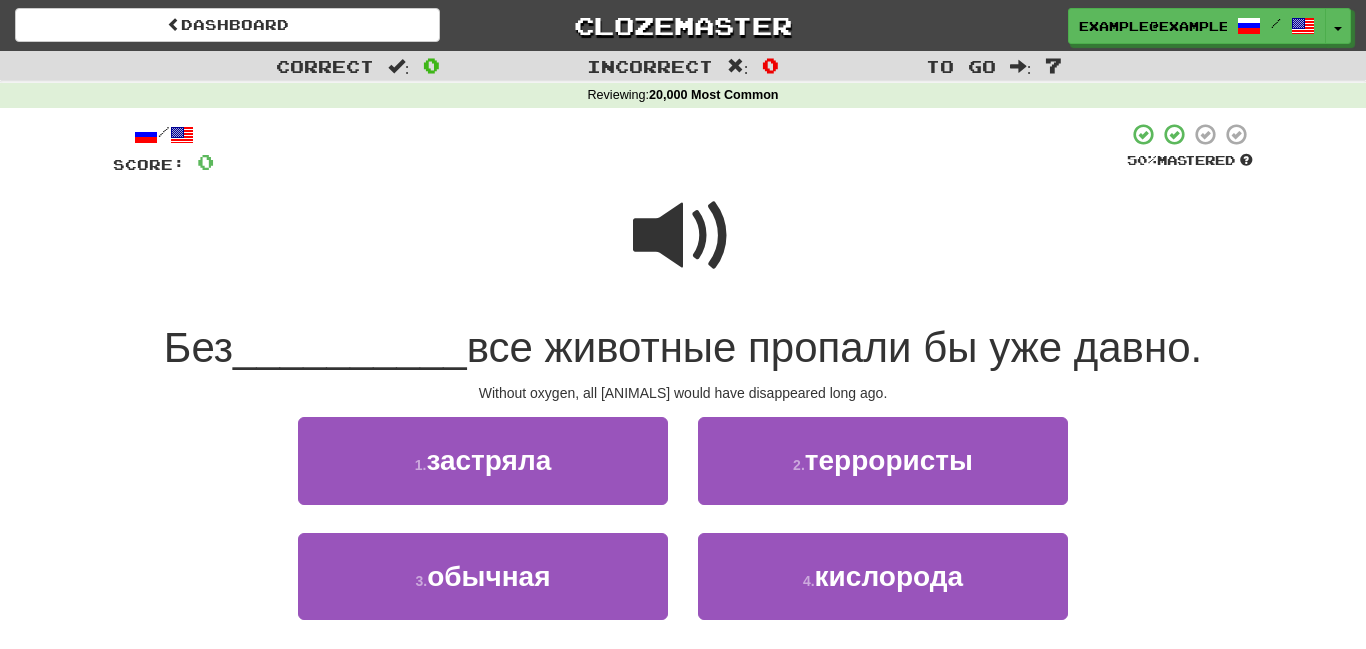 click at bounding box center [683, 236] 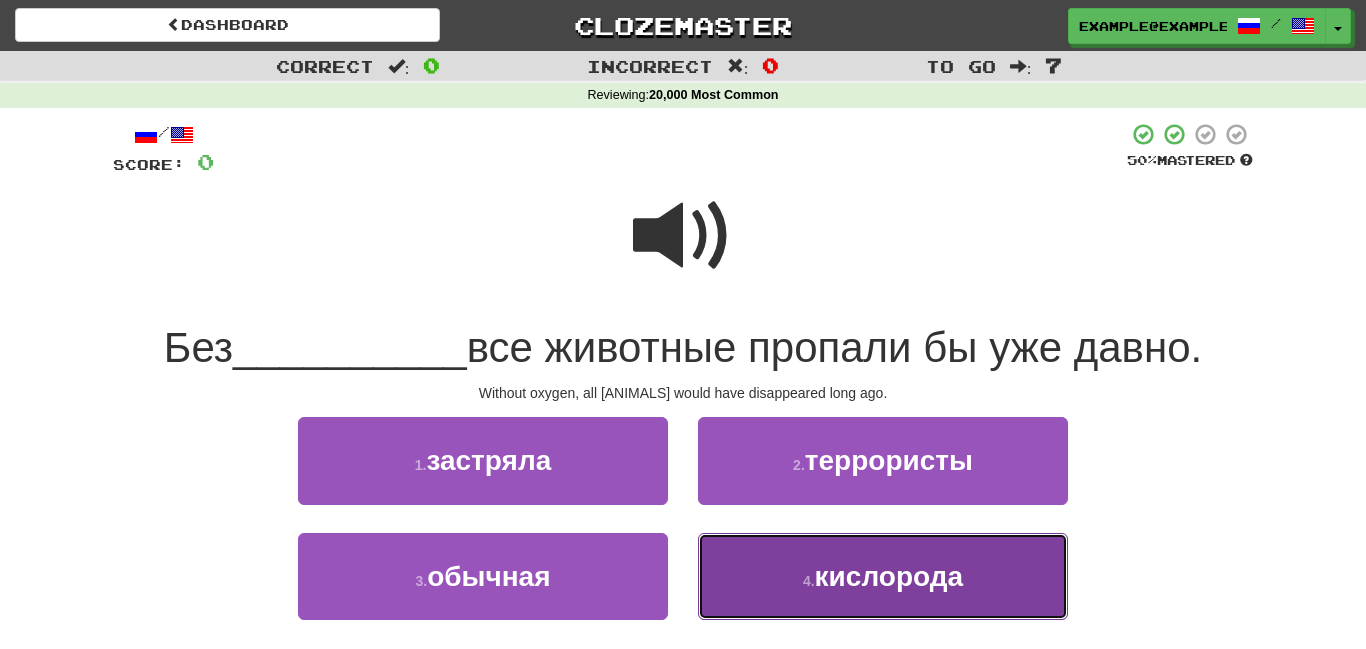click on "кислорода" at bounding box center [889, 576] 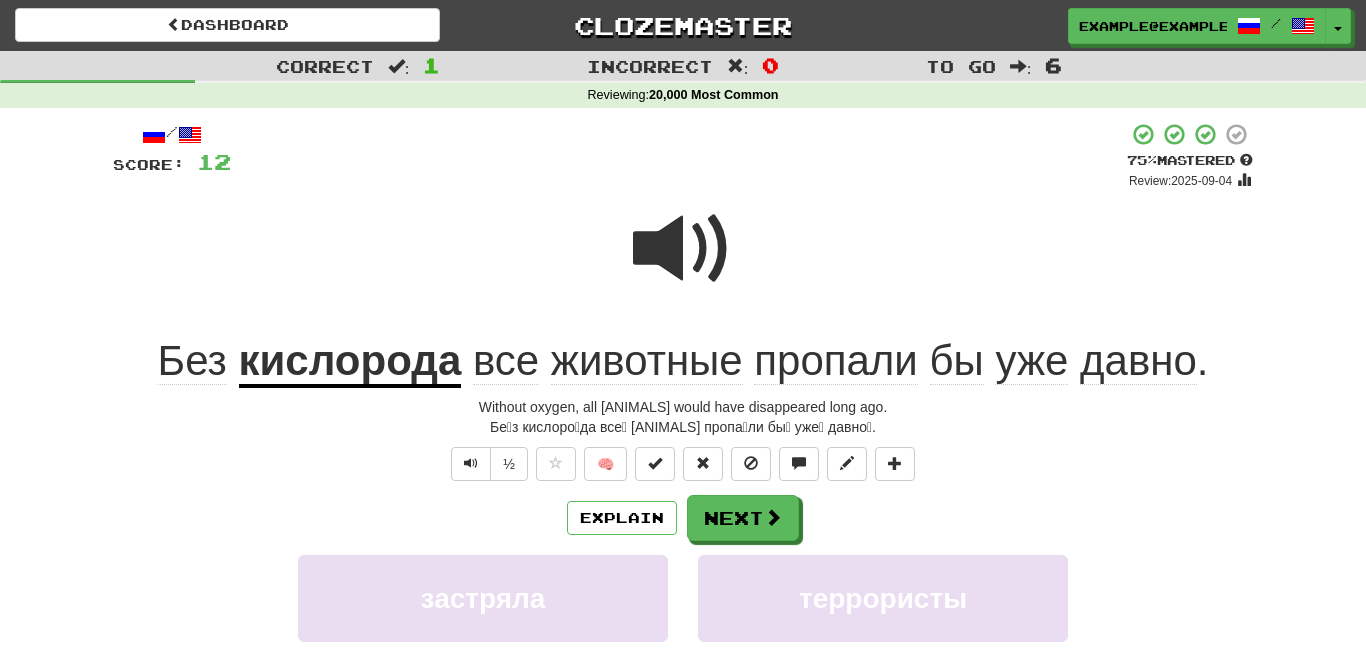 click on "кислорода" at bounding box center [350, 362] 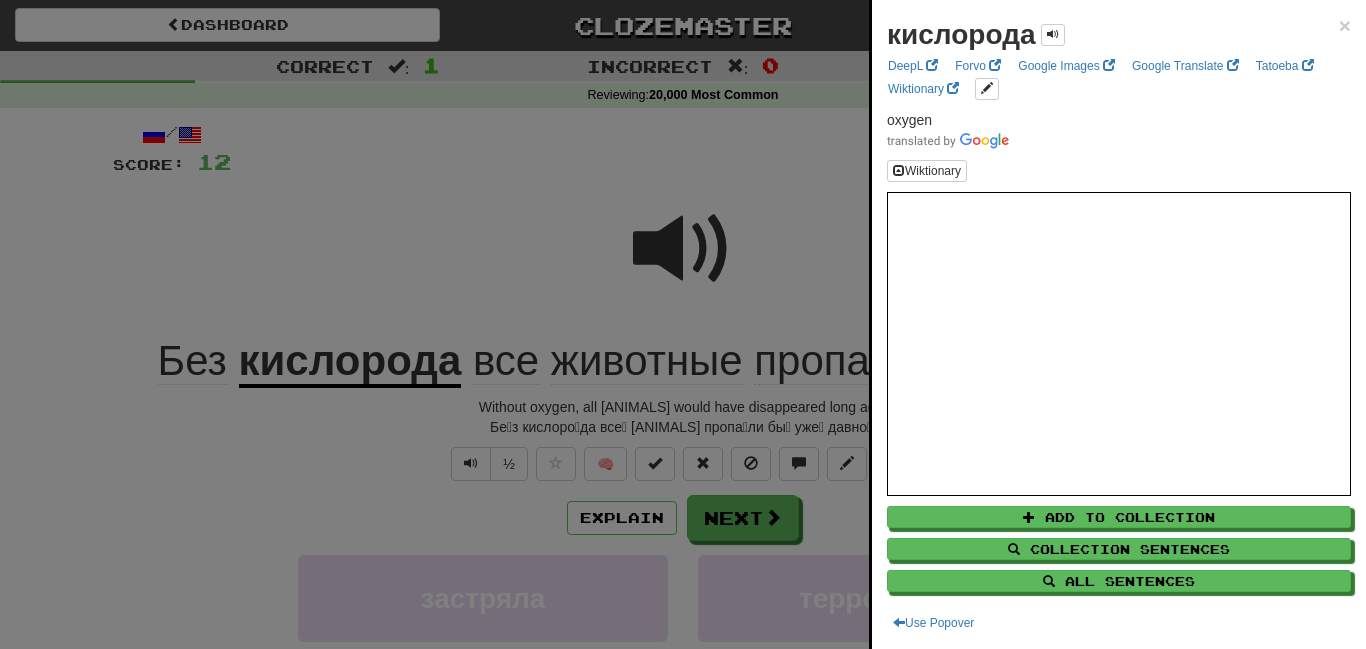 click at bounding box center [683, 324] 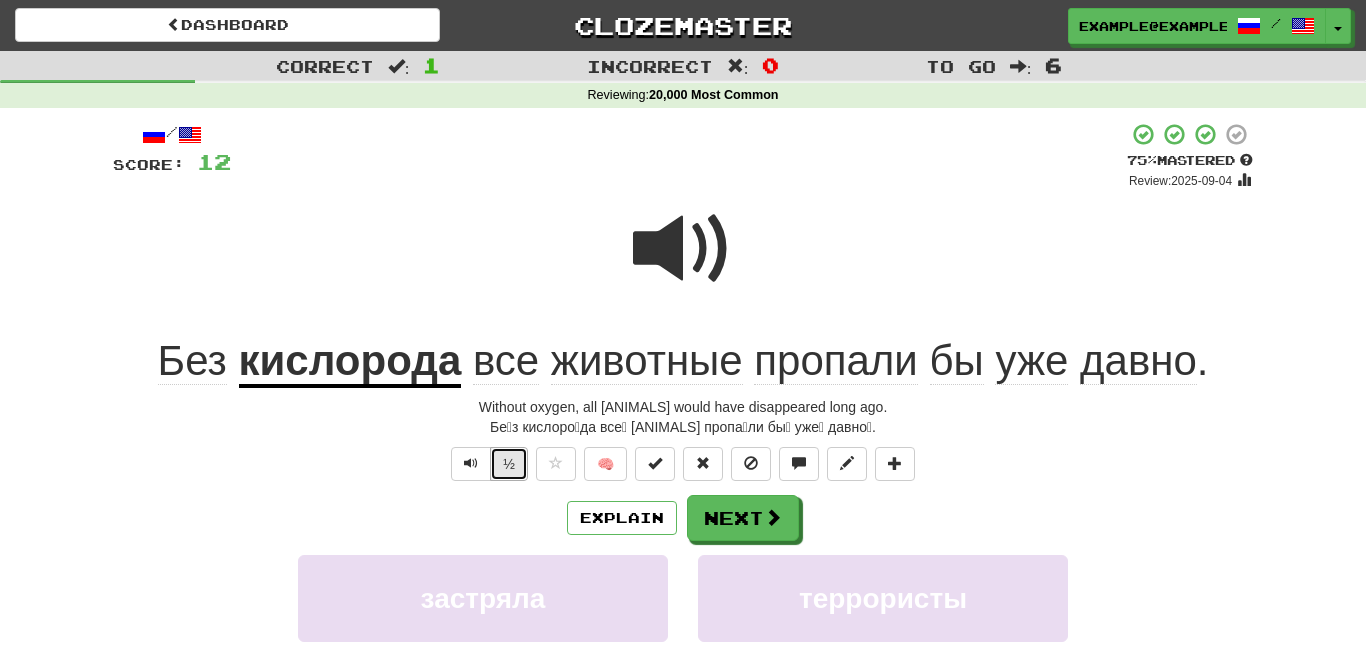 click on "½" at bounding box center [509, 464] 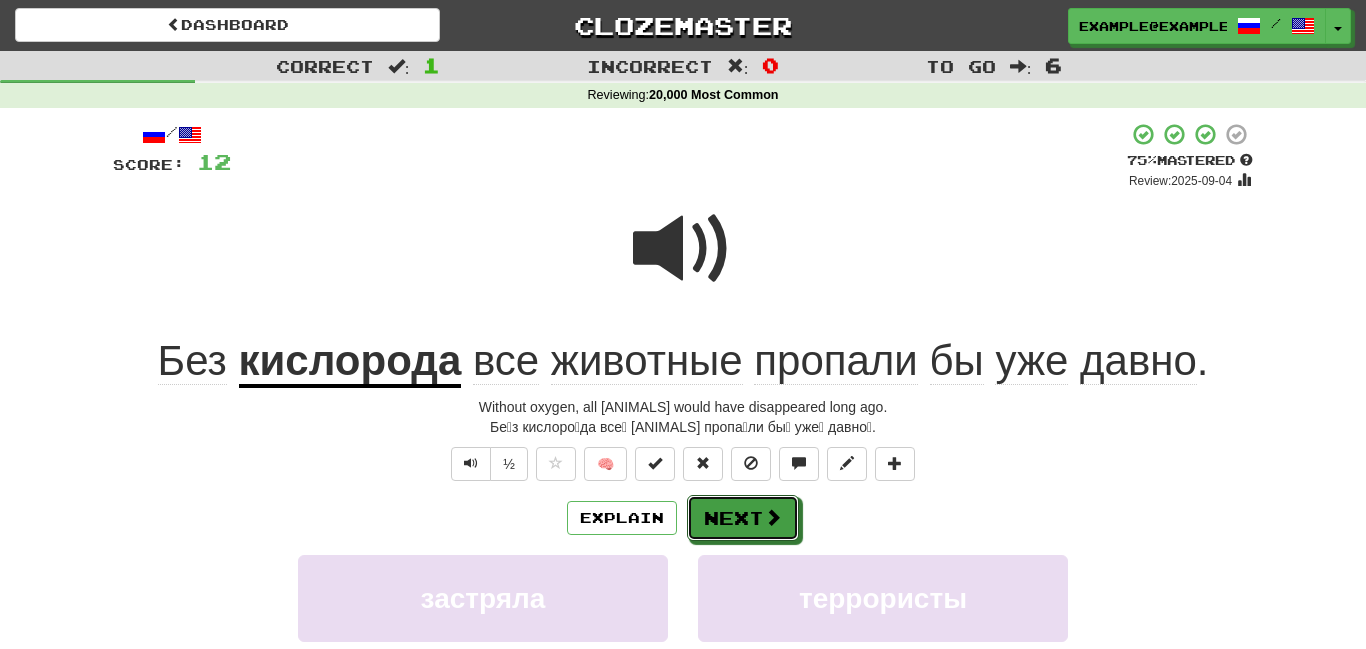 click on "Next" at bounding box center [743, 518] 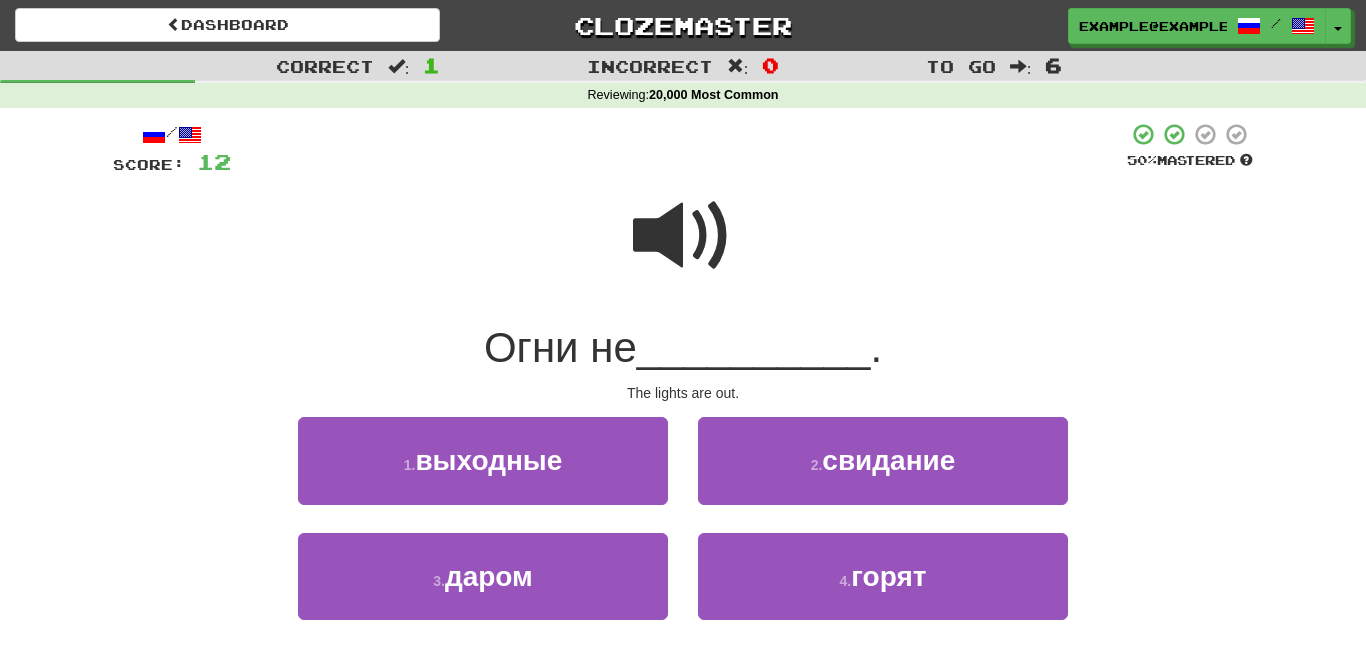 click at bounding box center [683, 236] 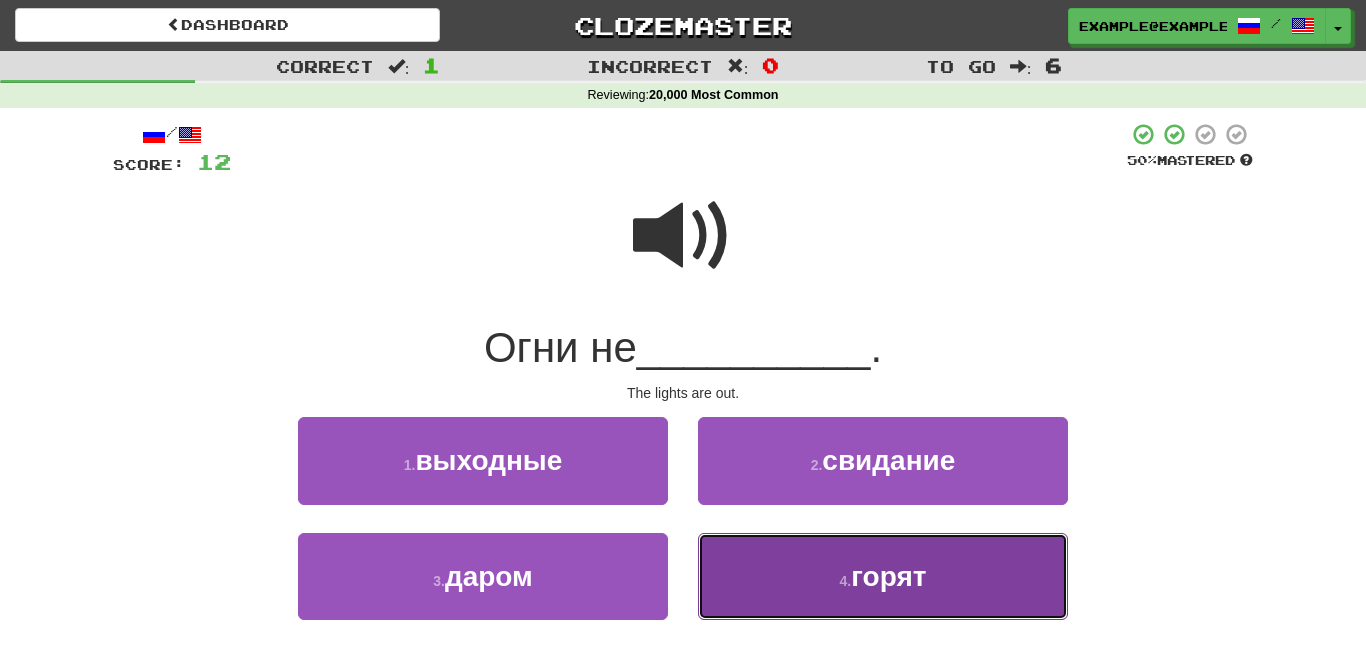 click on "4 .  горят" at bounding box center (883, 576) 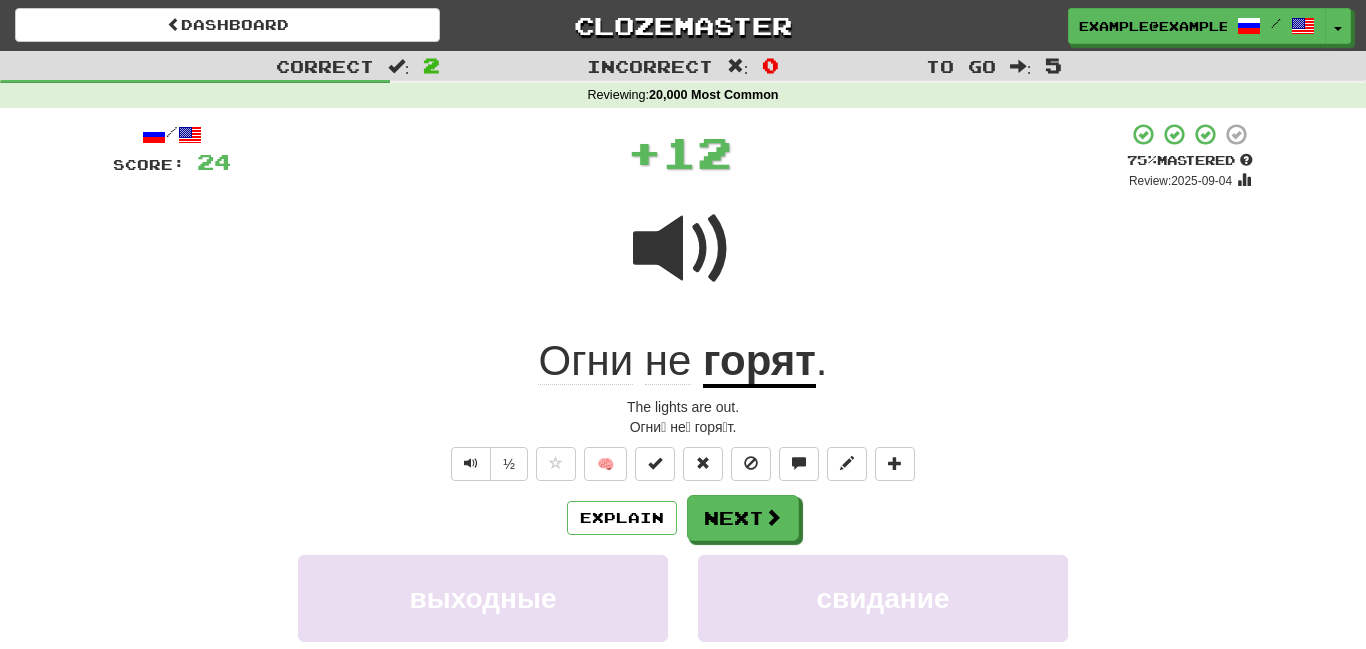 click on "горят" at bounding box center [759, 362] 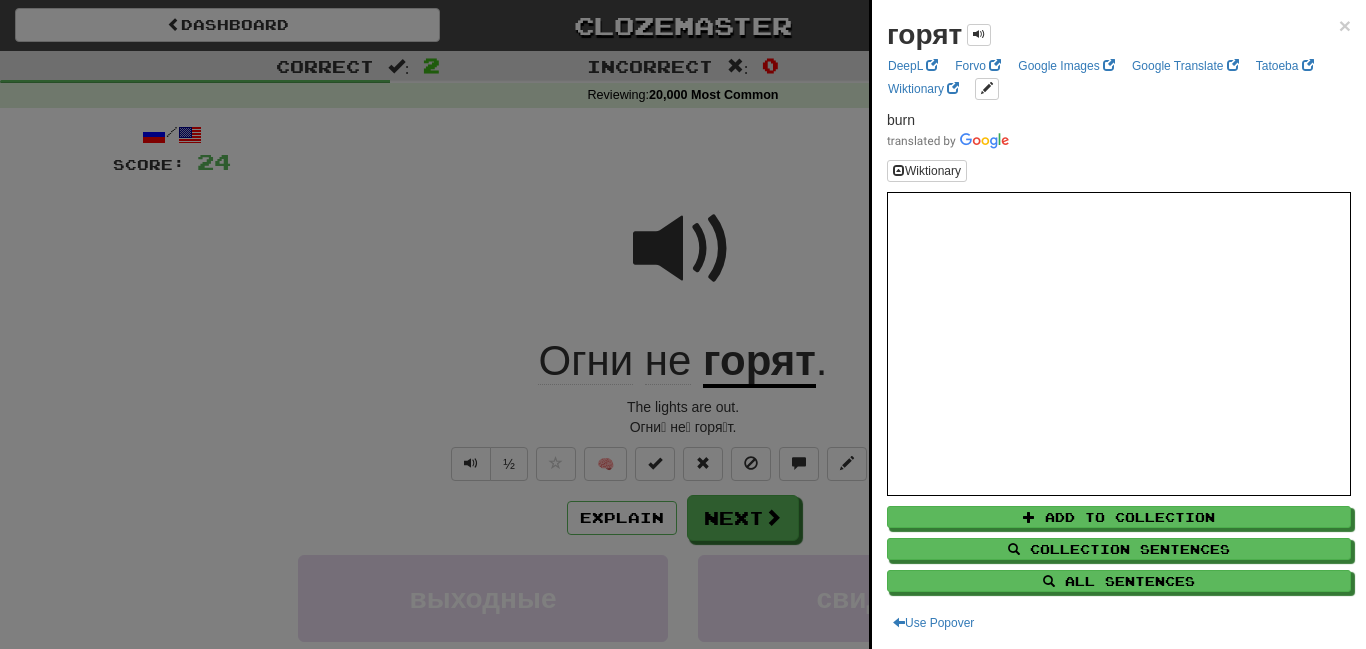 click at bounding box center (683, 324) 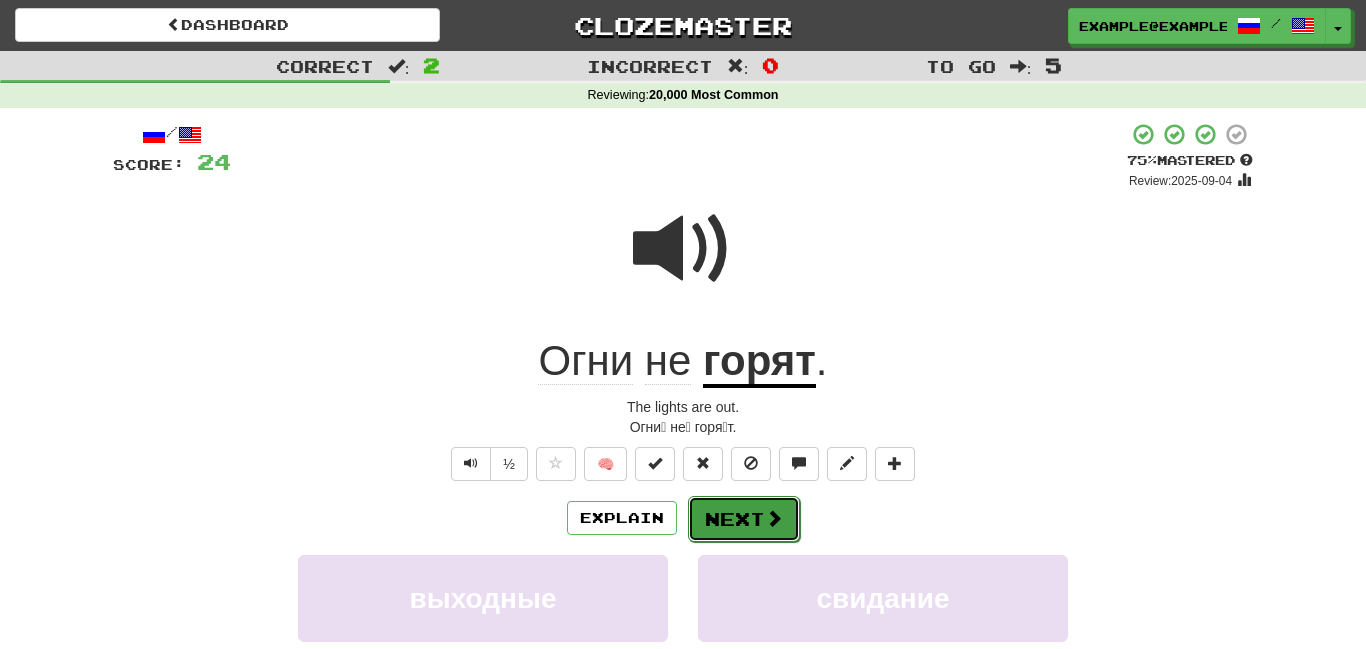click on "Next" at bounding box center [744, 519] 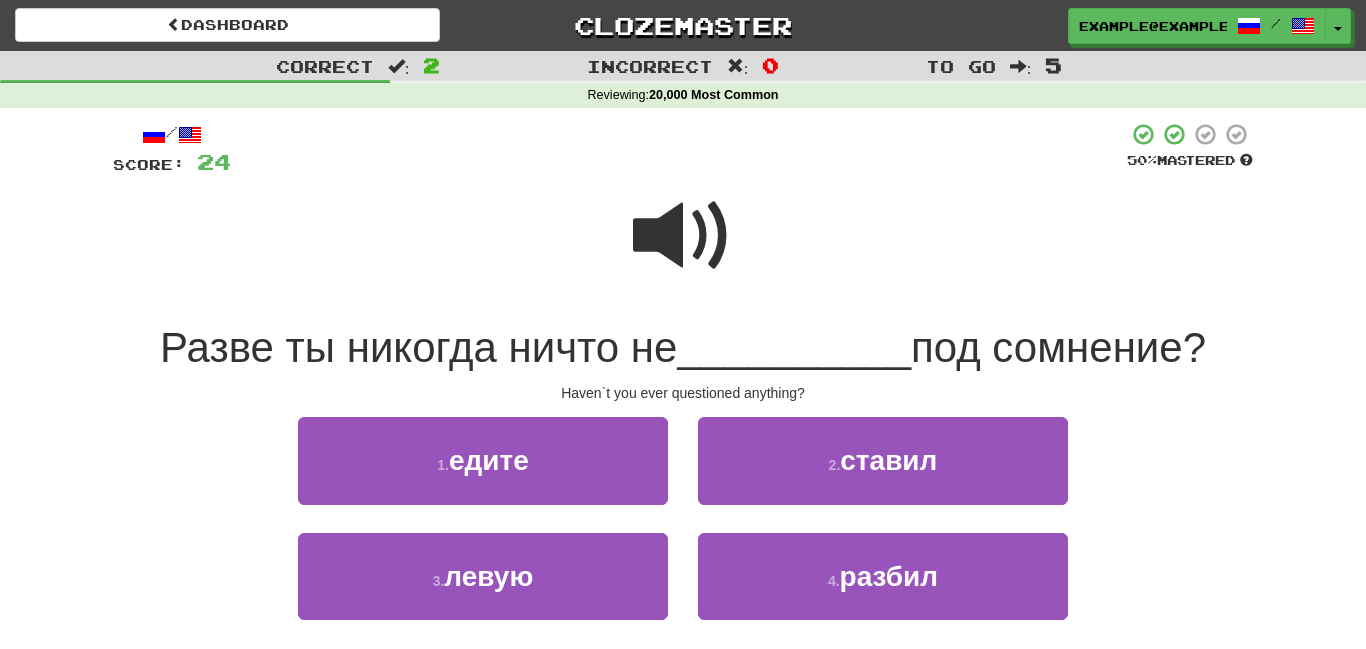 click at bounding box center (683, 236) 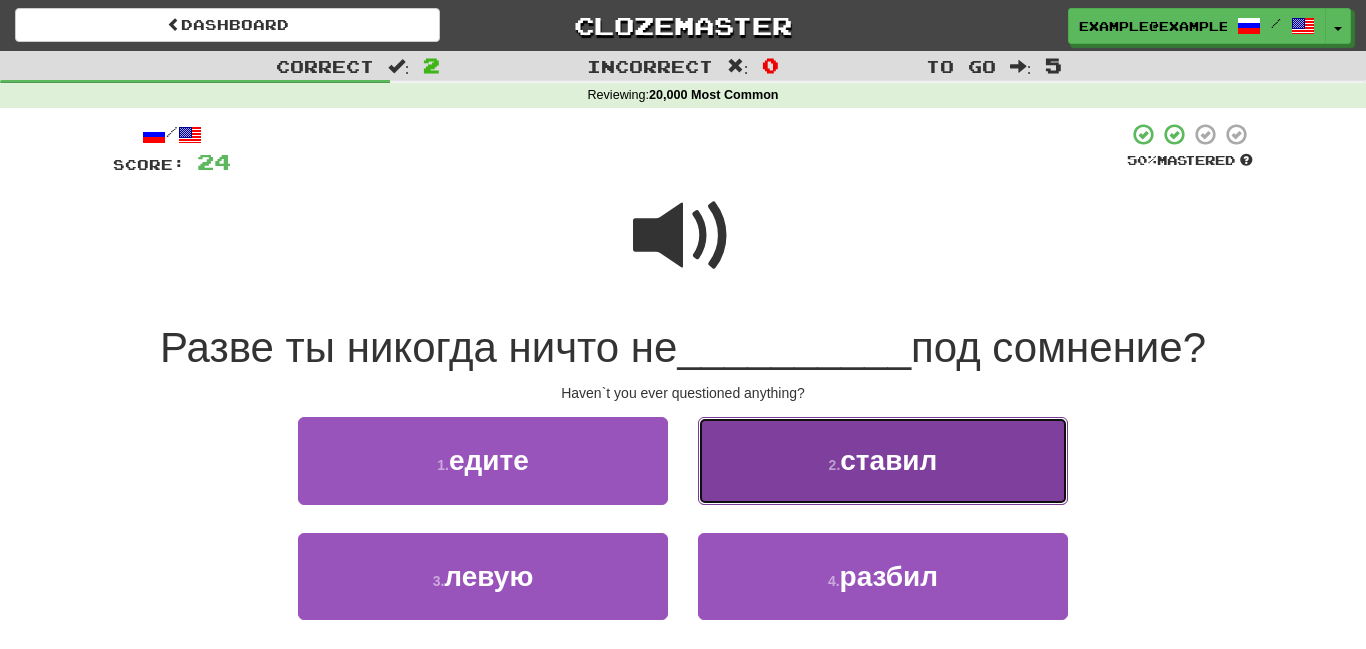 click on "2 .  ставил" at bounding box center [883, 460] 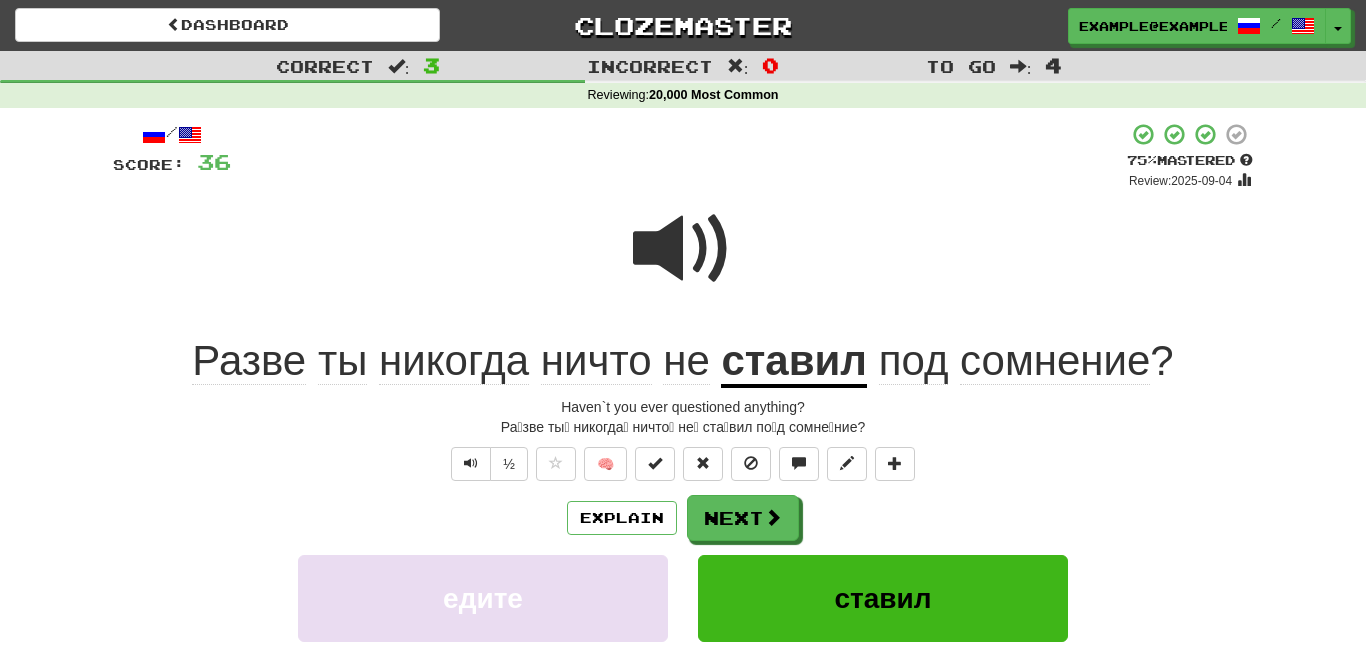 click on "ставил" at bounding box center [794, 362] 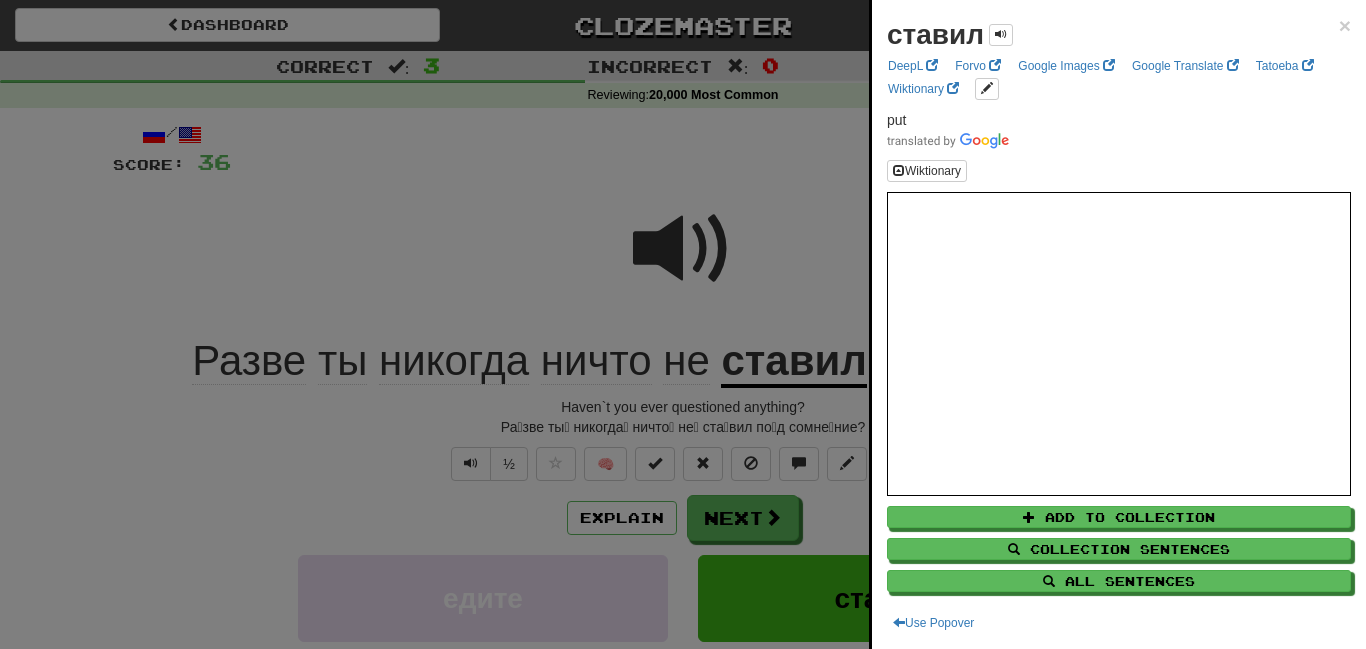 click at bounding box center (683, 324) 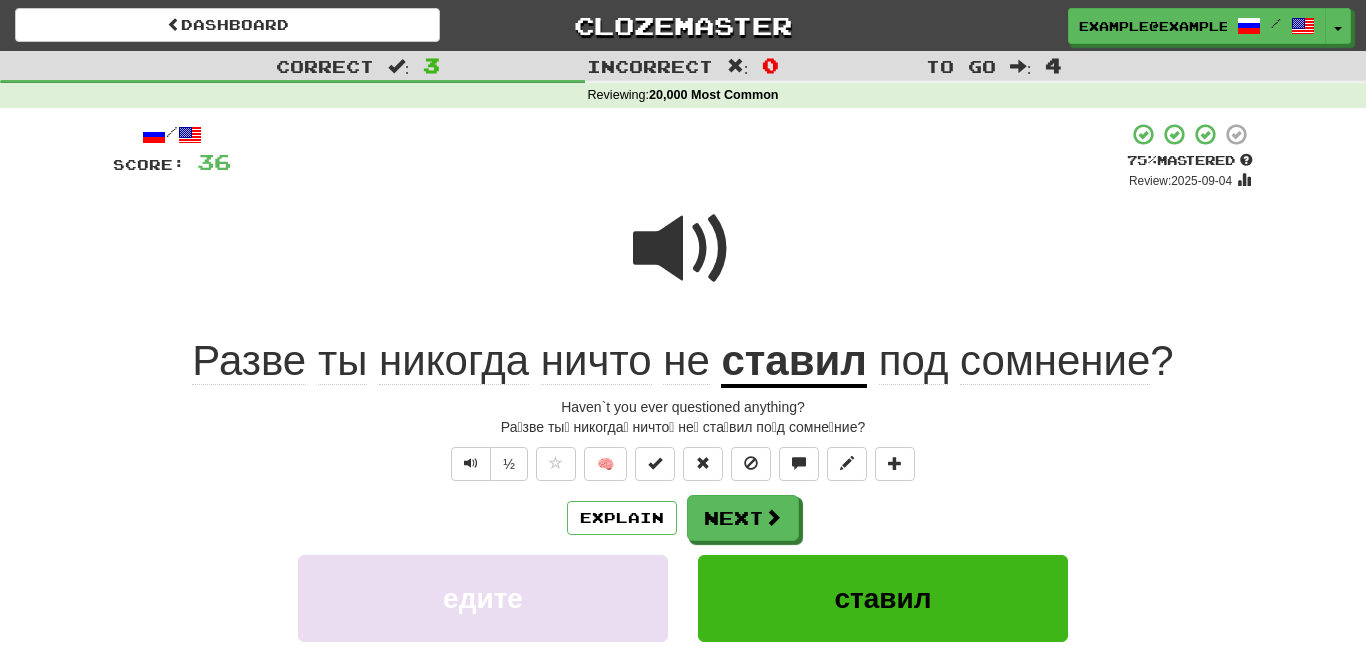 click on "сомнение" at bounding box center [1055, 361] 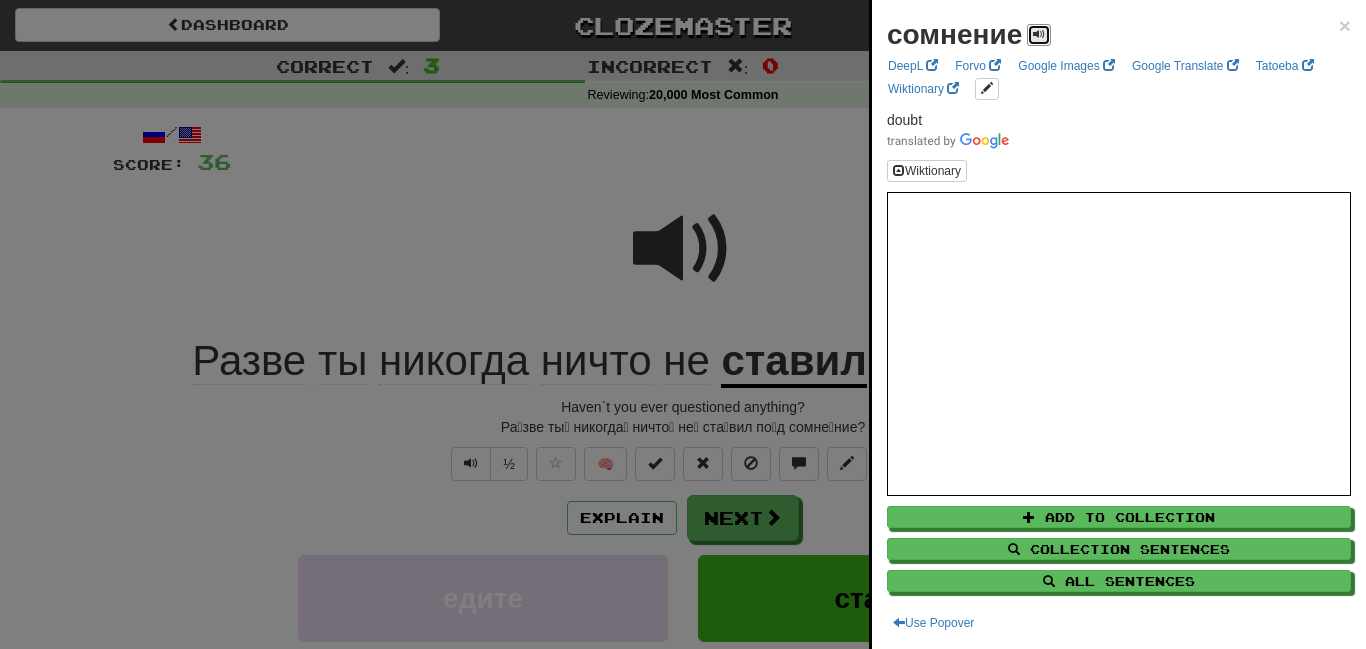 drag, startPoint x: 1033, startPoint y: 31, endPoint x: 1026, endPoint y: 42, distance: 13.038404 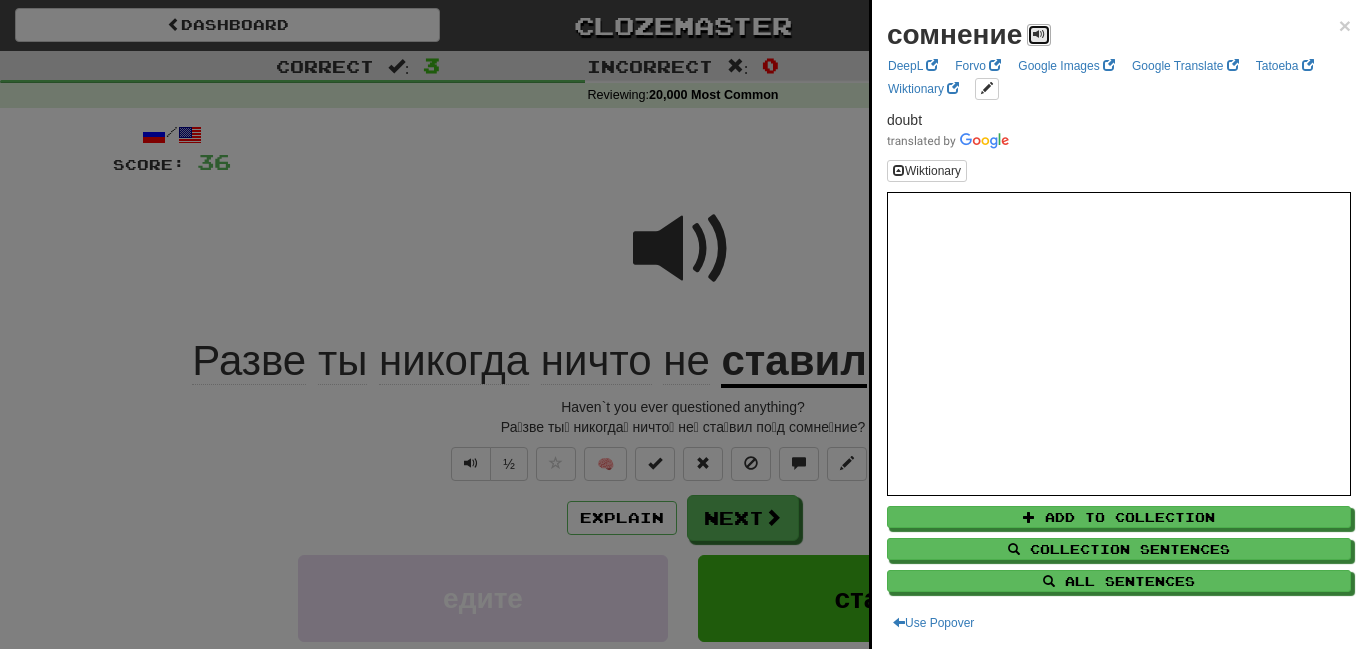 click at bounding box center (1039, 35) 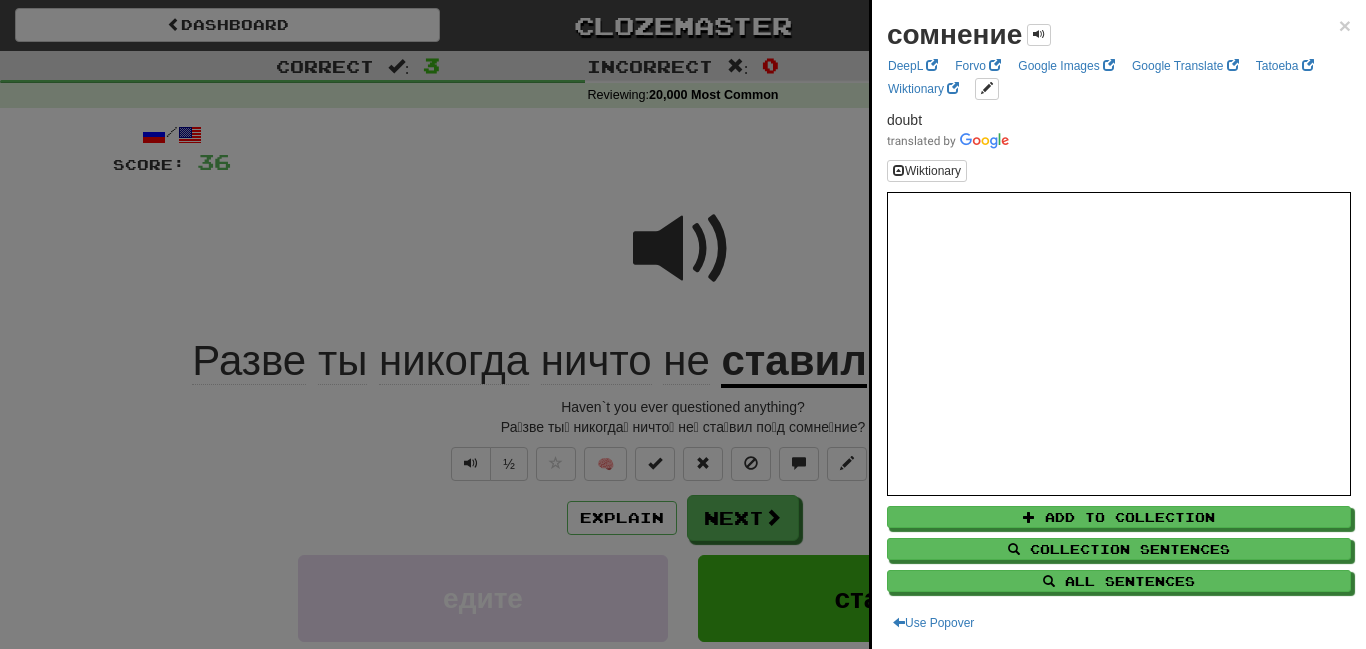 click at bounding box center [683, 324] 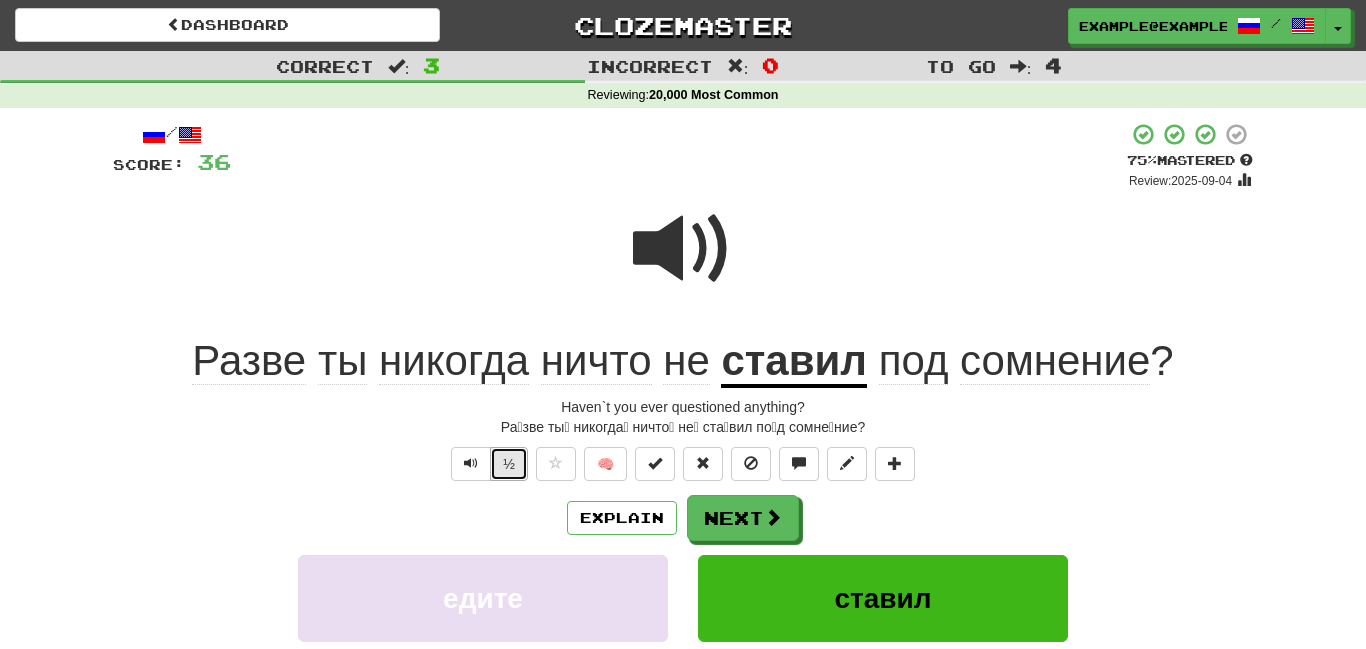 click on "½" at bounding box center [509, 464] 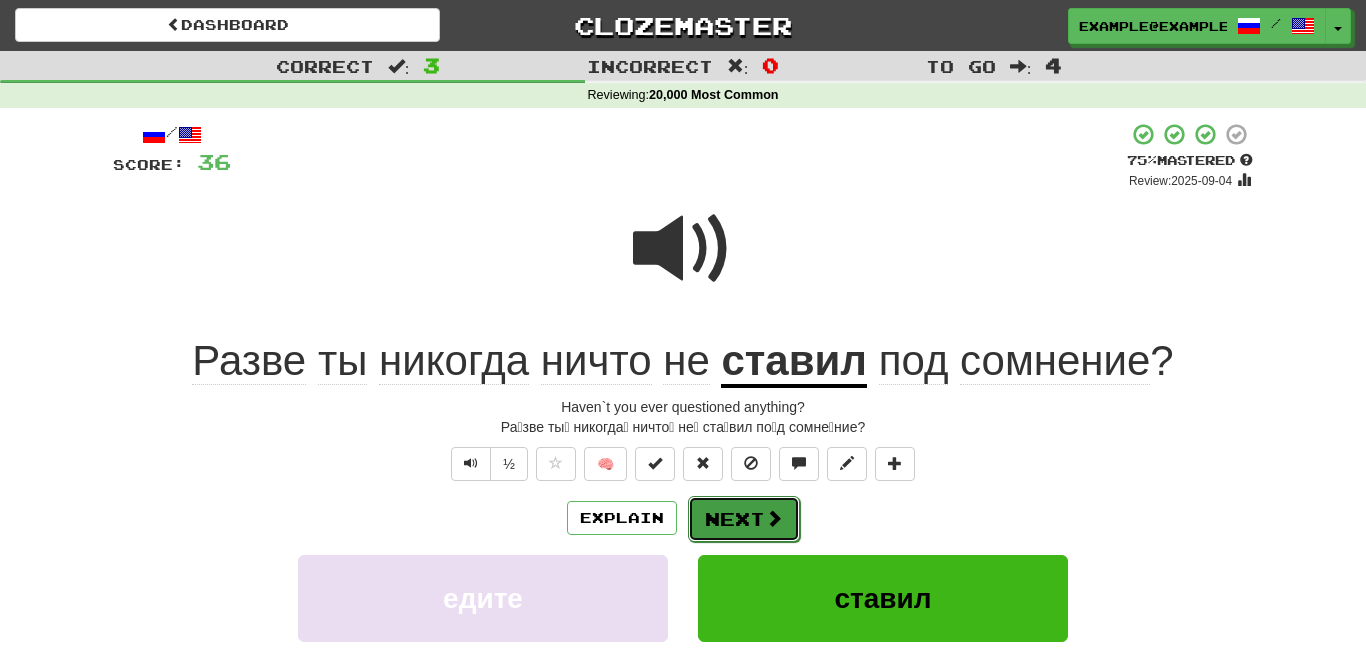 click on "Next" at bounding box center (744, 519) 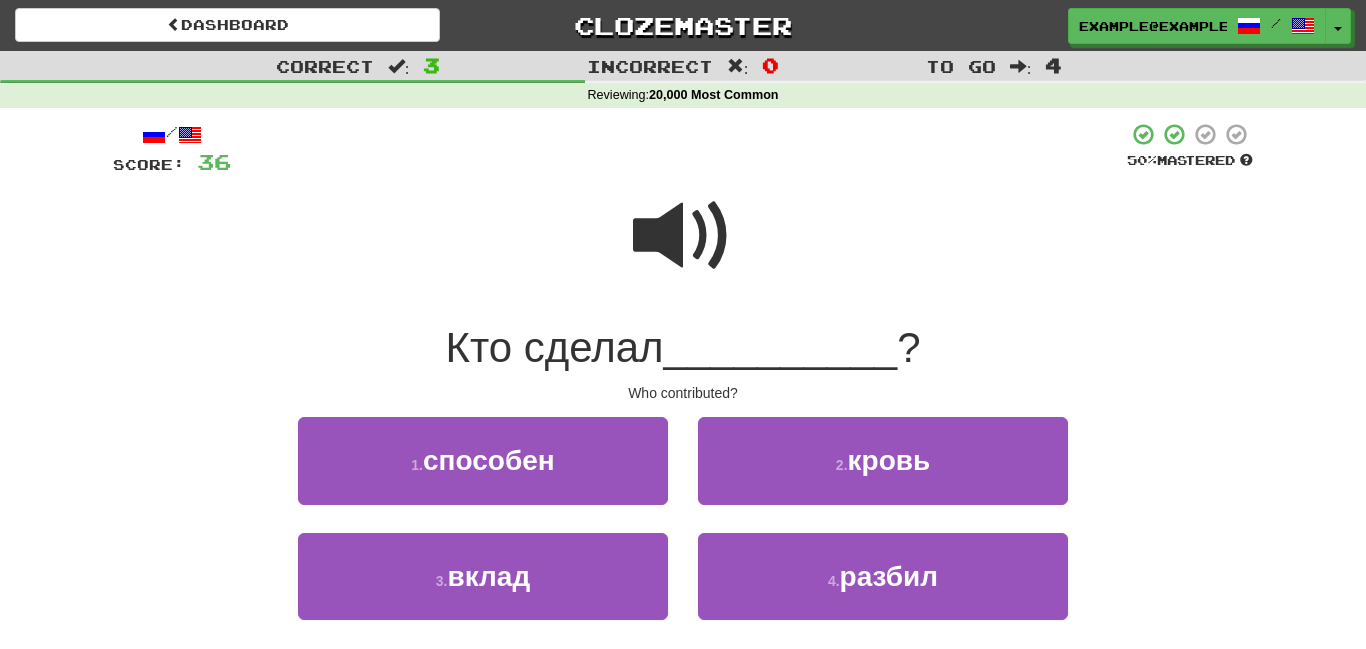 click at bounding box center (683, 236) 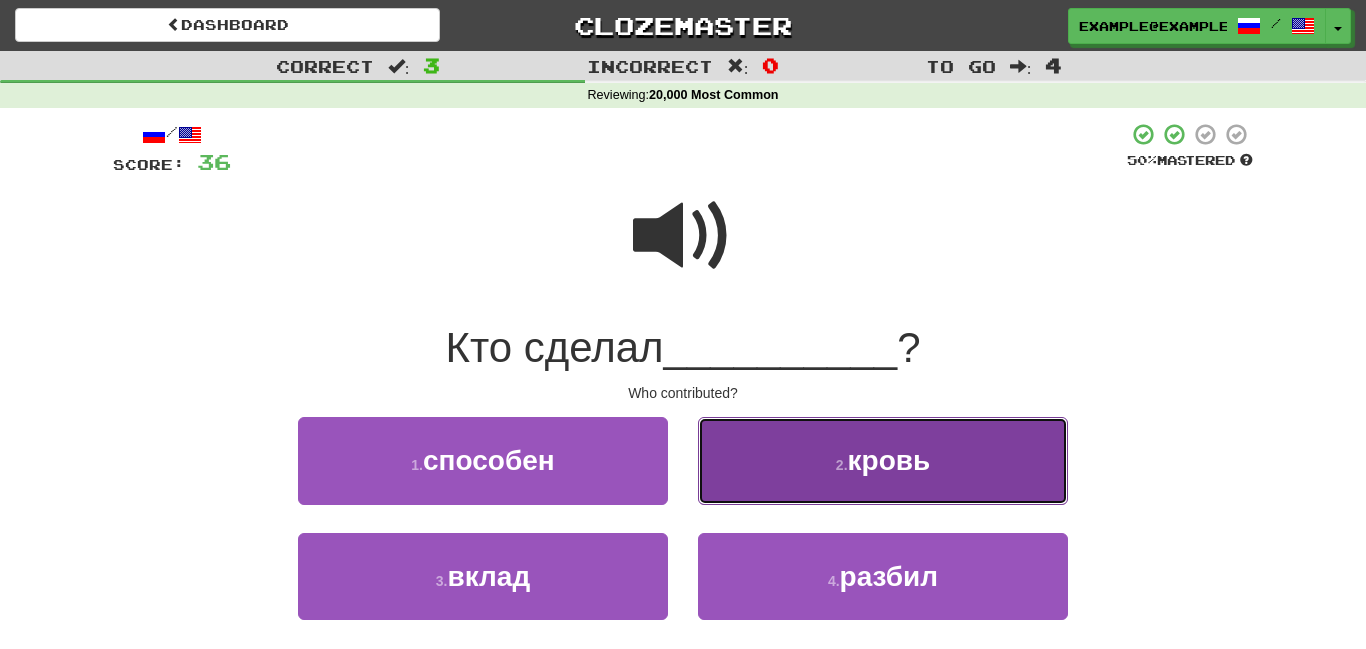 click on "2 .  кровь" at bounding box center (883, 460) 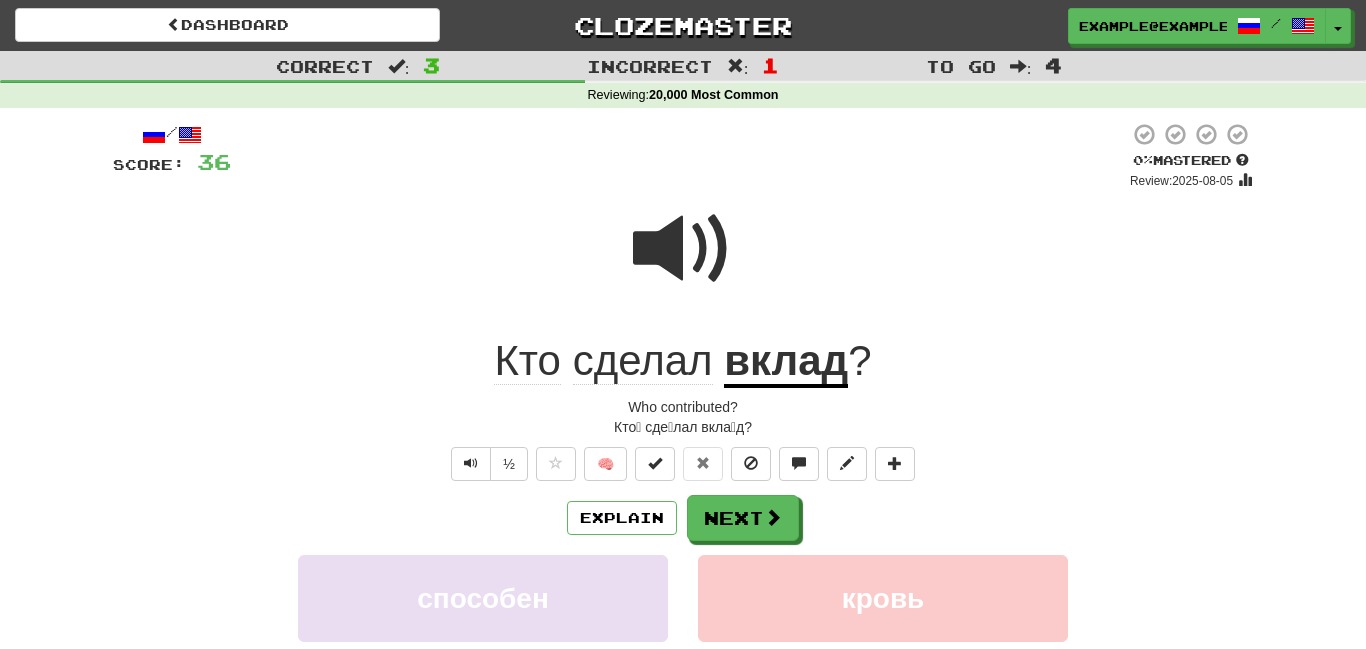 click on "вклад" at bounding box center (786, 362) 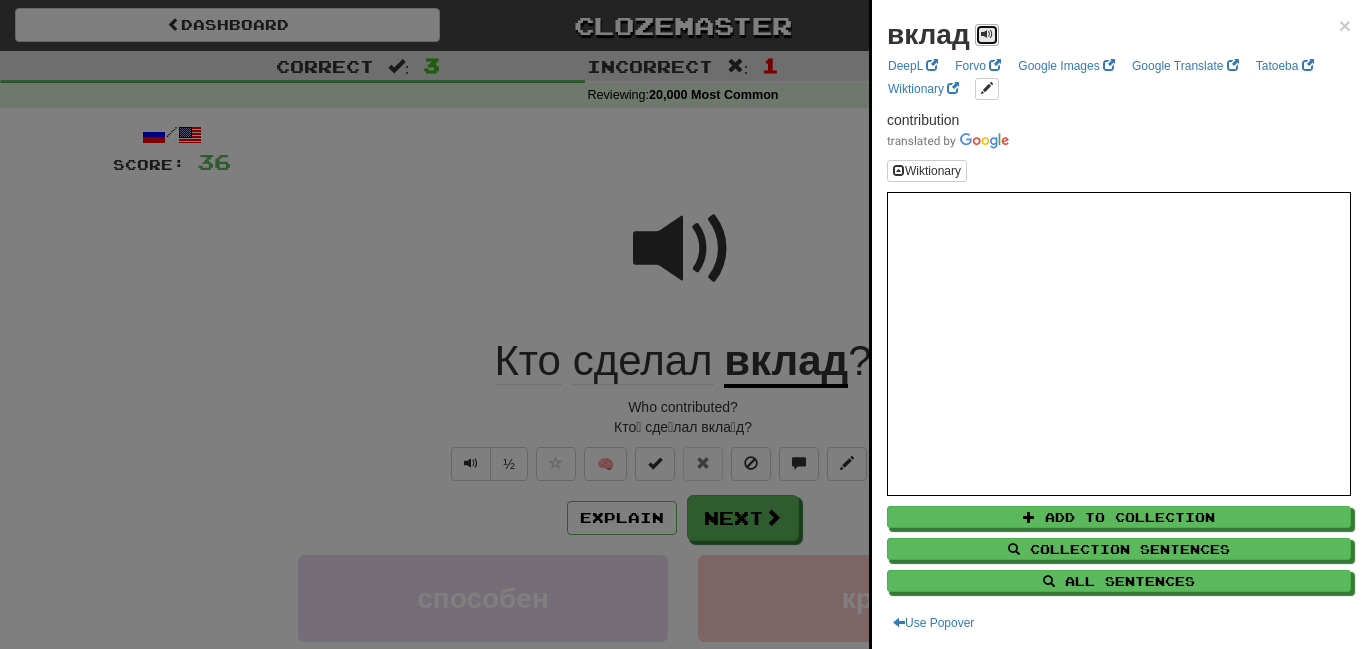 click at bounding box center (987, 34) 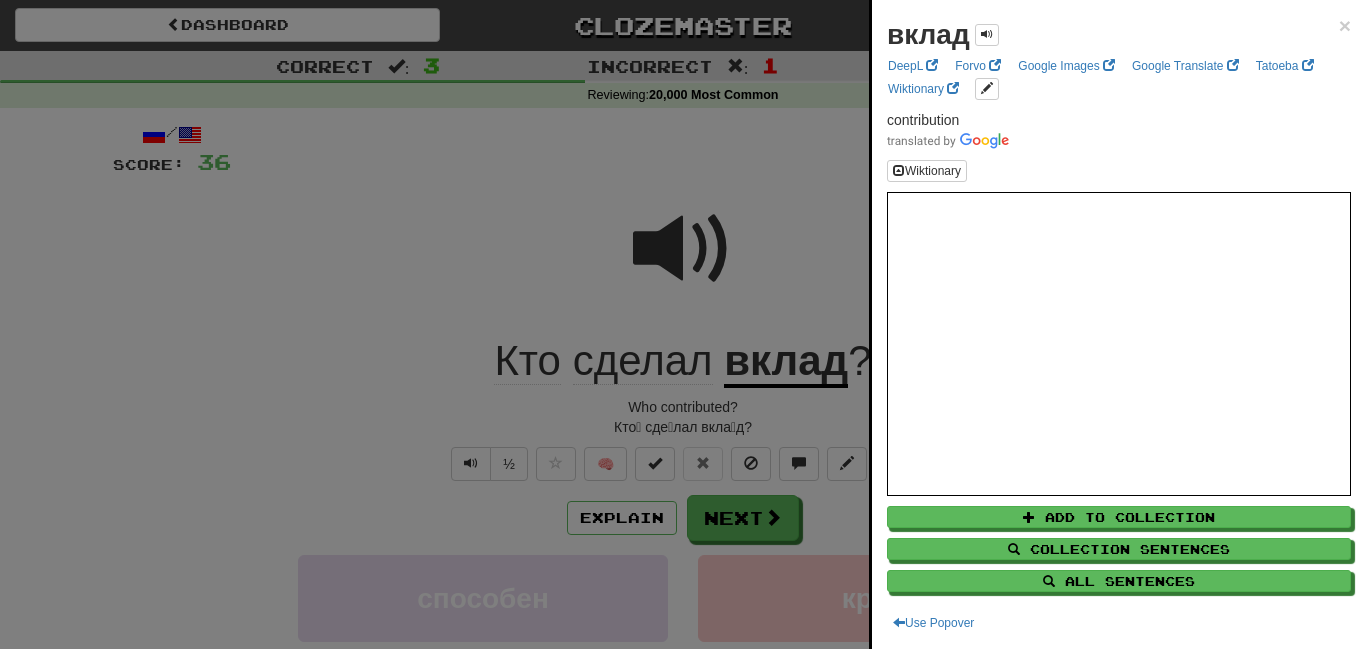click at bounding box center (683, 324) 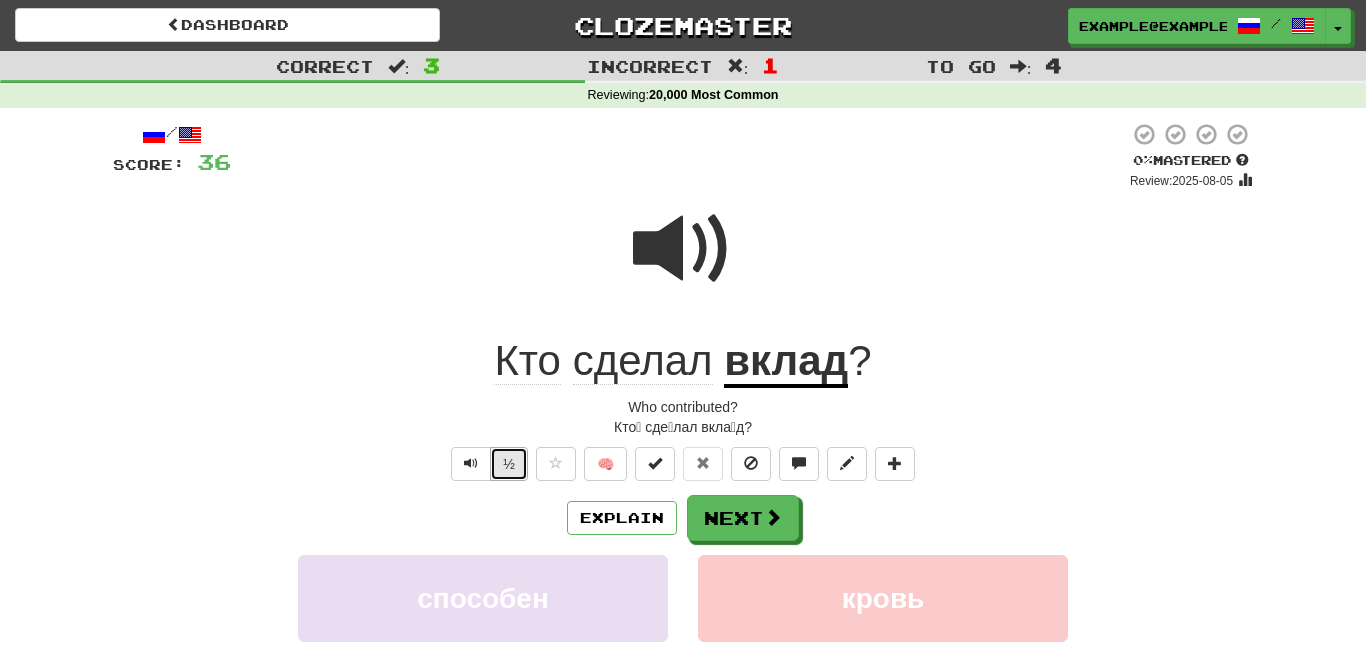 click on "½" at bounding box center (509, 464) 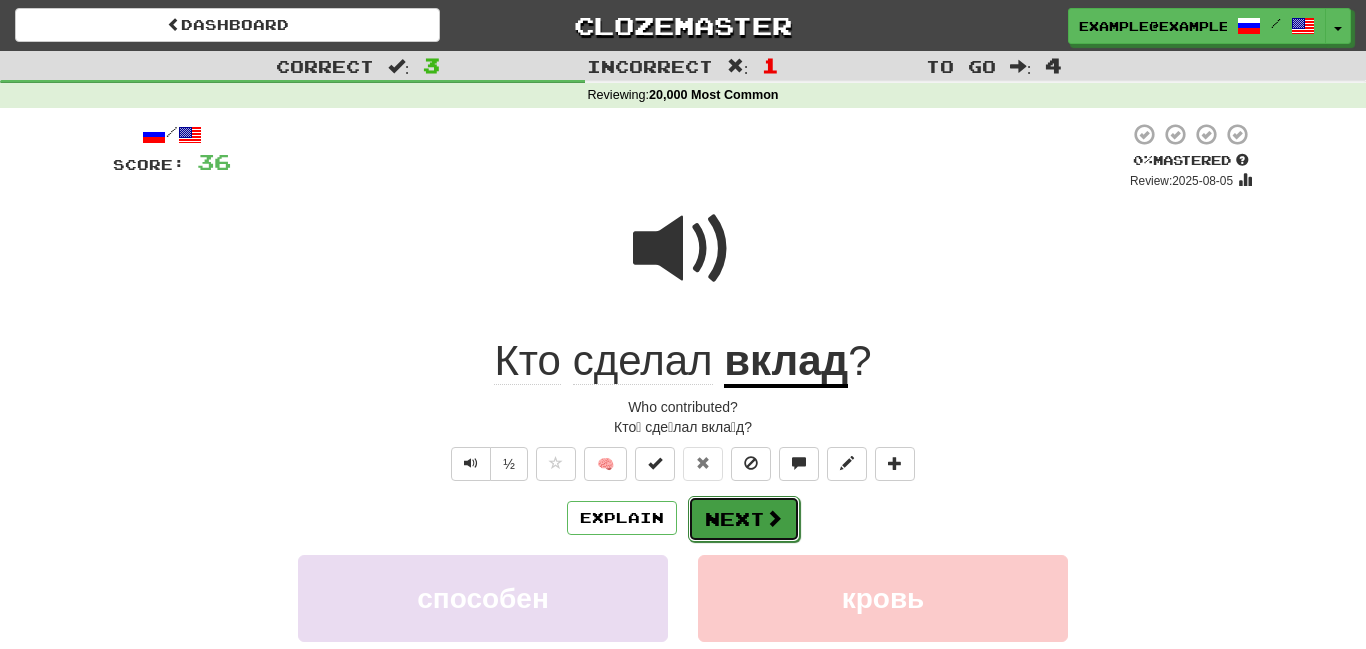 click on "Next" at bounding box center [744, 519] 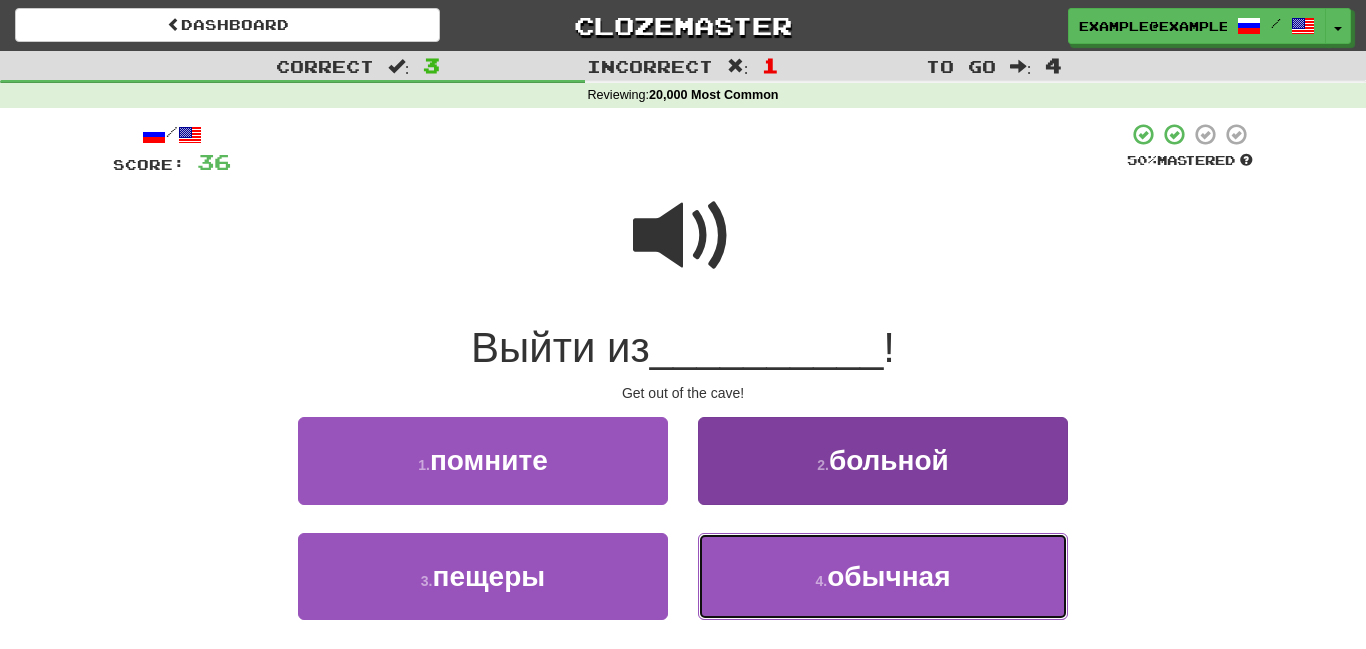 click on "4 .  обычная" at bounding box center [883, 576] 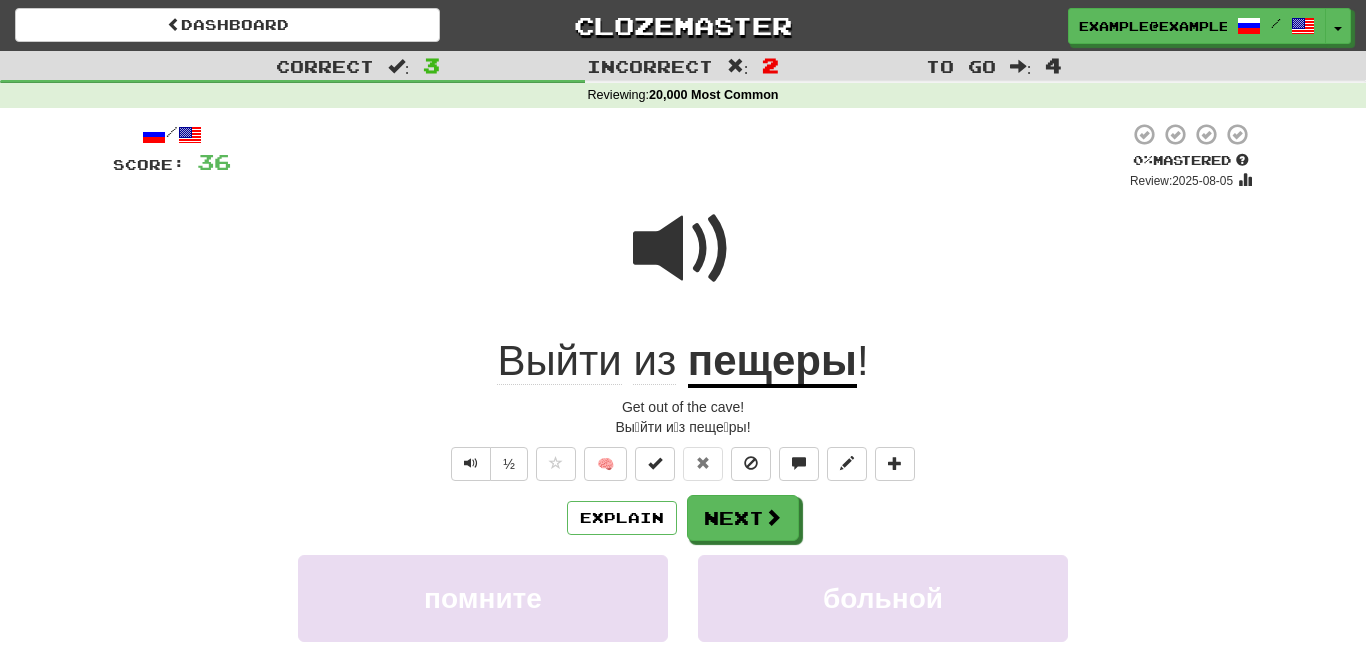 click on "пещеры" at bounding box center [772, 362] 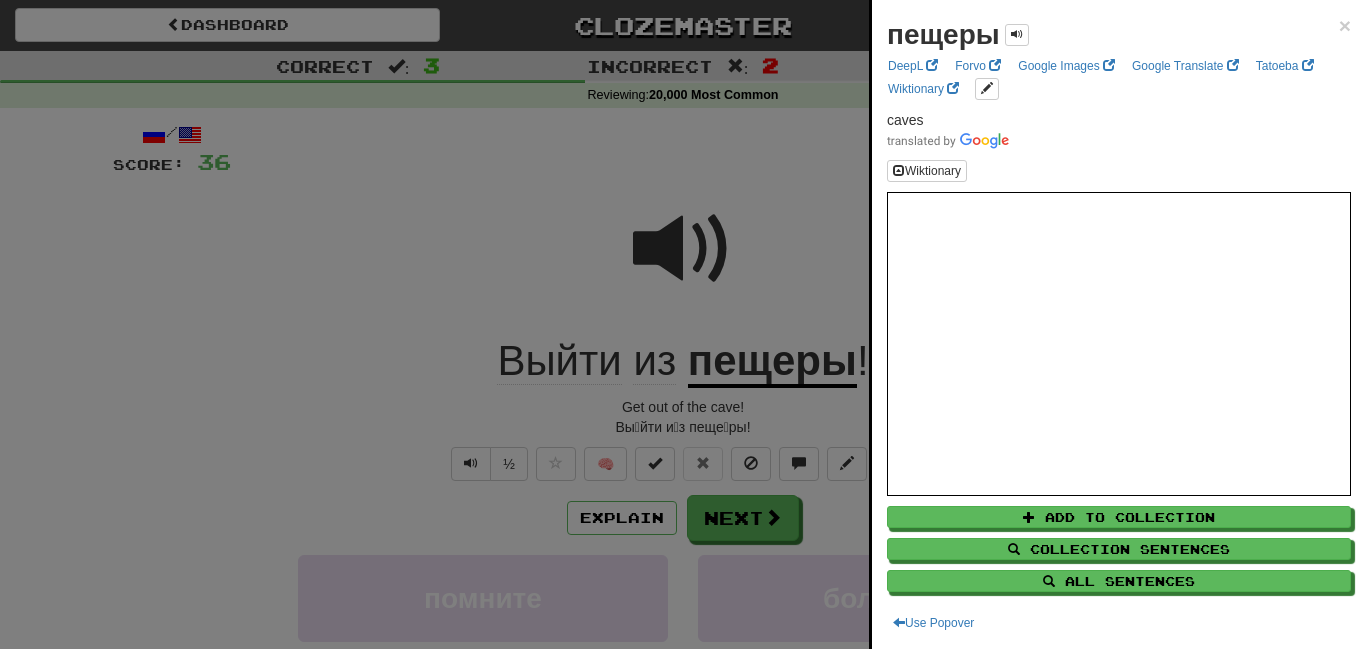 click at bounding box center [683, 324] 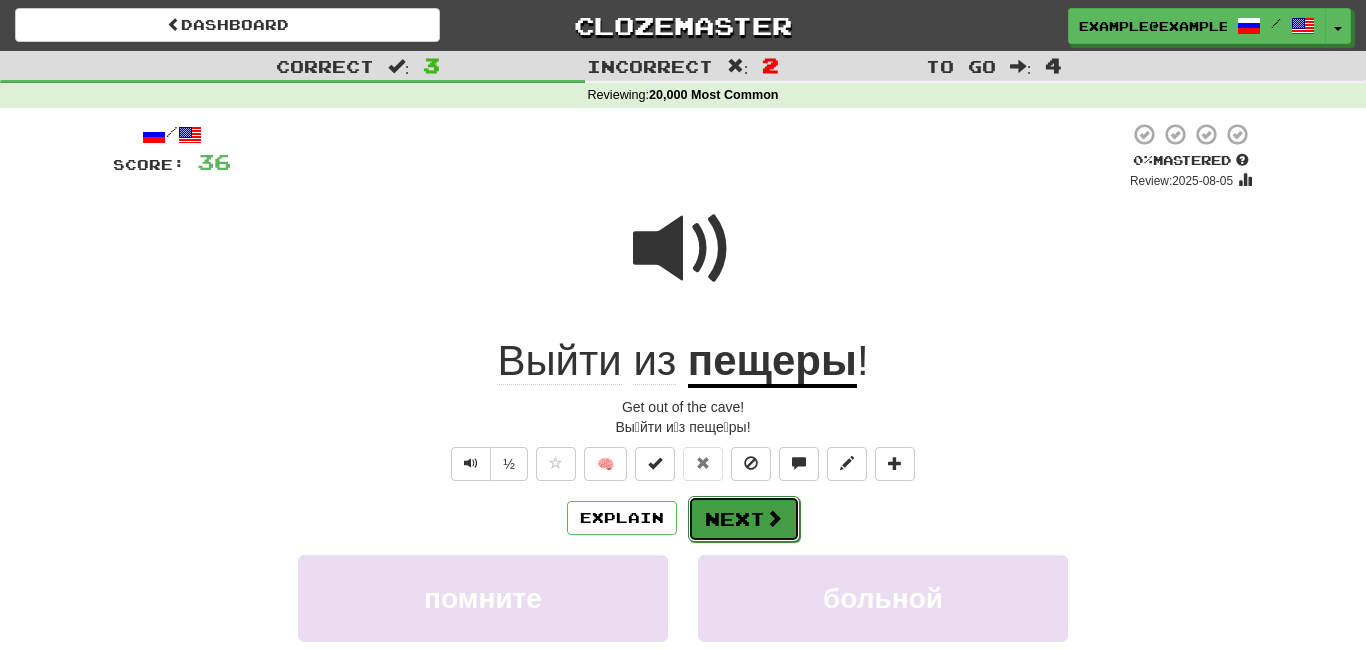 click on "Next" at bounding box center [744, 519] 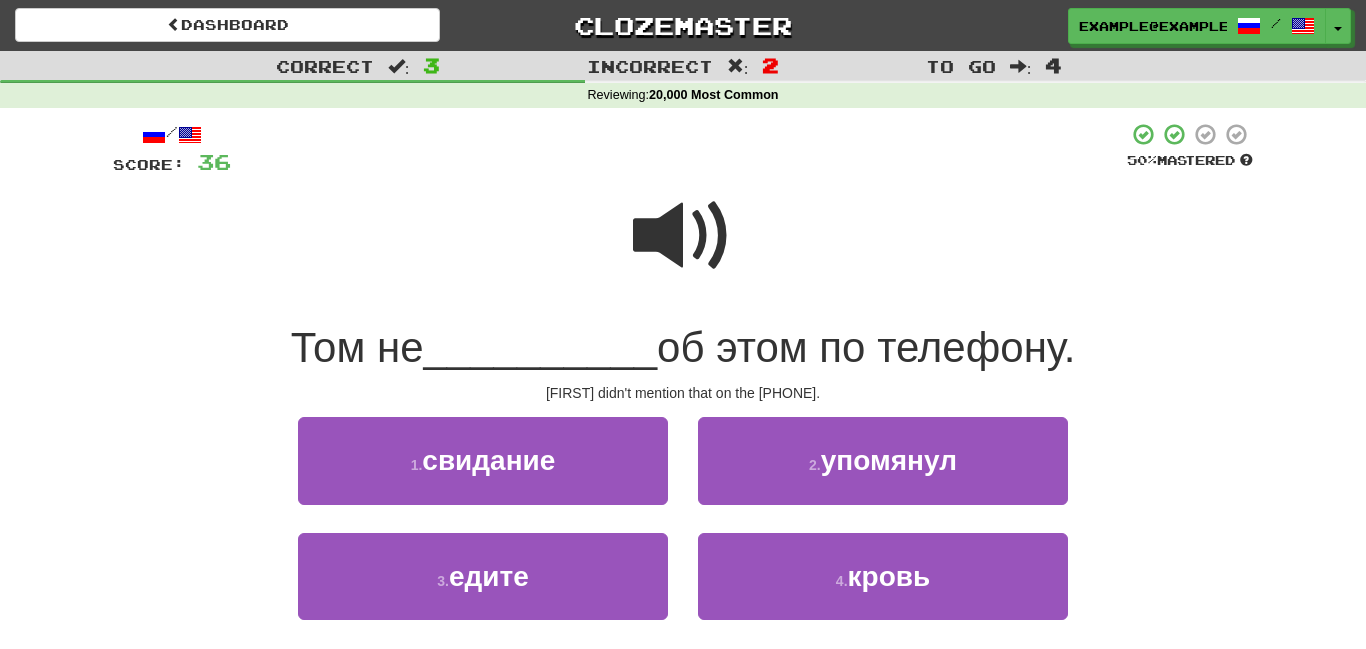click at bounding box center (683, 236) 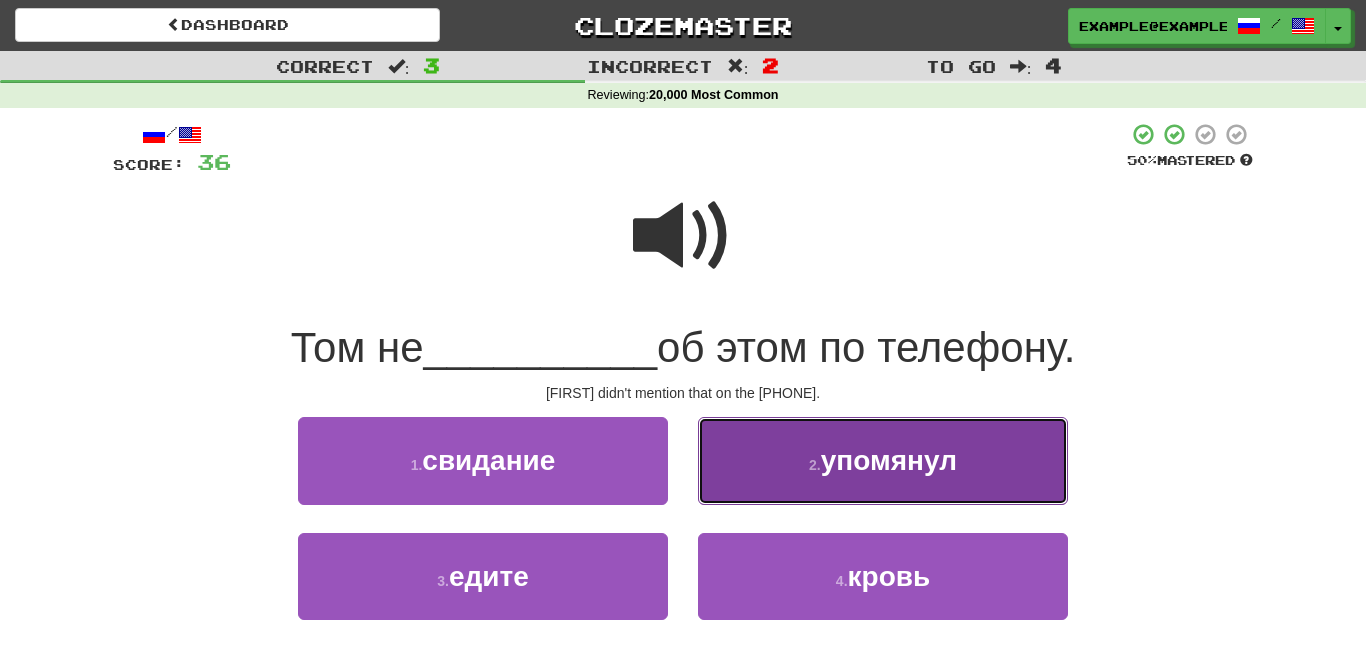 click on "2 .  упомянул" at bounding box center [883, 460] 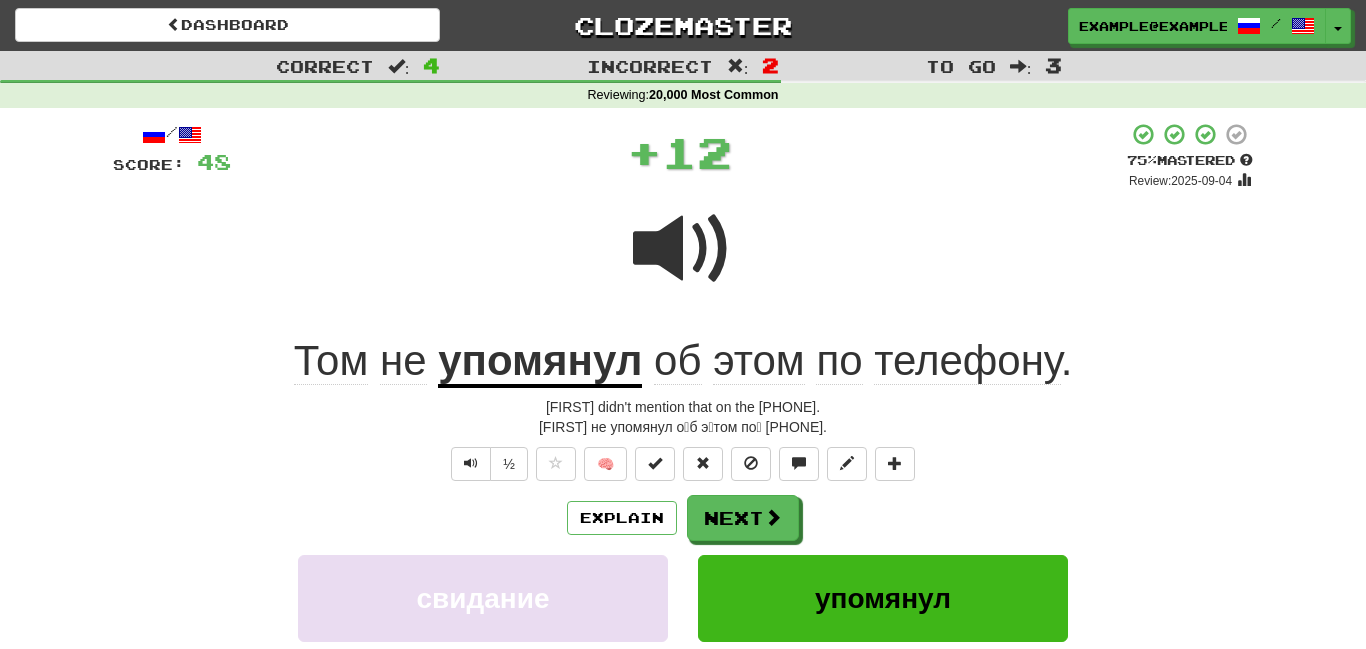 click on "упомянул" at bounding box center (540, 362) 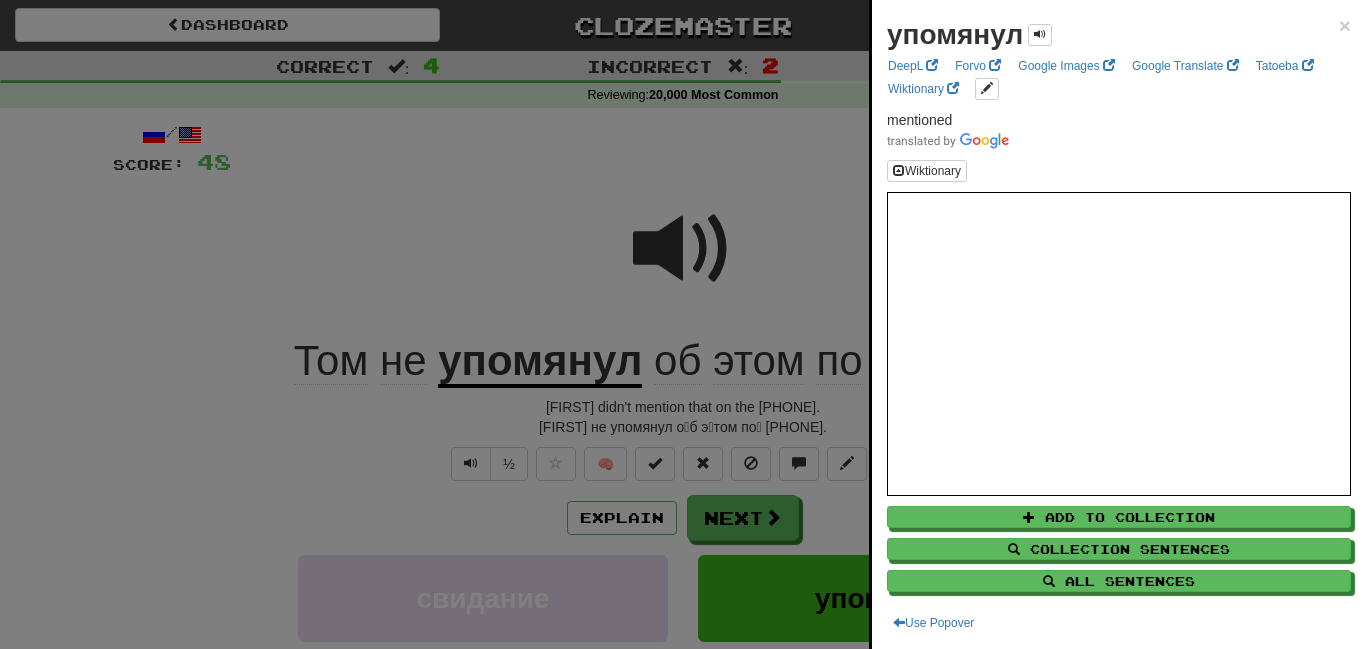 click at bounding box center [683, 324] 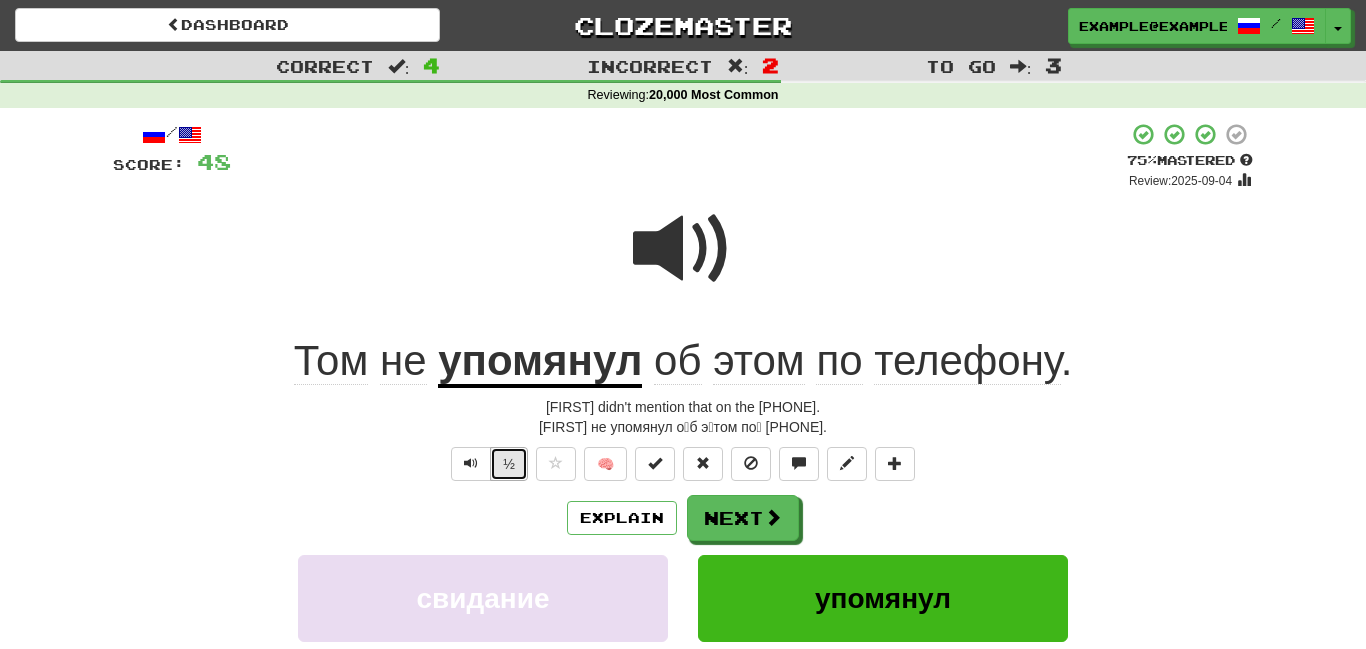 click on "½" at bounding box center (509, 464) 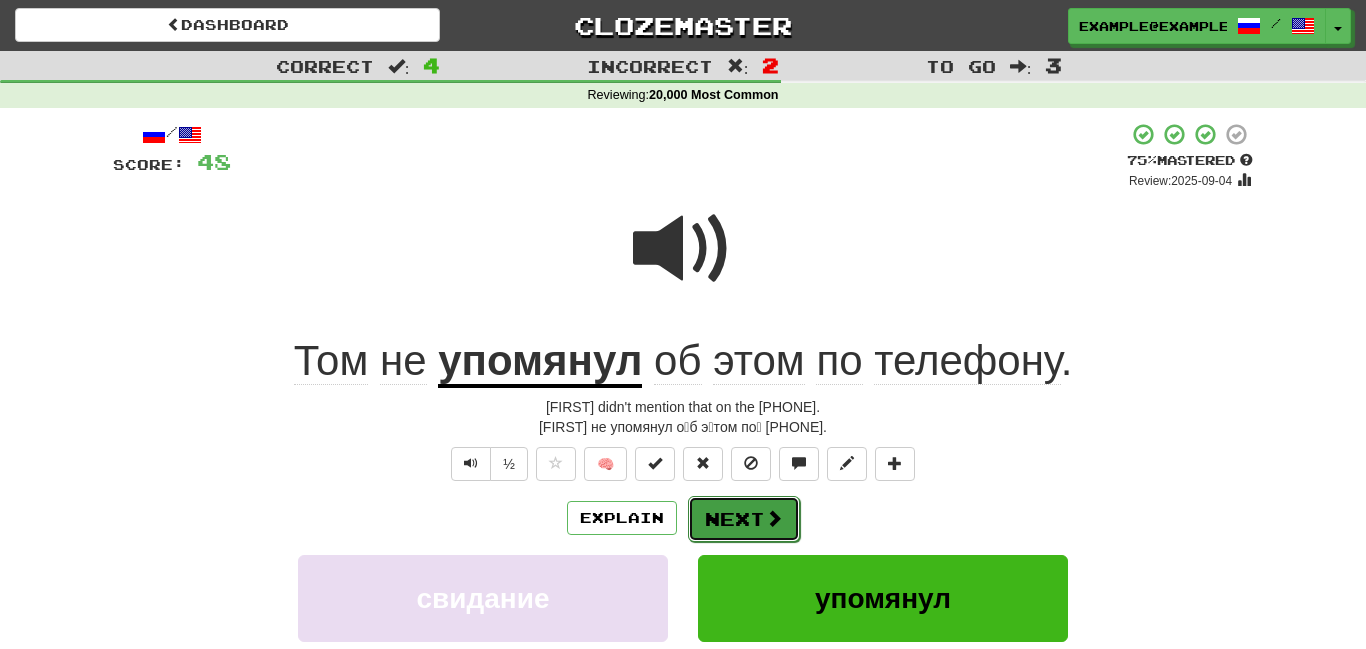 click on "Next" at bounding box center (744, 519) 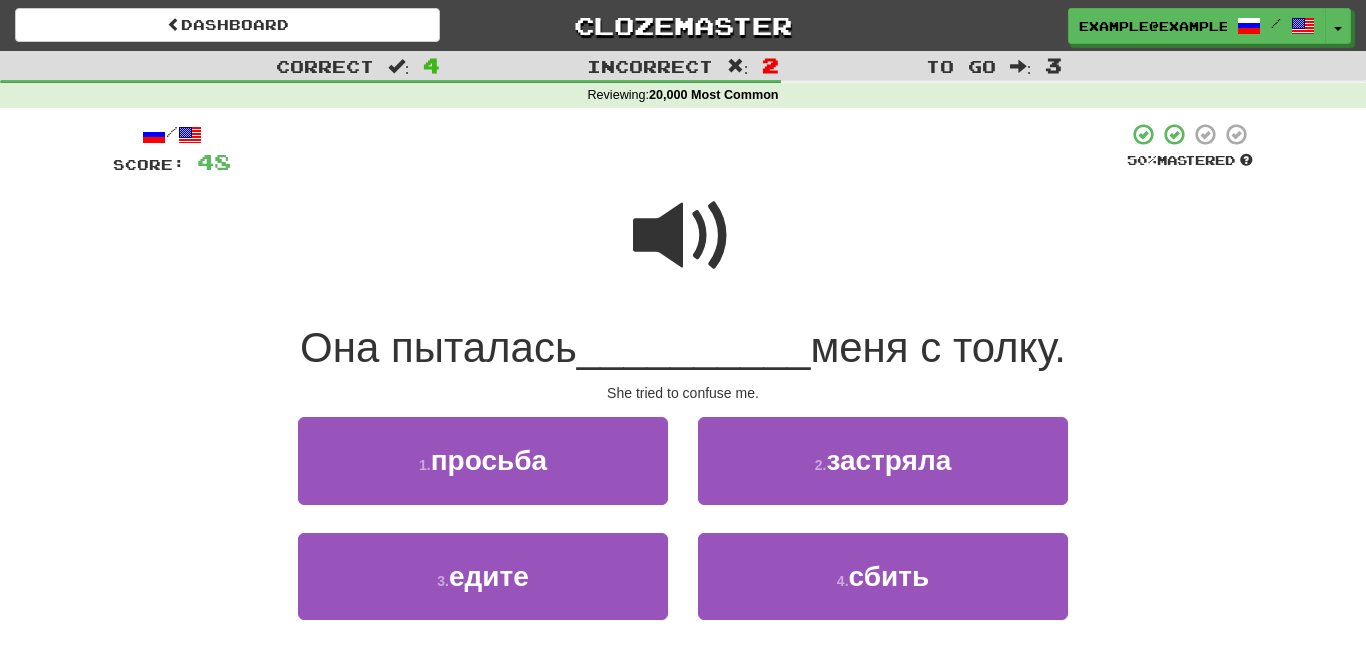 click at bounding box center [683, 236] 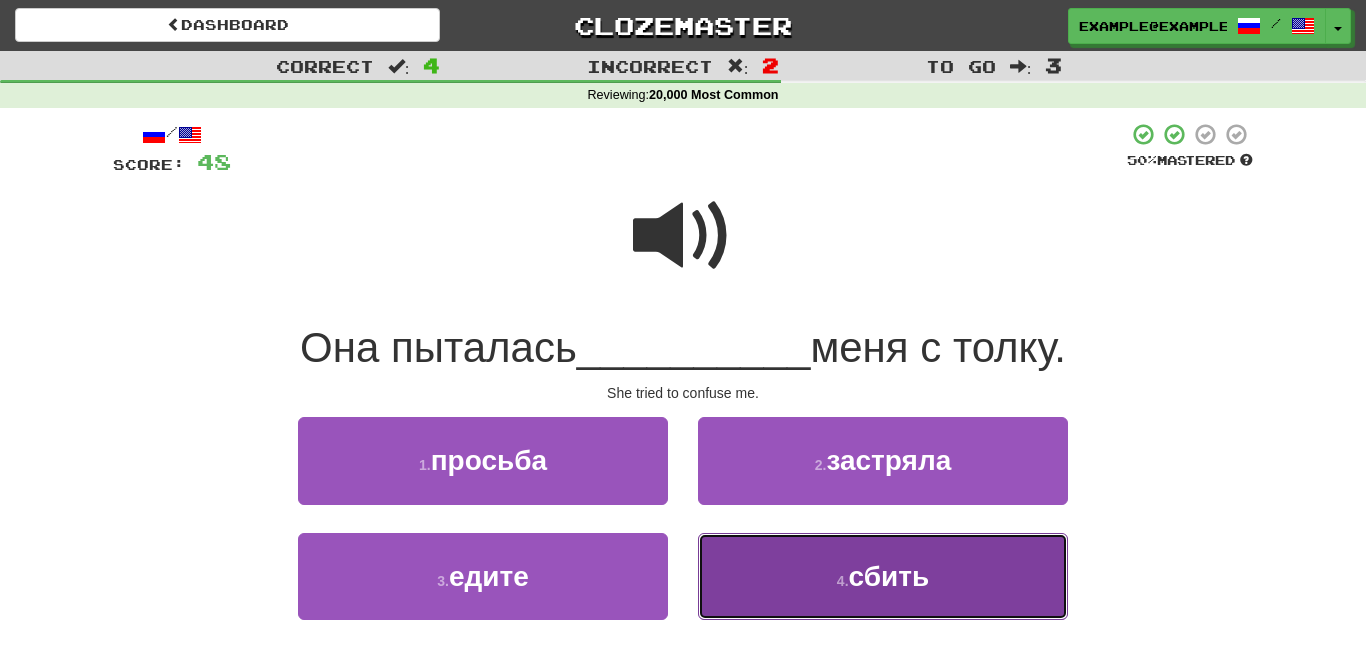 click on "сбить" at bounding box center [889, 576] 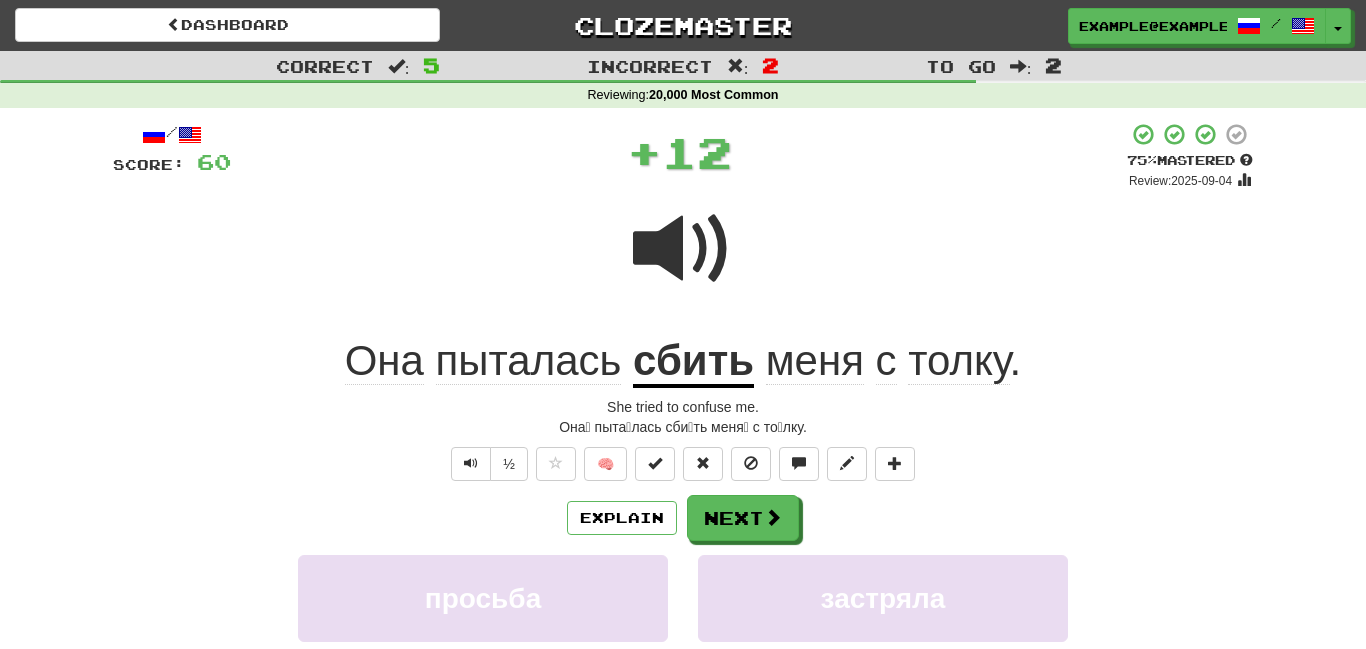 click on "сбить" at bounding box center [693, 362] 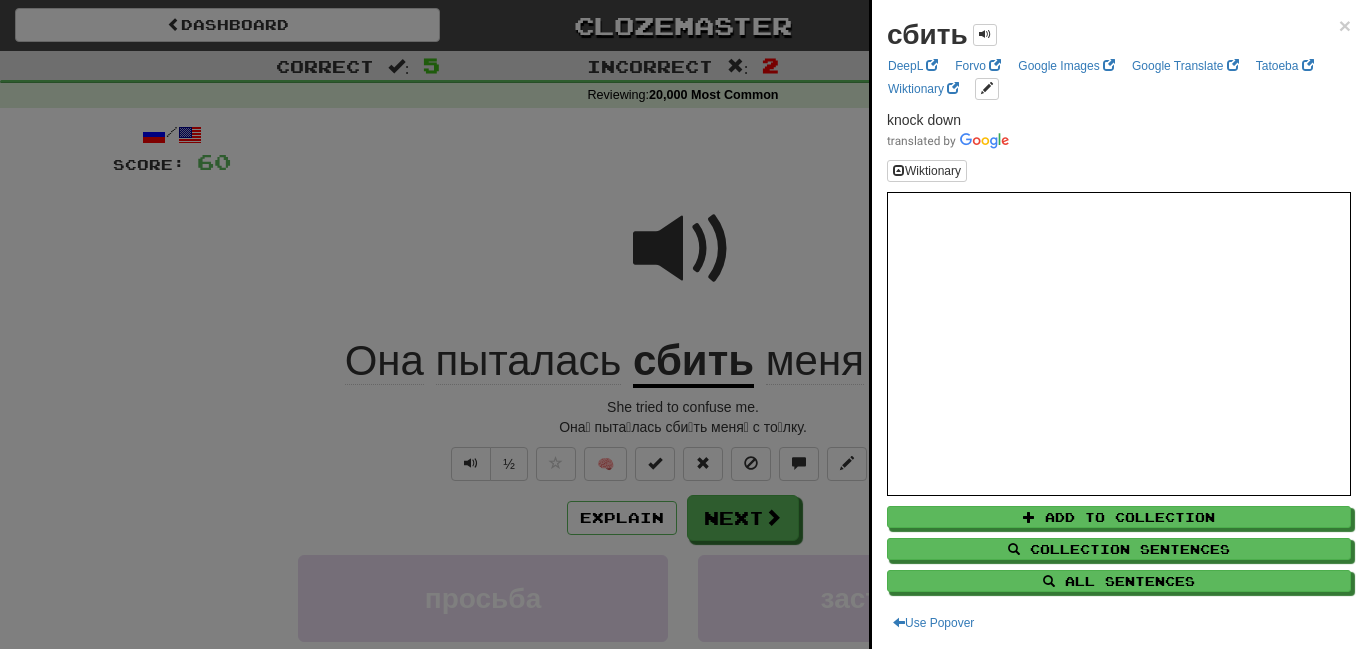 click at bounding box center [683, 324] 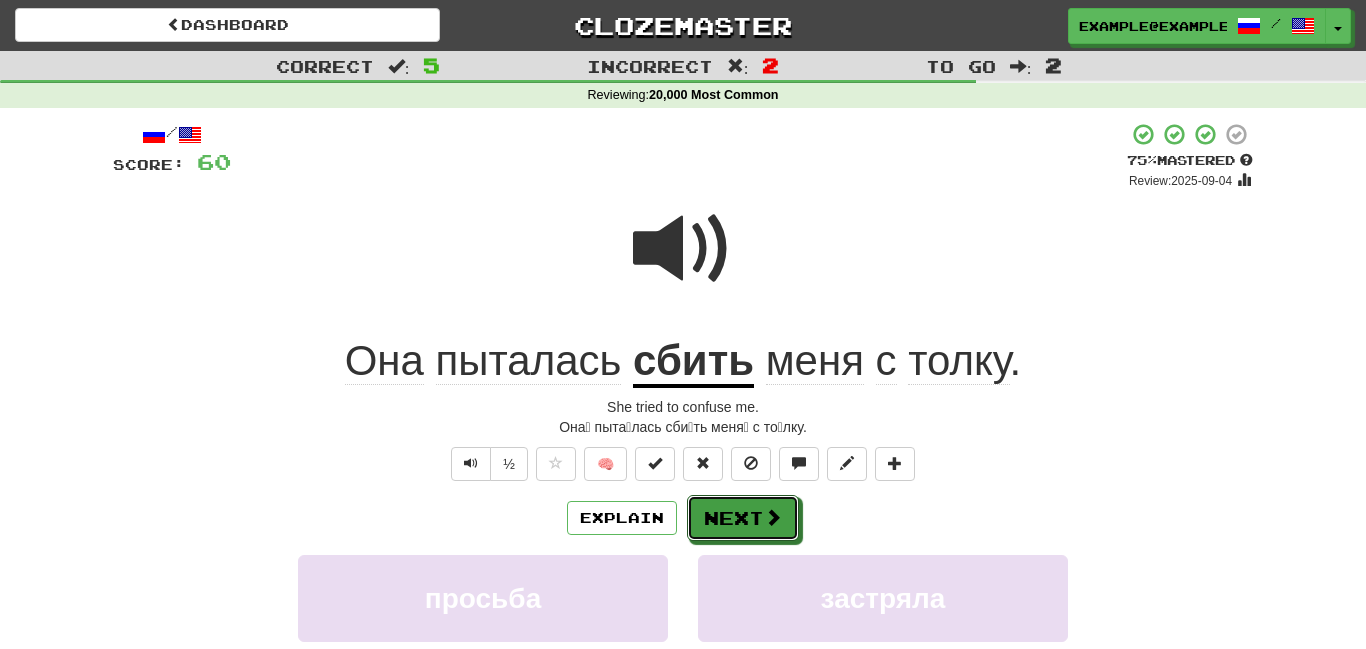click on "Next" at bounding box center (743, 518) 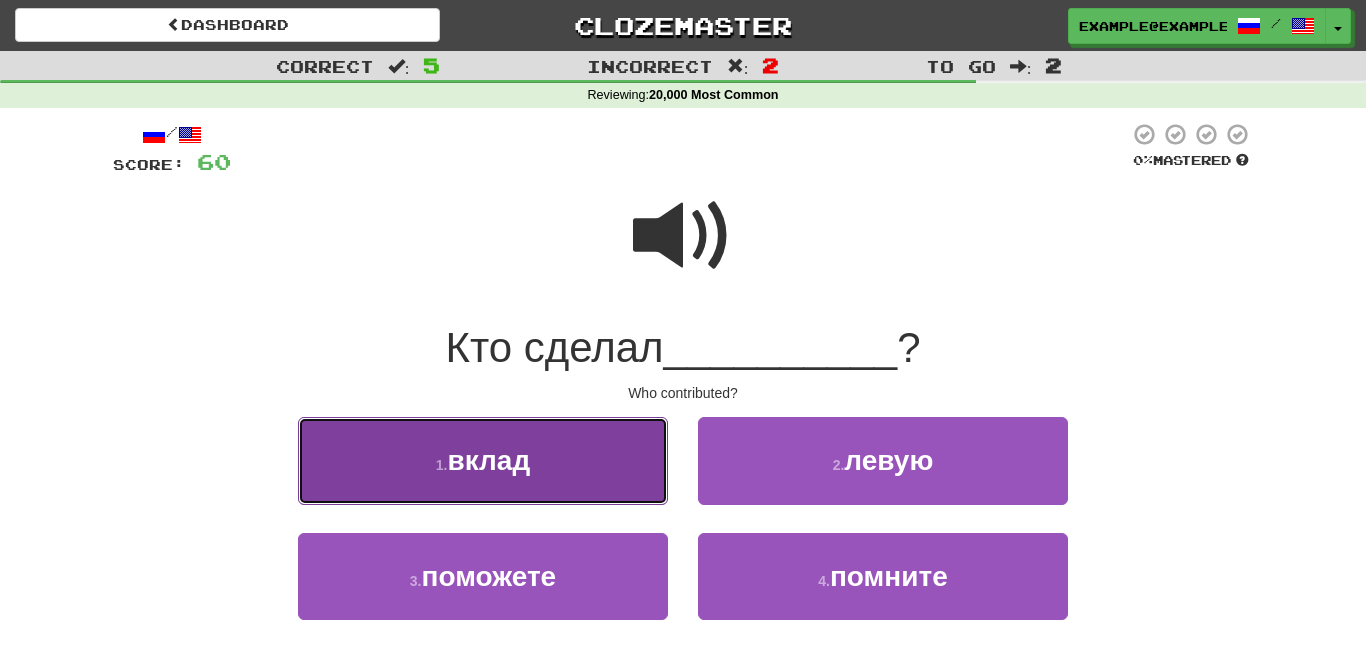 click on "1 .  вклад" at bounding box center (483, 460) 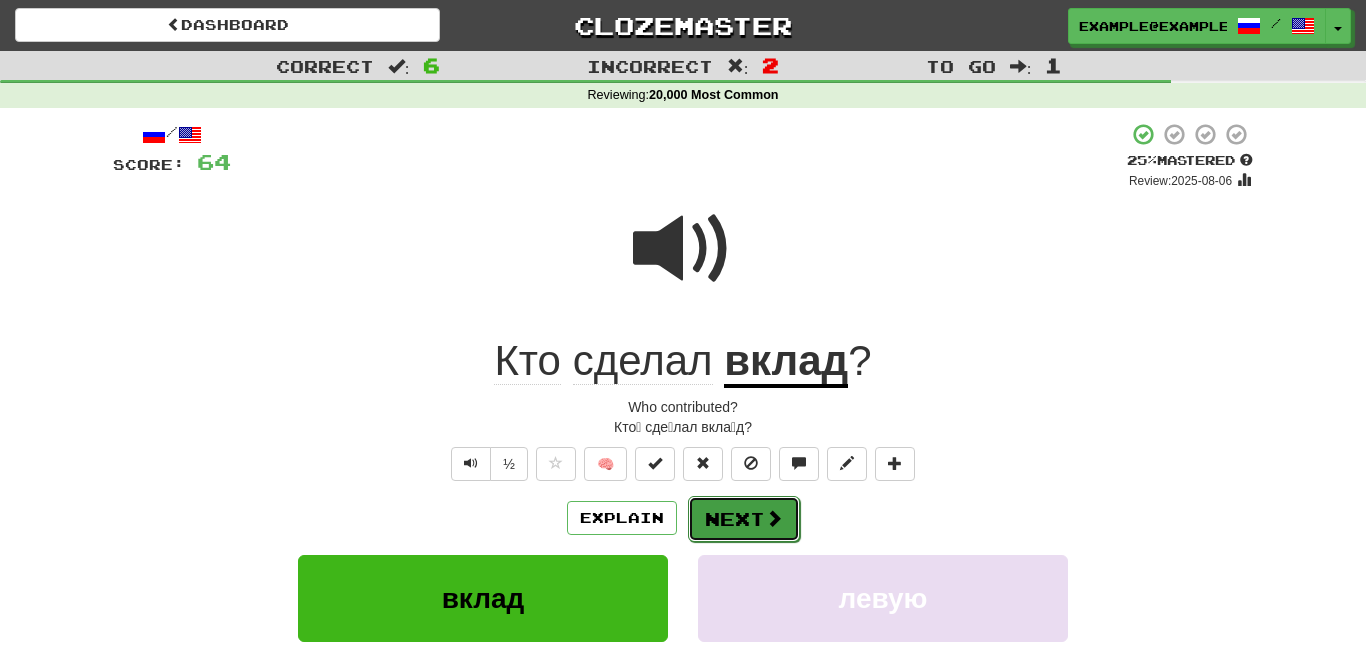 click on "Next" at bounding box center [744, 519] 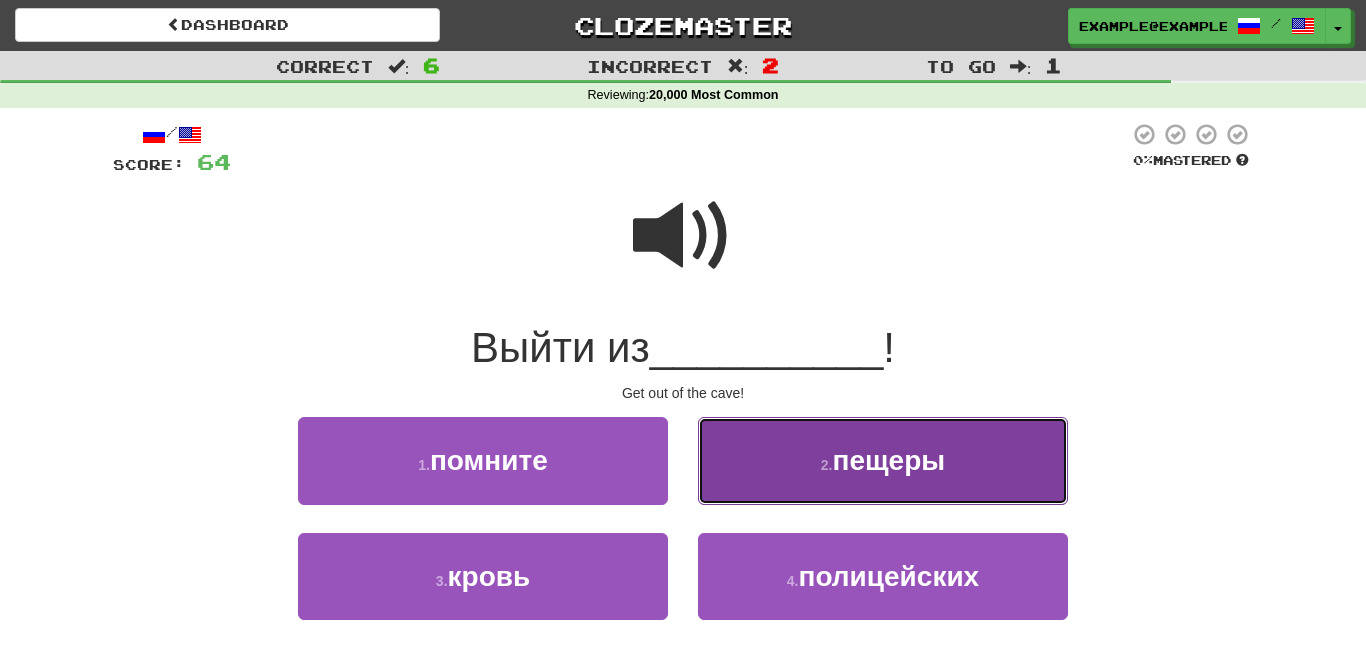 click on "2 .  пещеры" at bounding box center (883, 460) 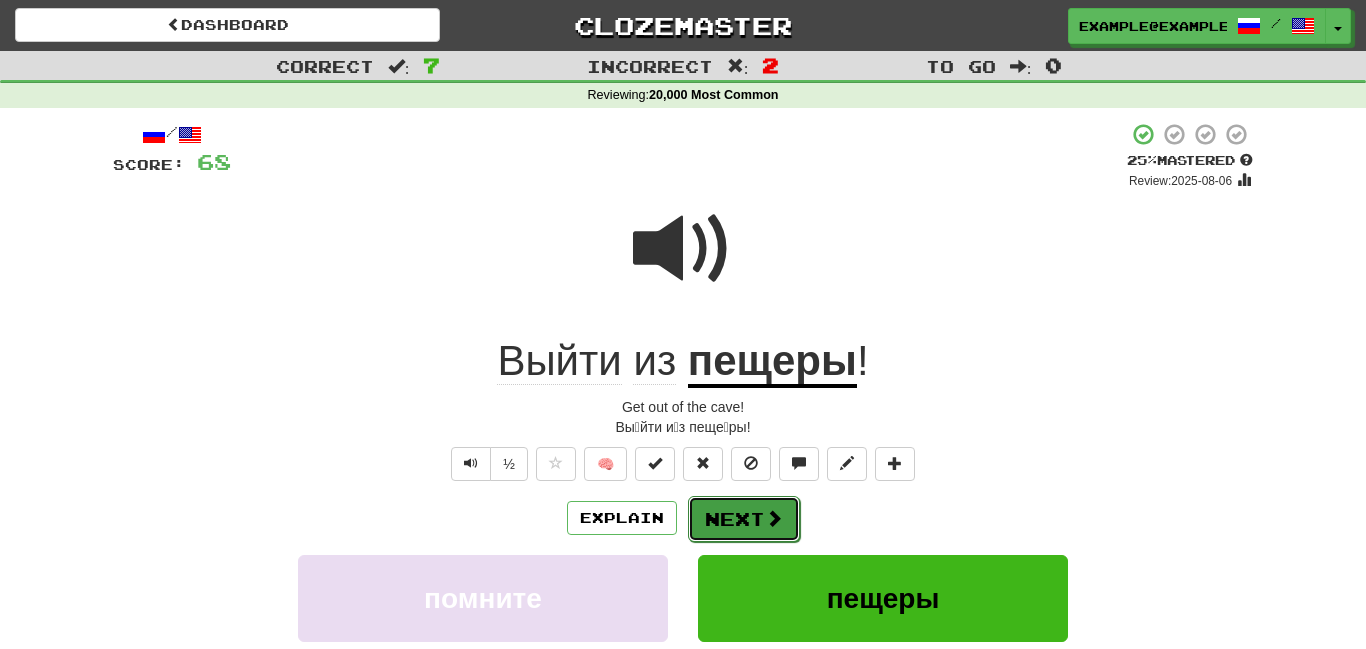 click on "Next" at bounding box center (744, 519) 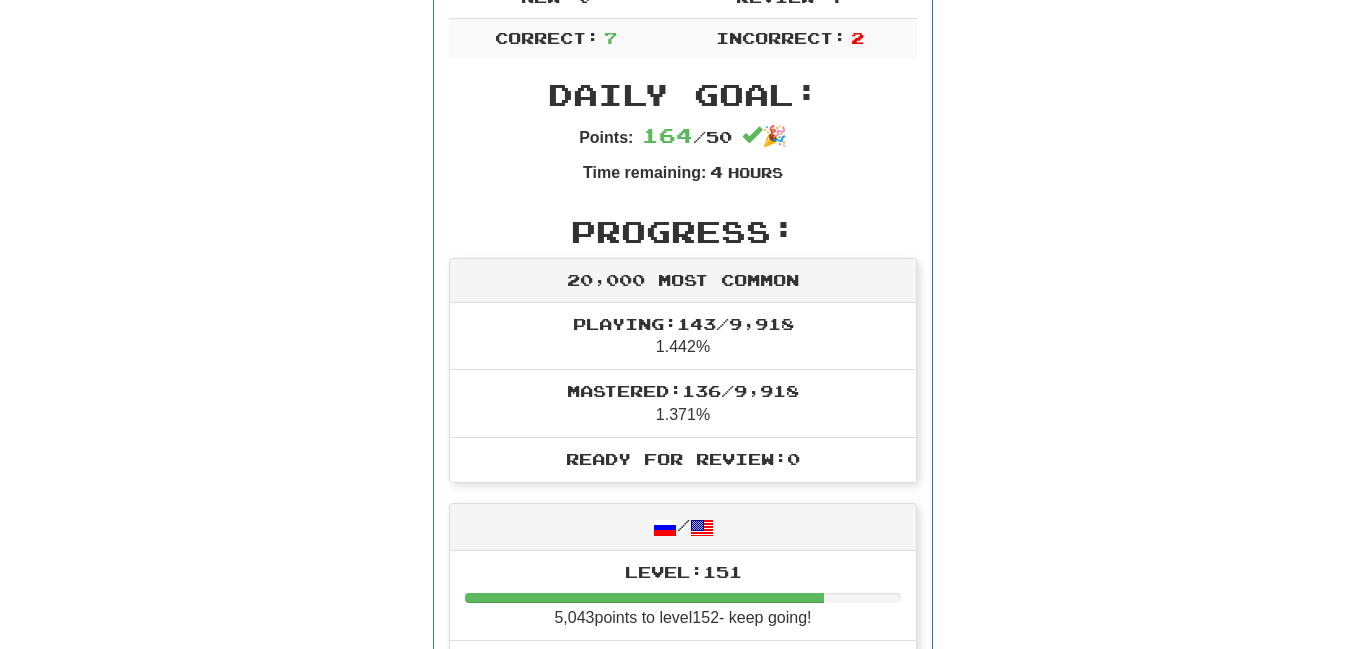 scroll, scrollTop: 0, scrollLeft: 0, axis: both 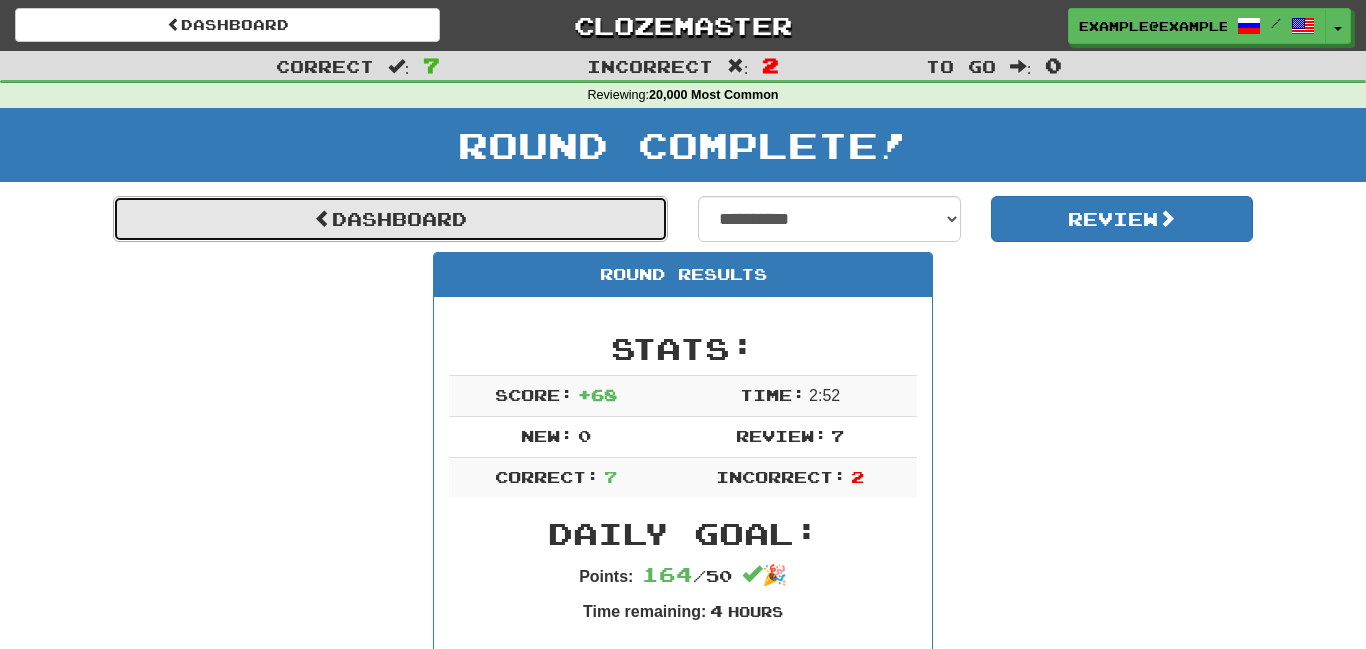 click on "Dashboard" at bounding box center [390, 219] 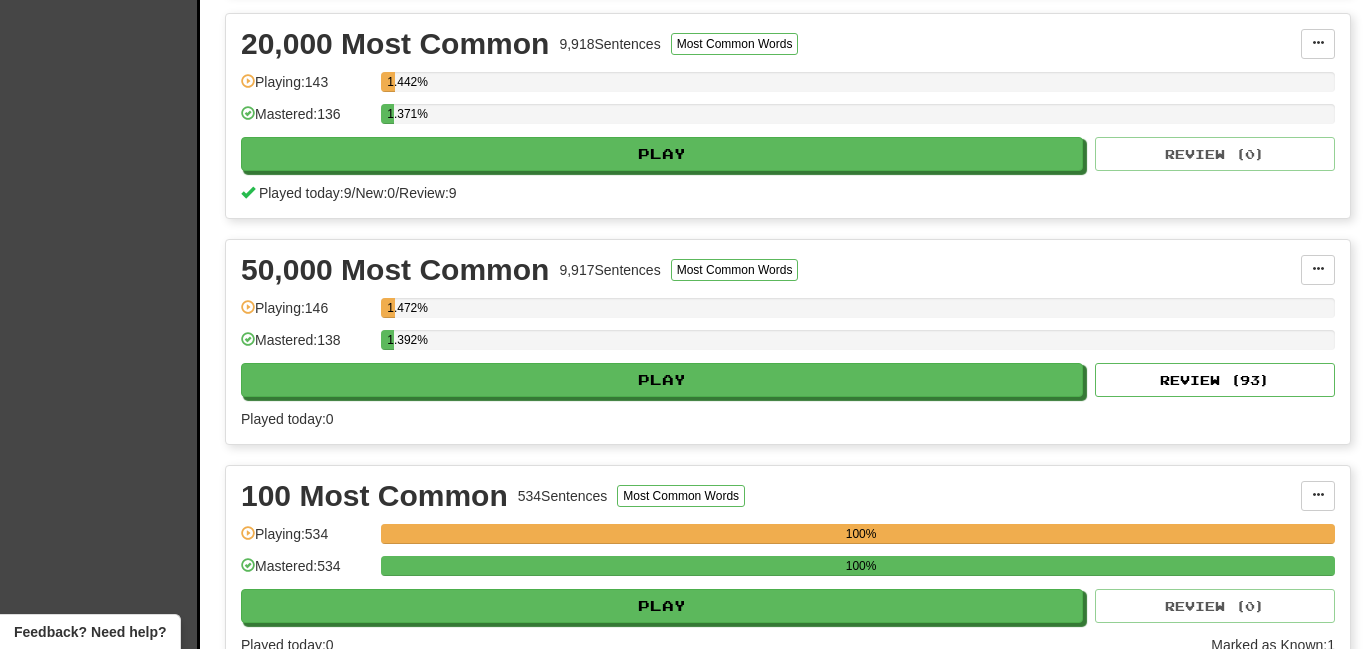 scroll, scrollTop: 1805, scrollLeft: 0, axis: vertical 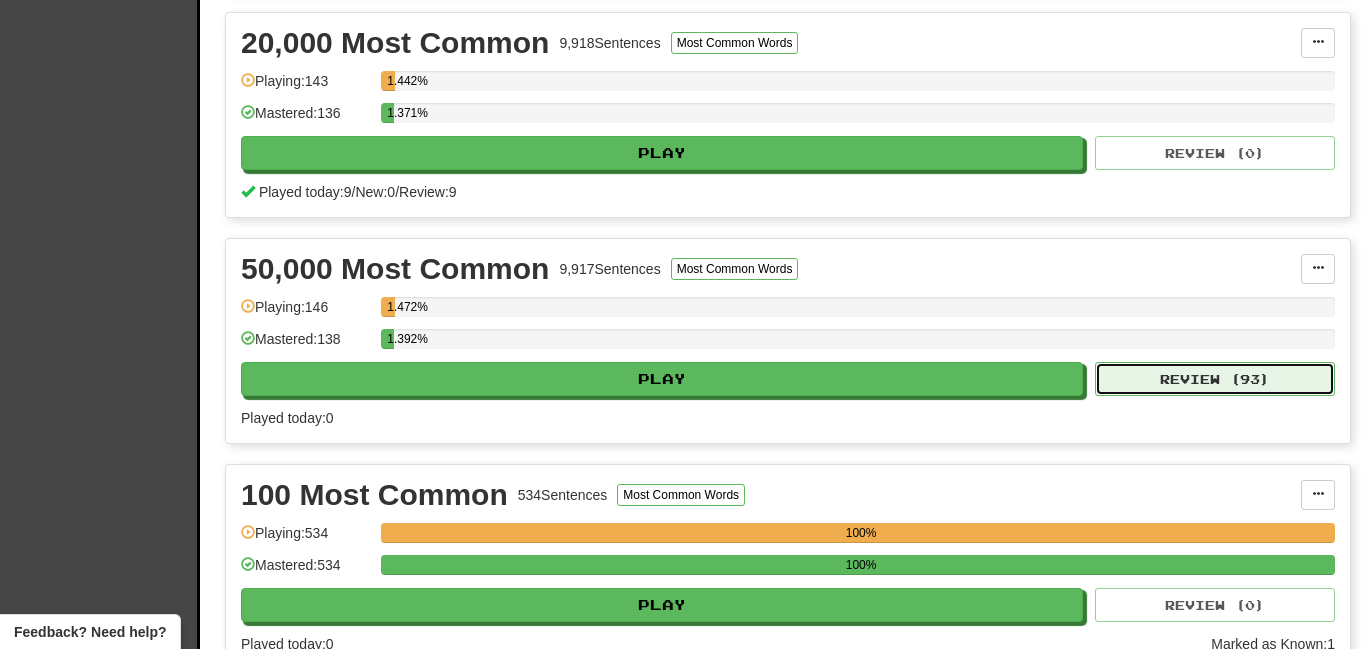 click on "Review ( 93 )" at bounding box center (1215, 379) 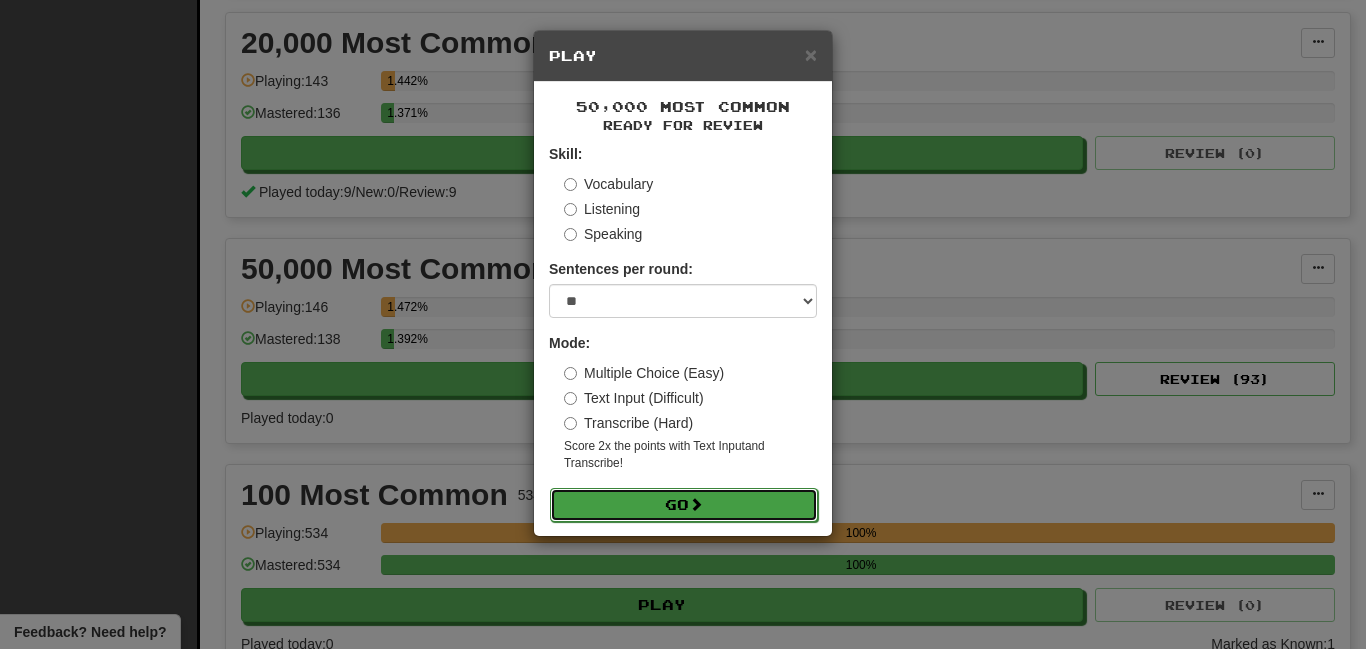 click on "Go" at bounding box center [684, 505] 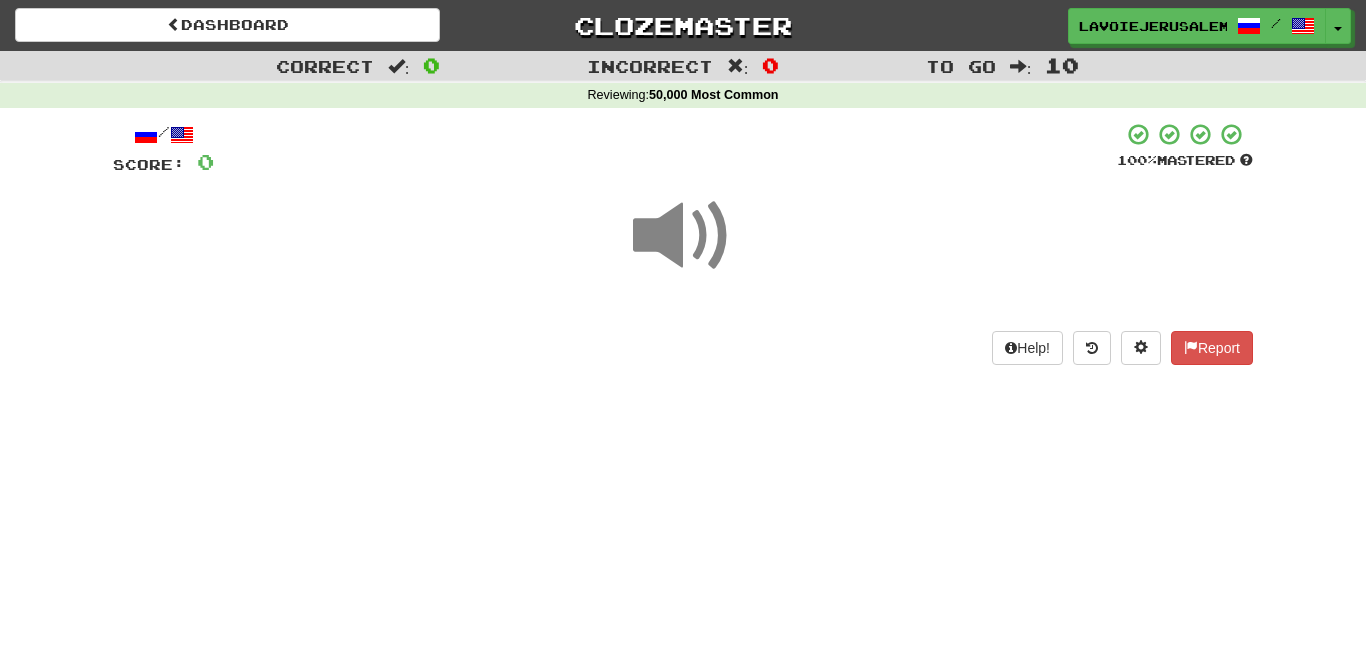 scroll, scrollTop: 0, scrollLeft: 0, axis: both 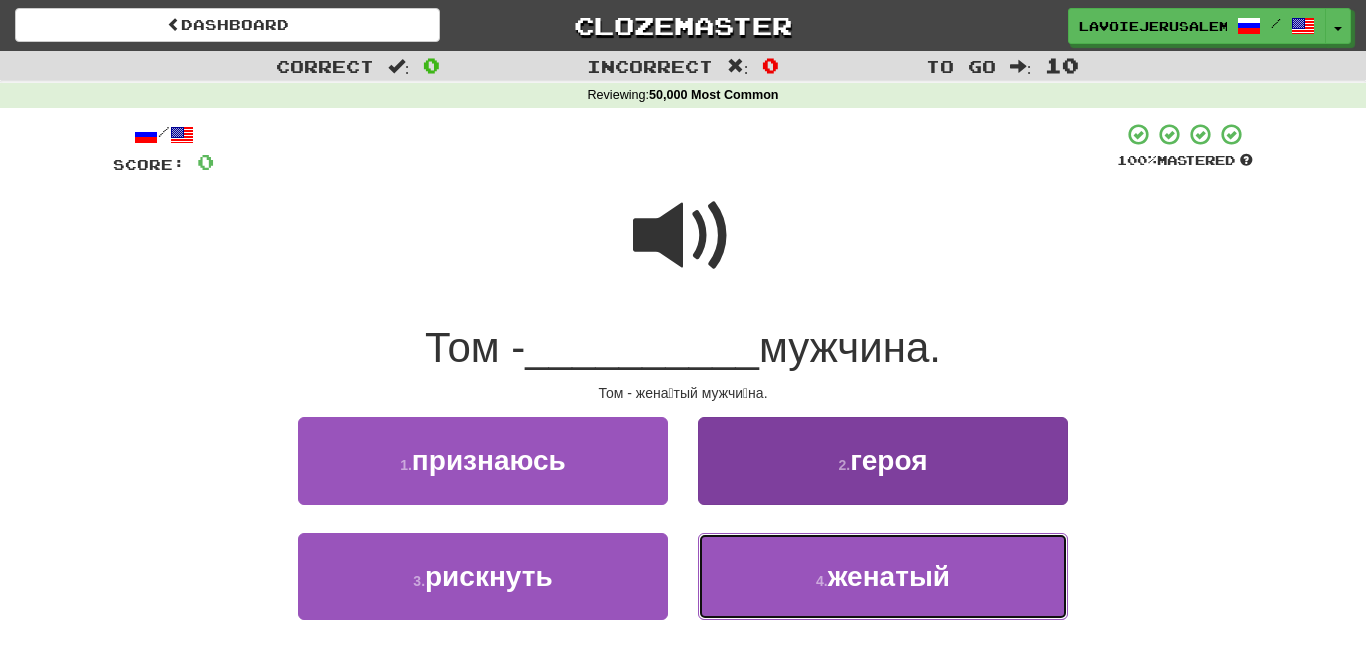 click on "4 .  женатый" at bounding box center (883, 576) 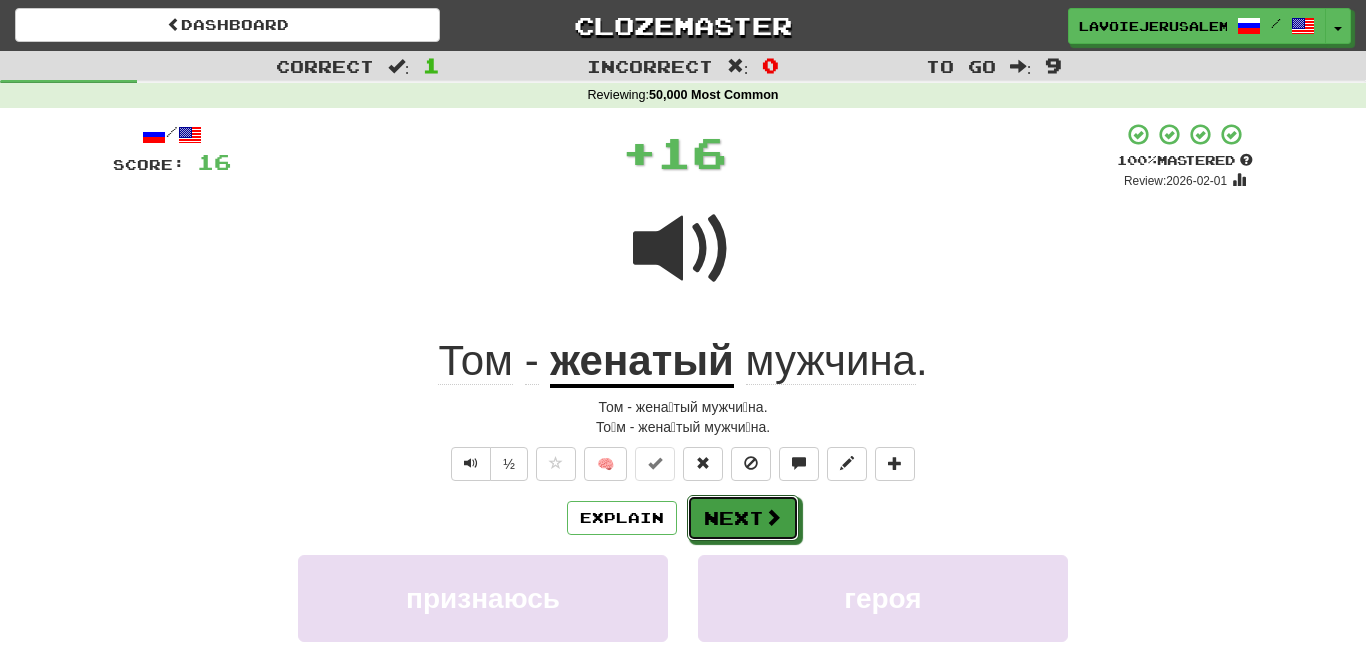 click on "Next" at bounding box center (743, 518) 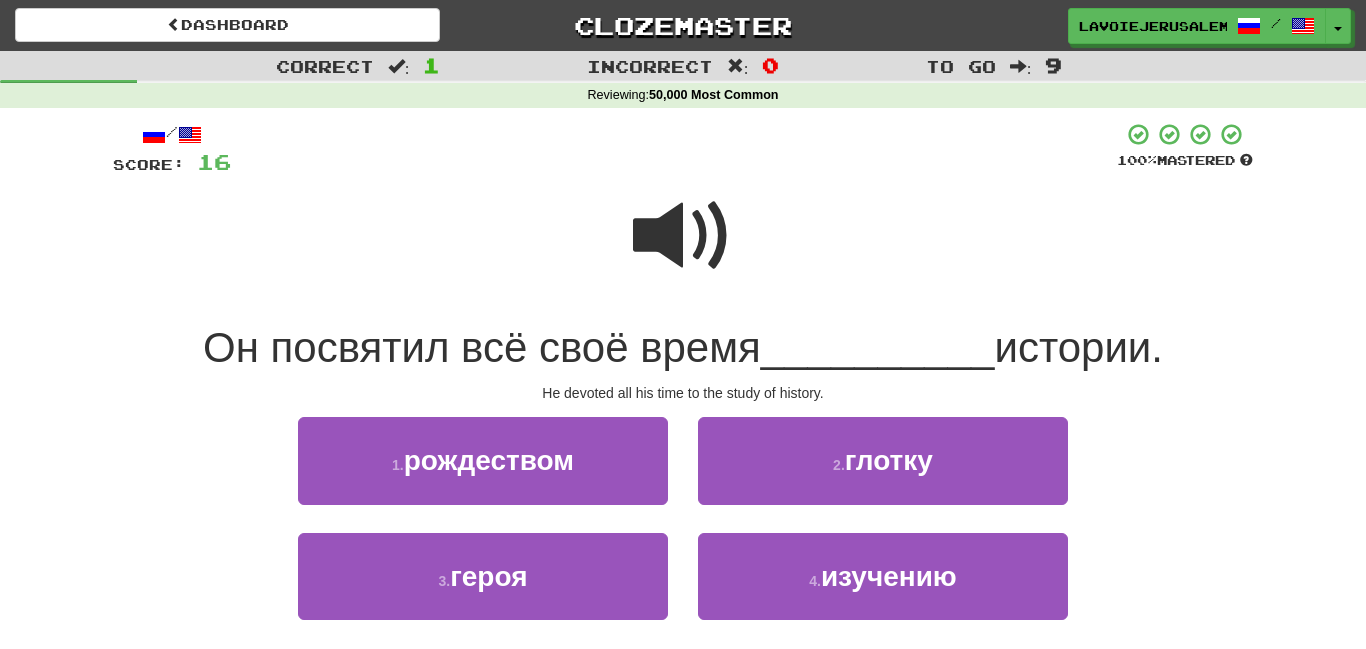 click at bounding box center (683, 236) 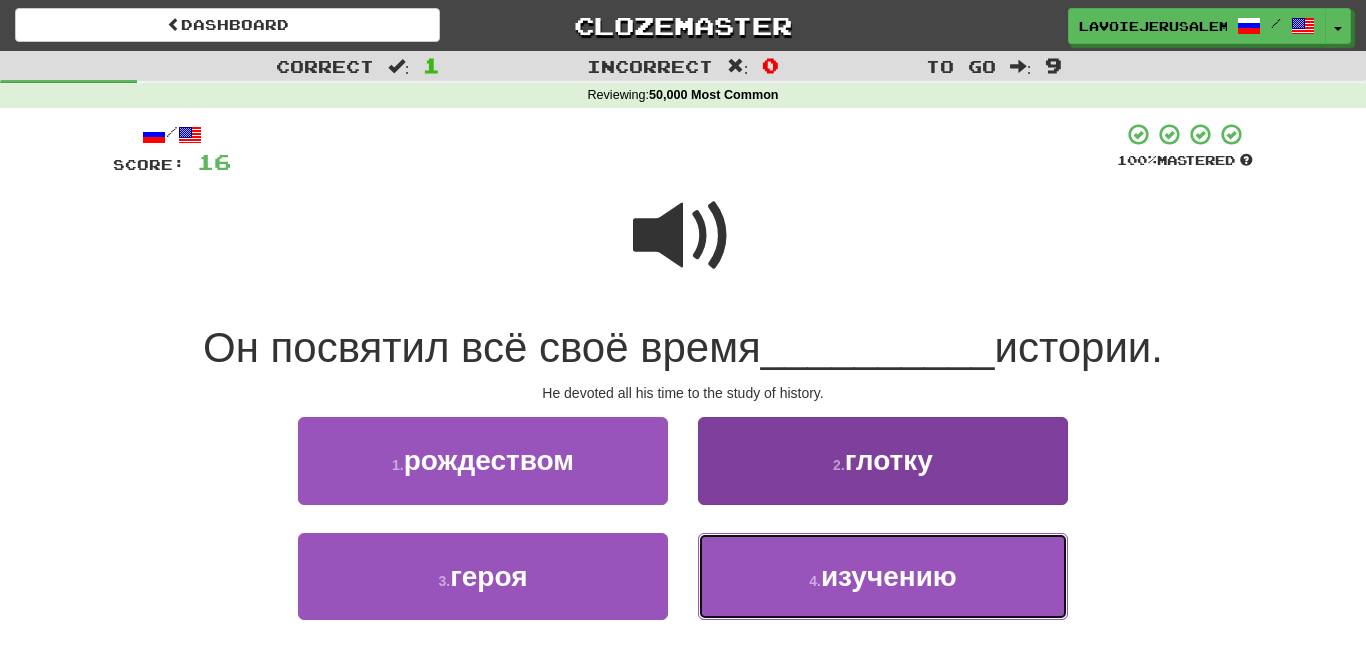 click on "4 .  изучению" at bounding box center [883, 576] 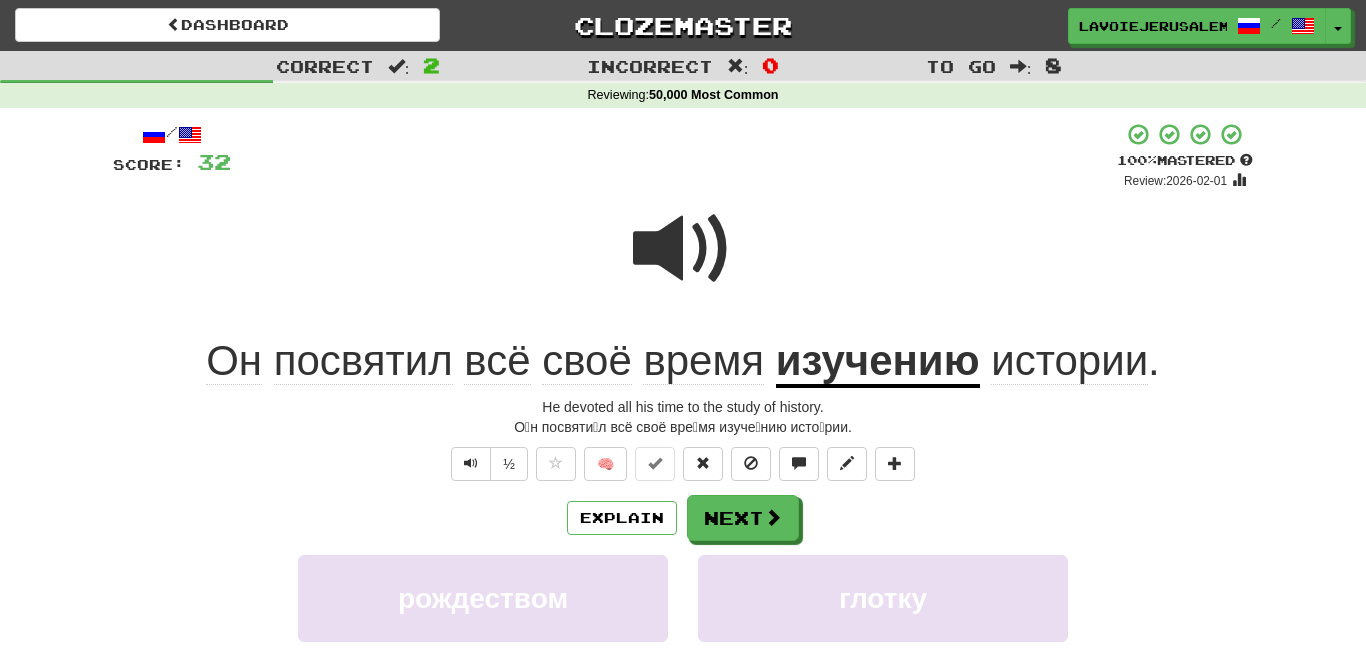click on "изучению" at bounding box center [878, 362] 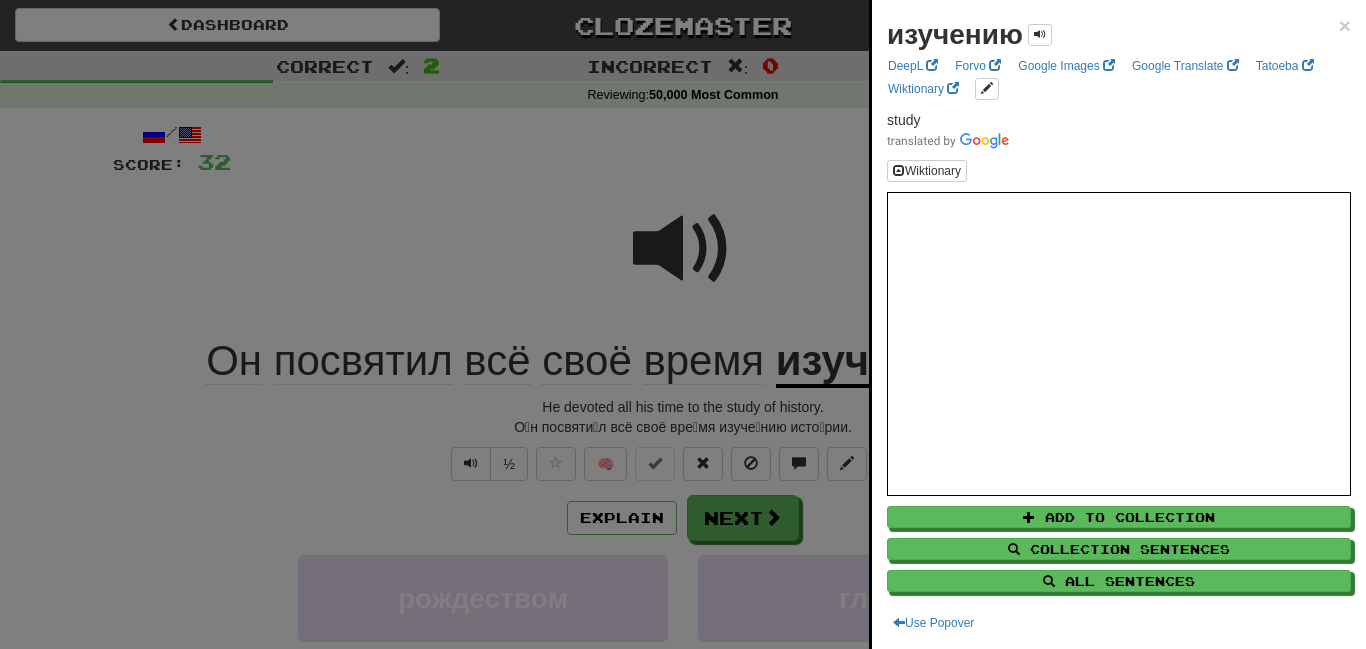 click at bounding box center [683, 324] 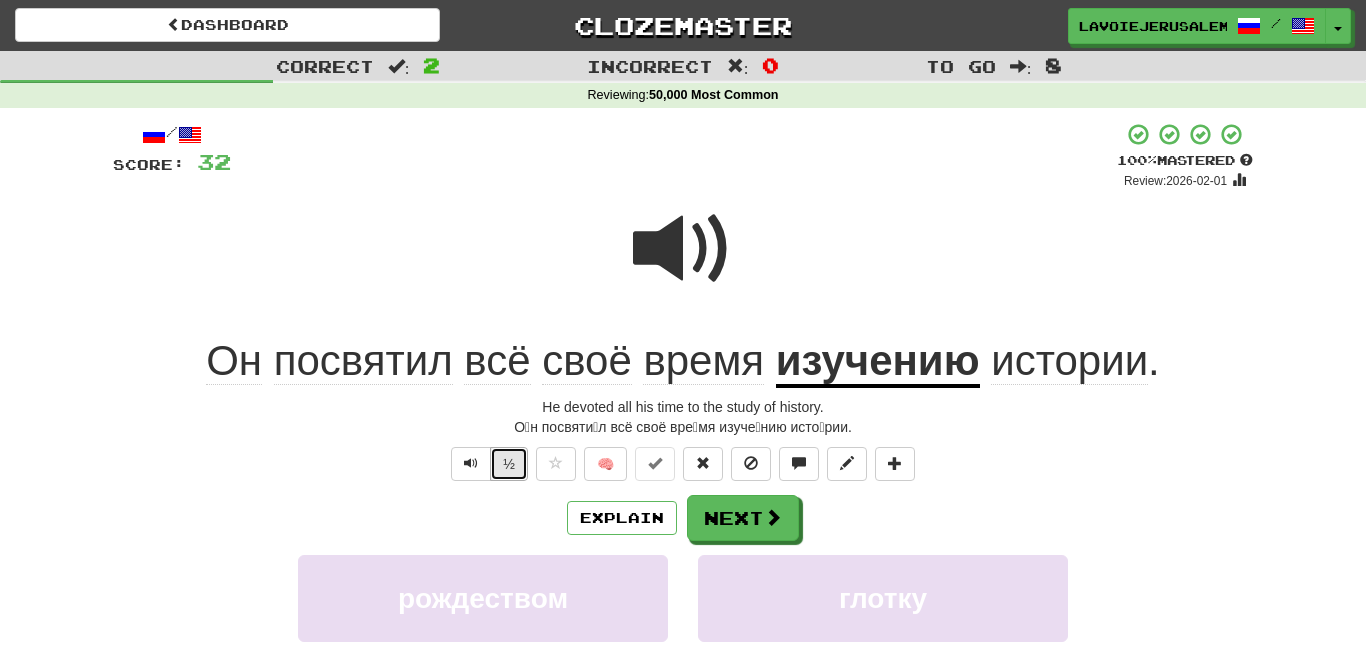 click on "½" at bounding box center [509, 464] 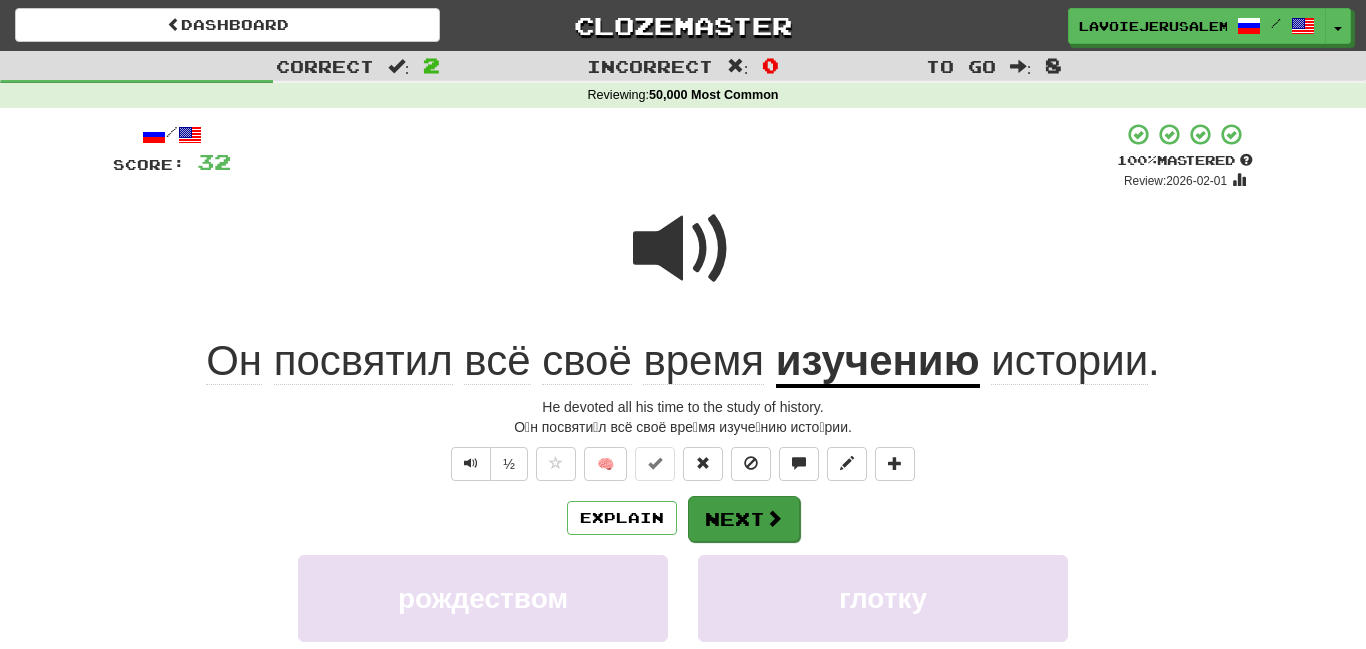 click on "/ Score: 32 + 16 100 % Mastered Review: 2026-02-01 Он посвятил всё своё время изучению истории. He devoted all his time to the study of history. О́н посвяти́л всё своё вре́мя изуче́нию исто́рии. ½ 🧠 Explain Next рождеством глотку героя изучению Learn more: рождеством глотку героя изучению Help! Report Sentence Source" at bounding box center (683, 506) 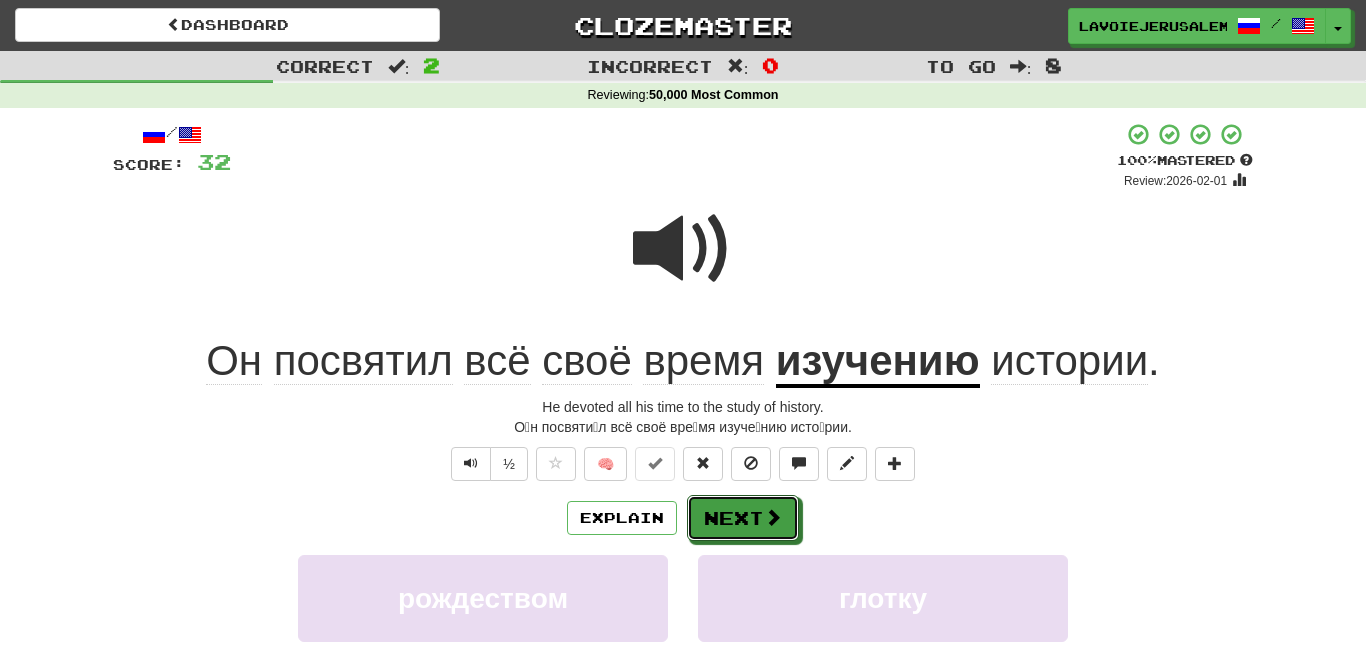 click at bounding box center [773, 517] 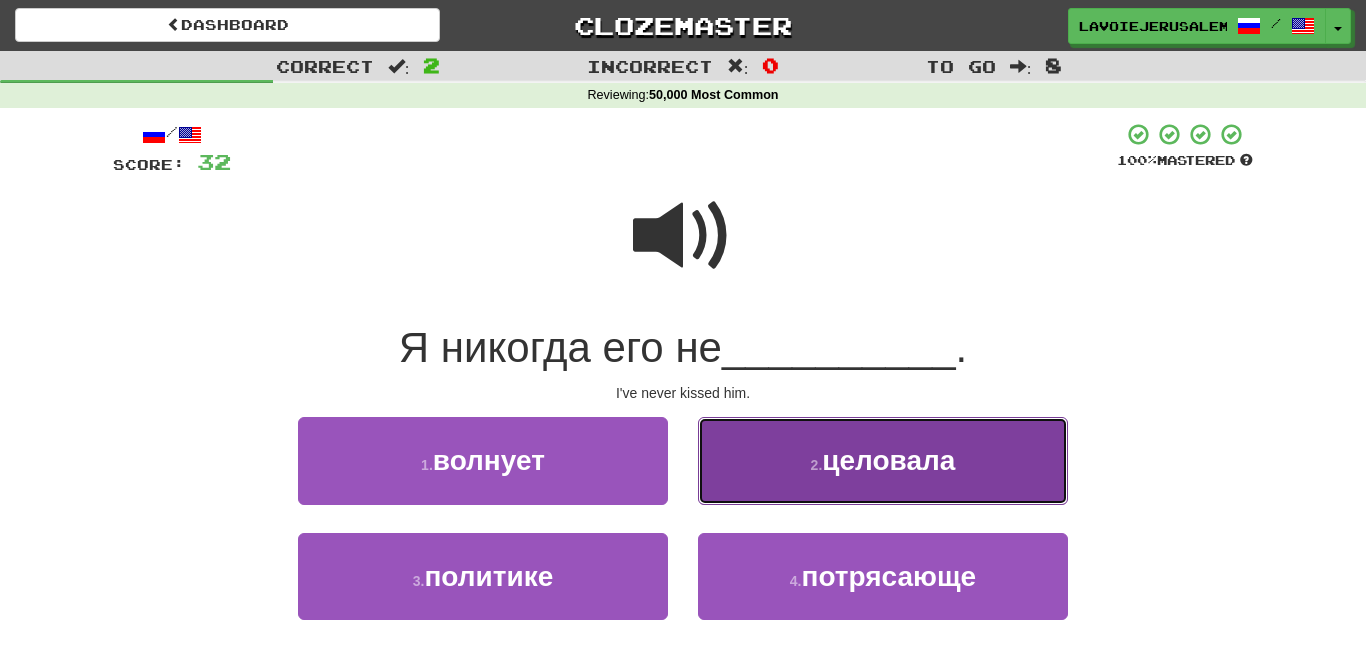 click on "2 .  целовала" at bounding box center (883, 460) 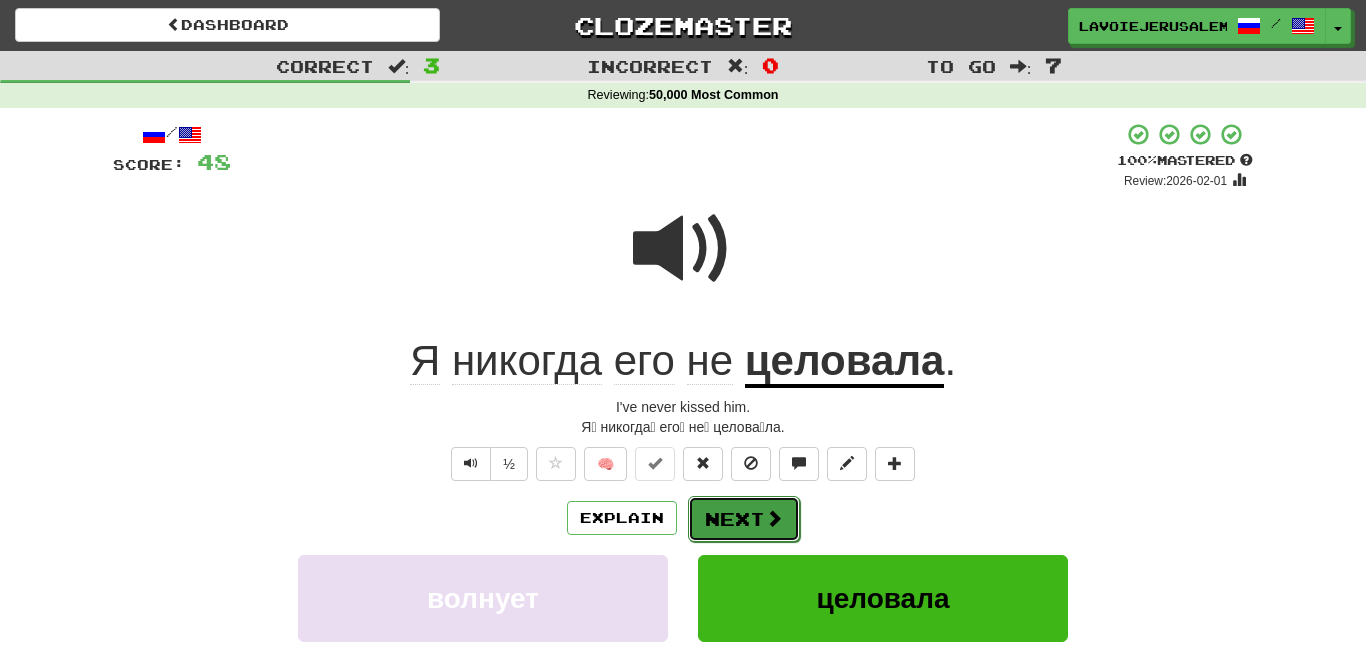 click at bounding box center (774, 518) 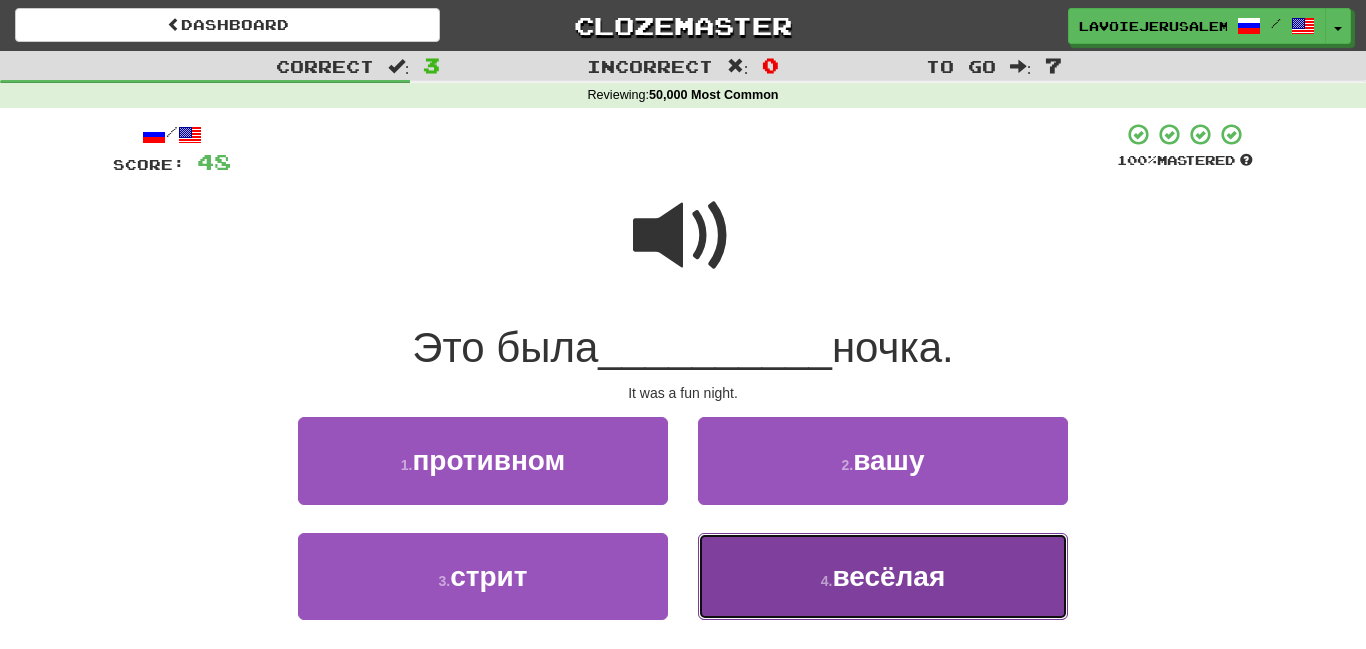 click on "4 .  весёлая" at bounding box center (883, 576) 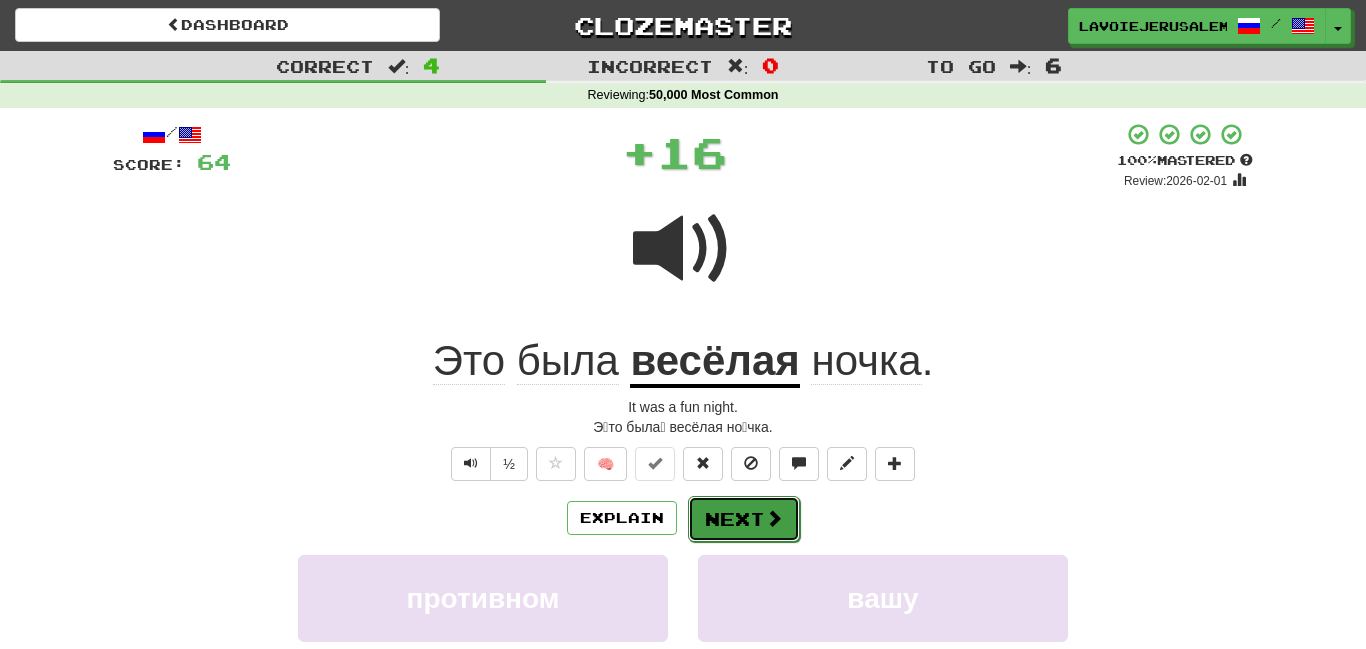 click at bounding box center [774, 518] 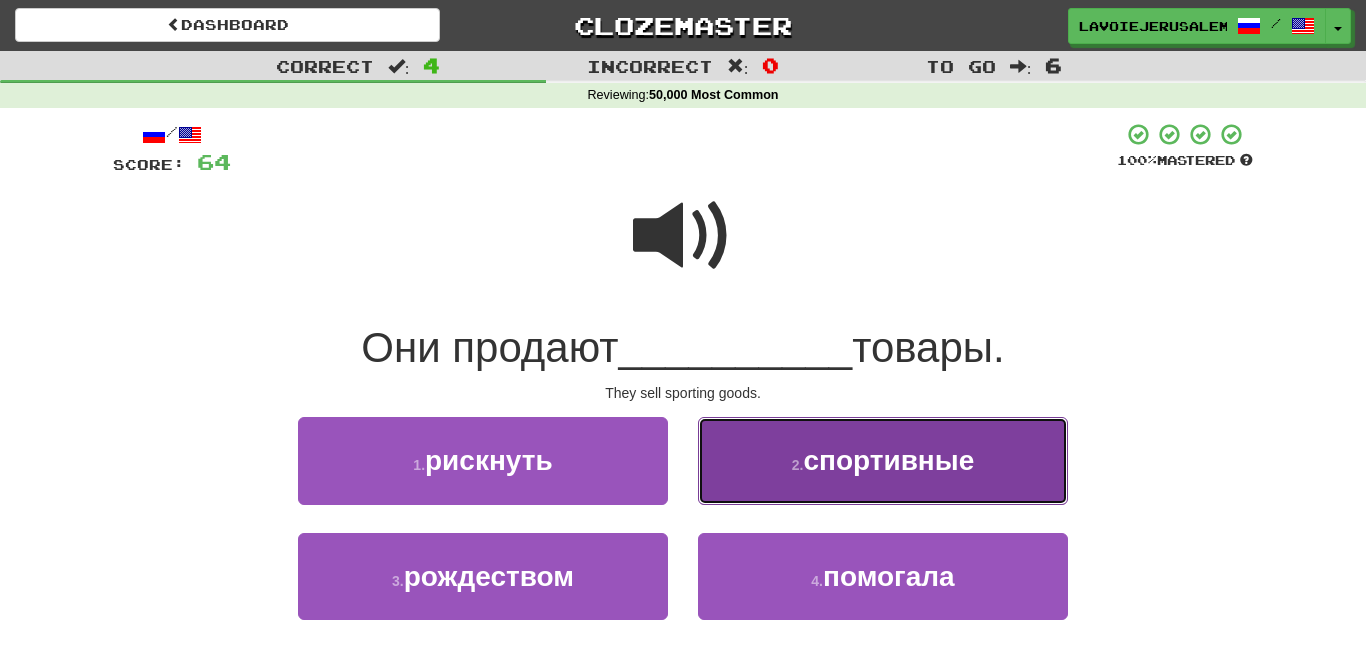 click on "2 .  спортивные" at bounding box center (883, 460) 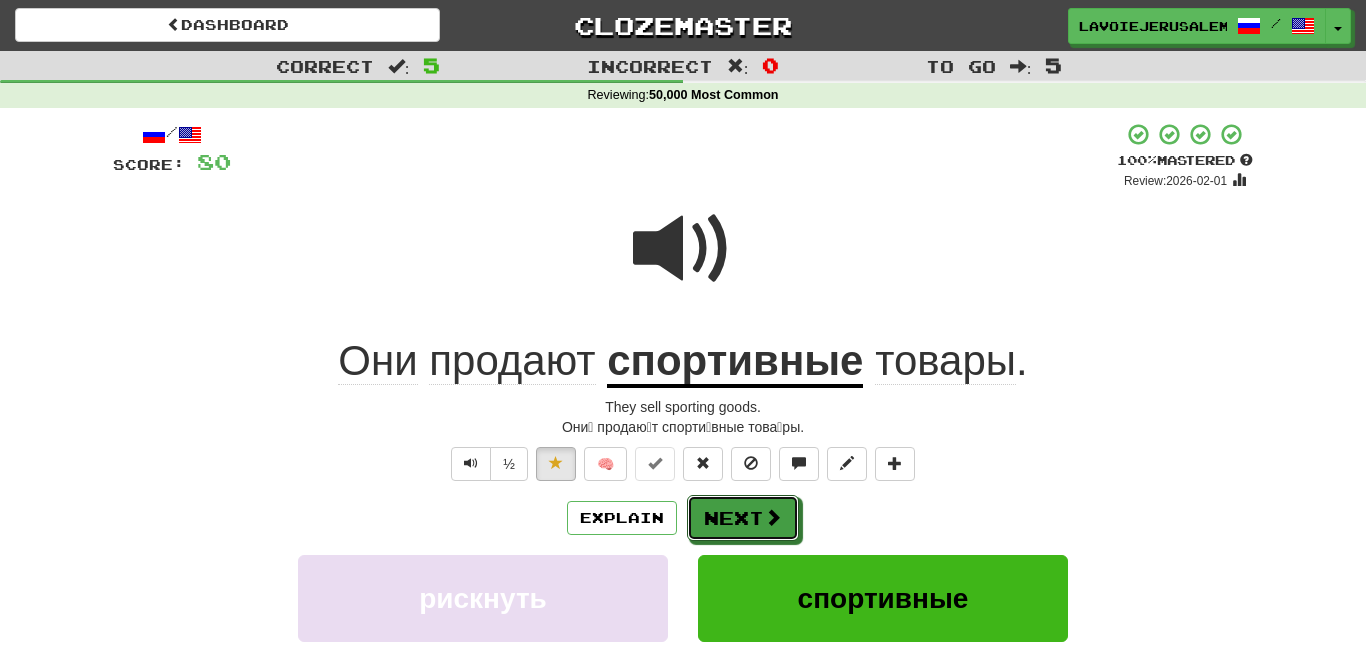 click on "Next" at bounding box center [743, 518] 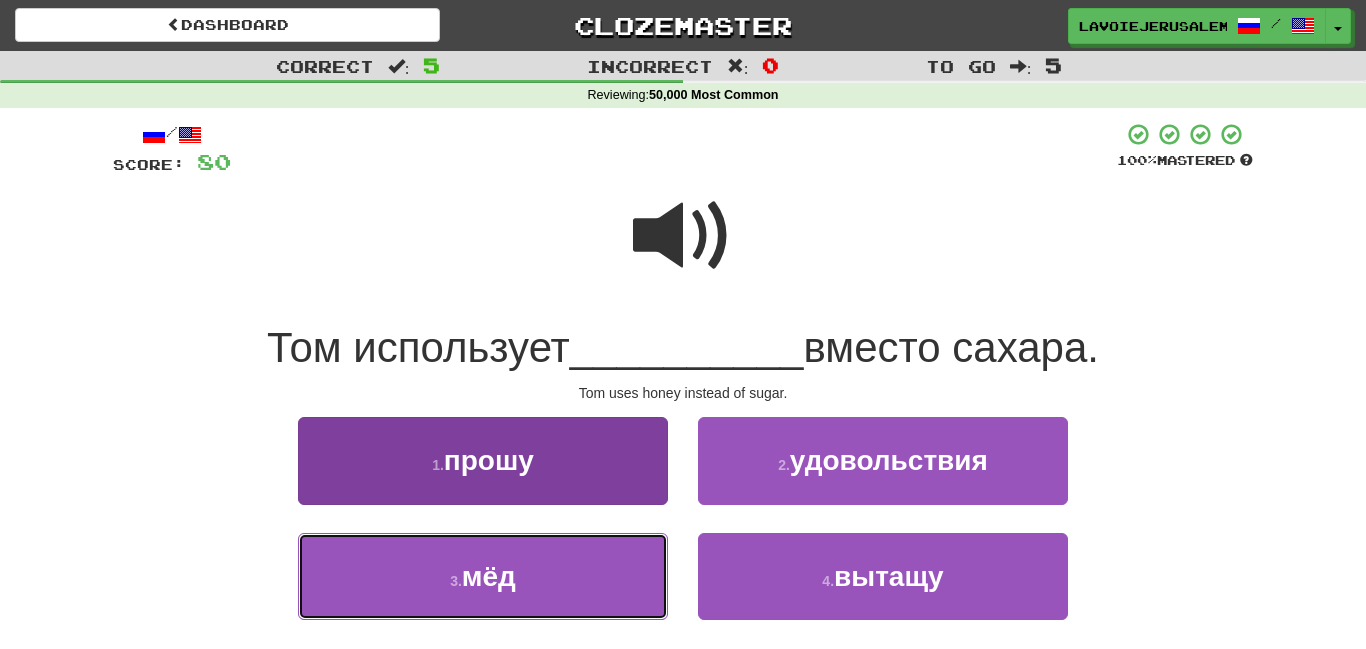 drag, startPoint x: 633, startPoint y: 557, endPoint x: 645, endPoint y: 557, distance: 12 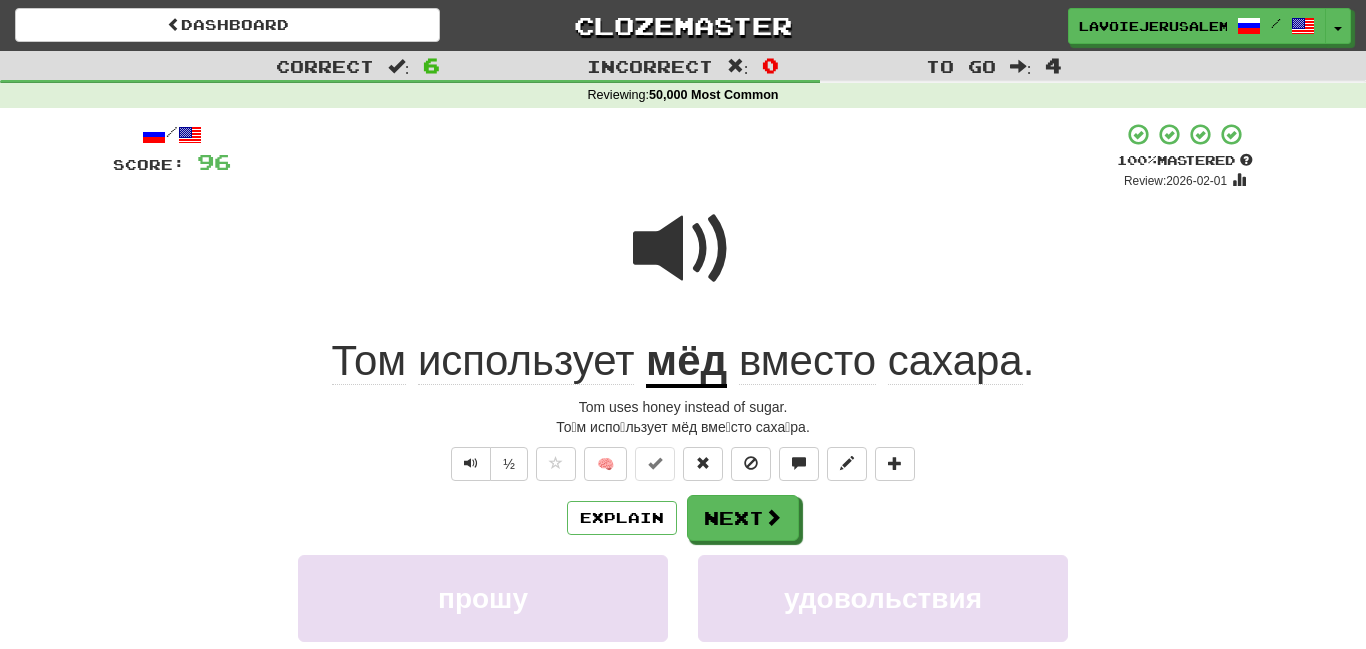 click on "мёд" at bounding box center [686, 362] 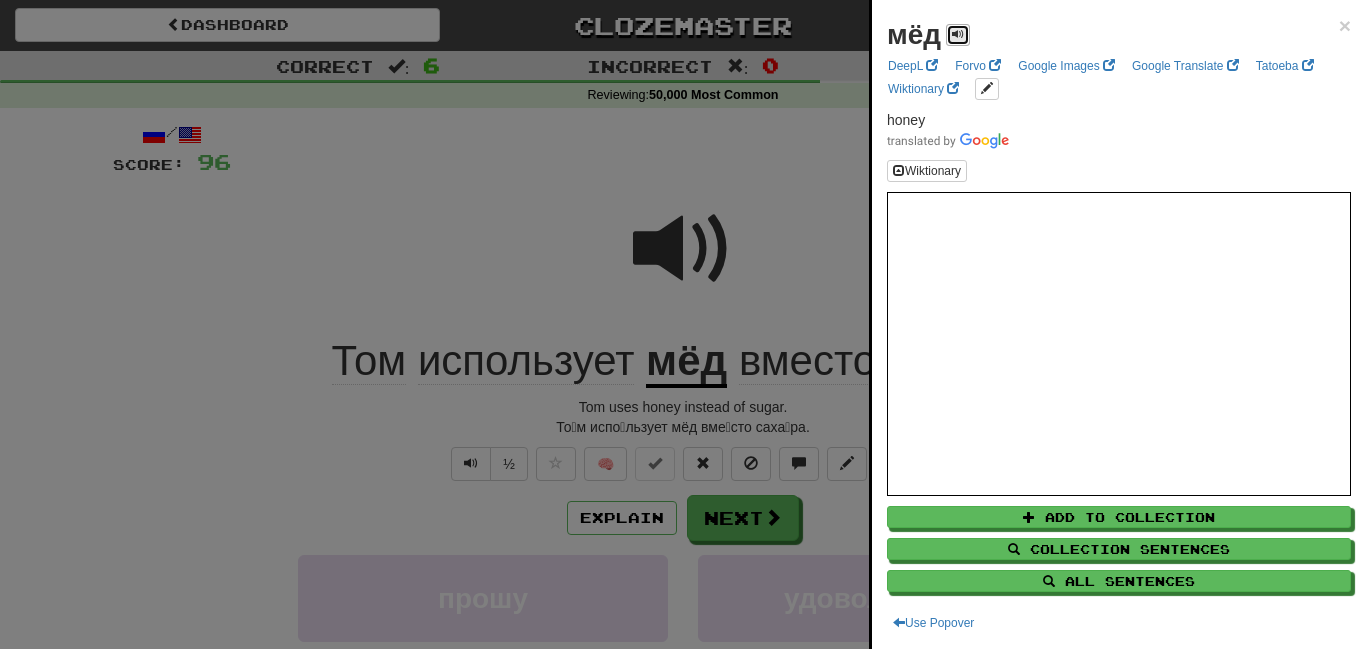 click at bounding box center (958, 34) 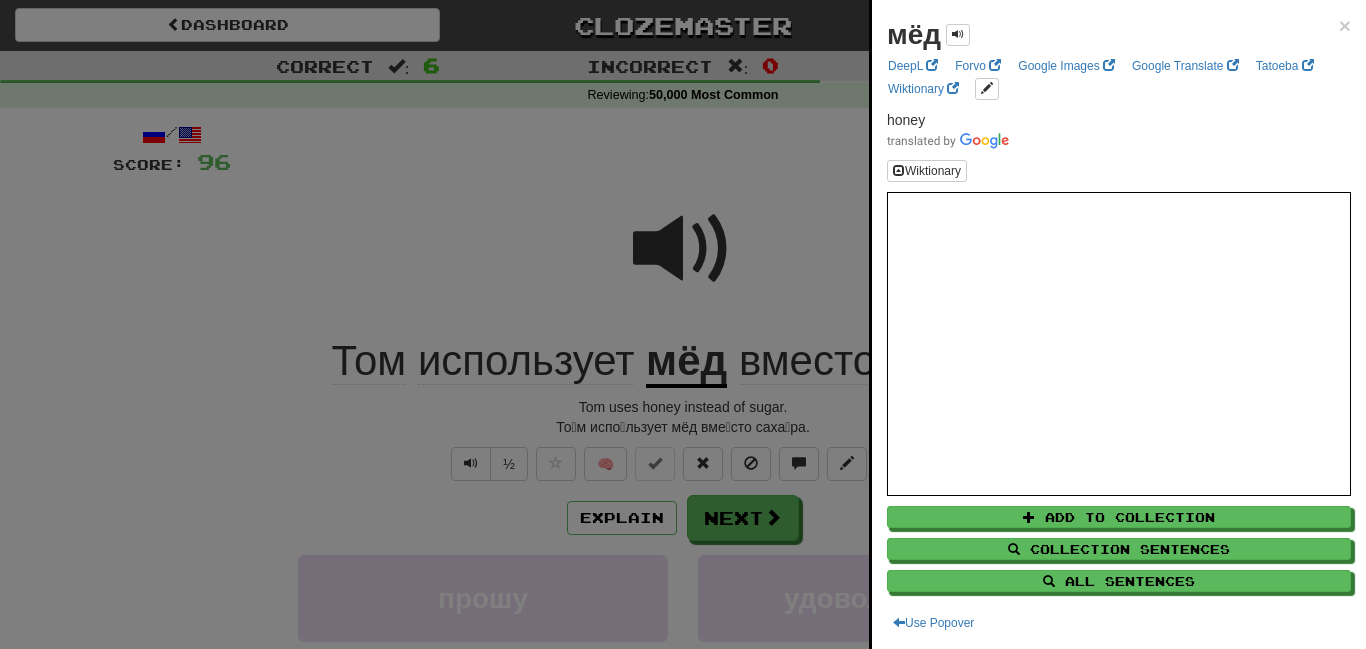 click at bounding box center [683, 324] 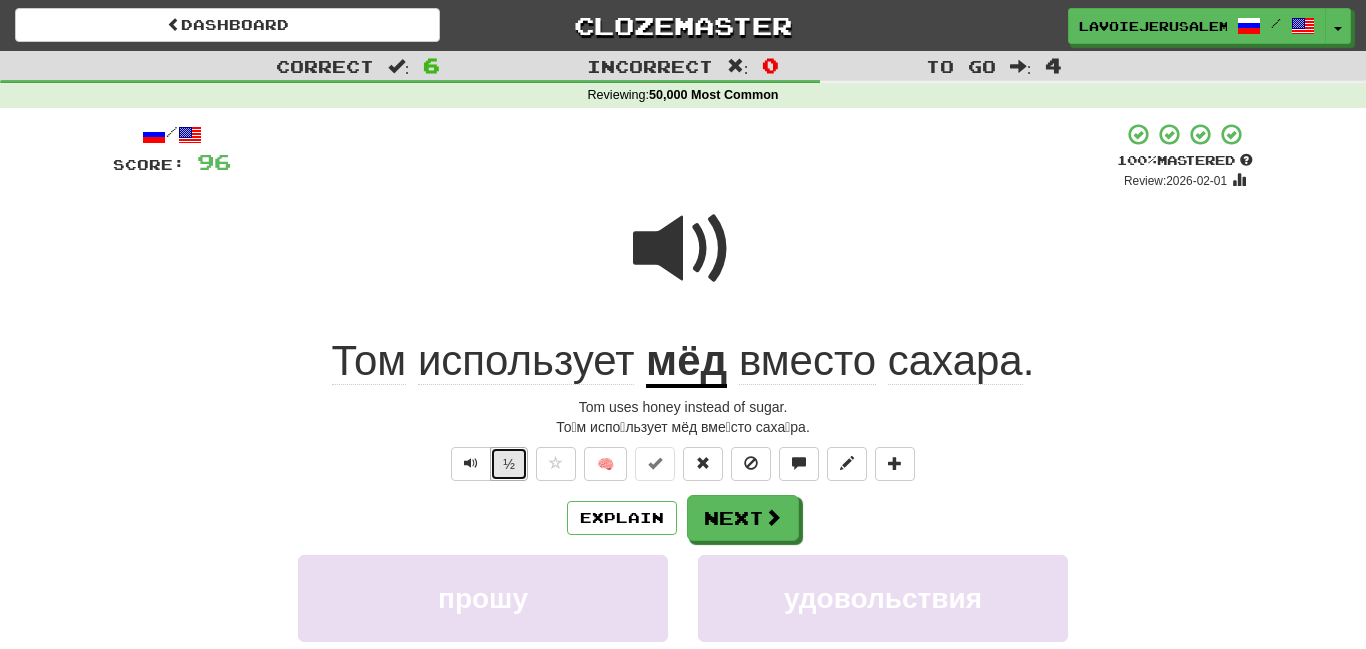 click on "½" at bounding box center [509, 464] 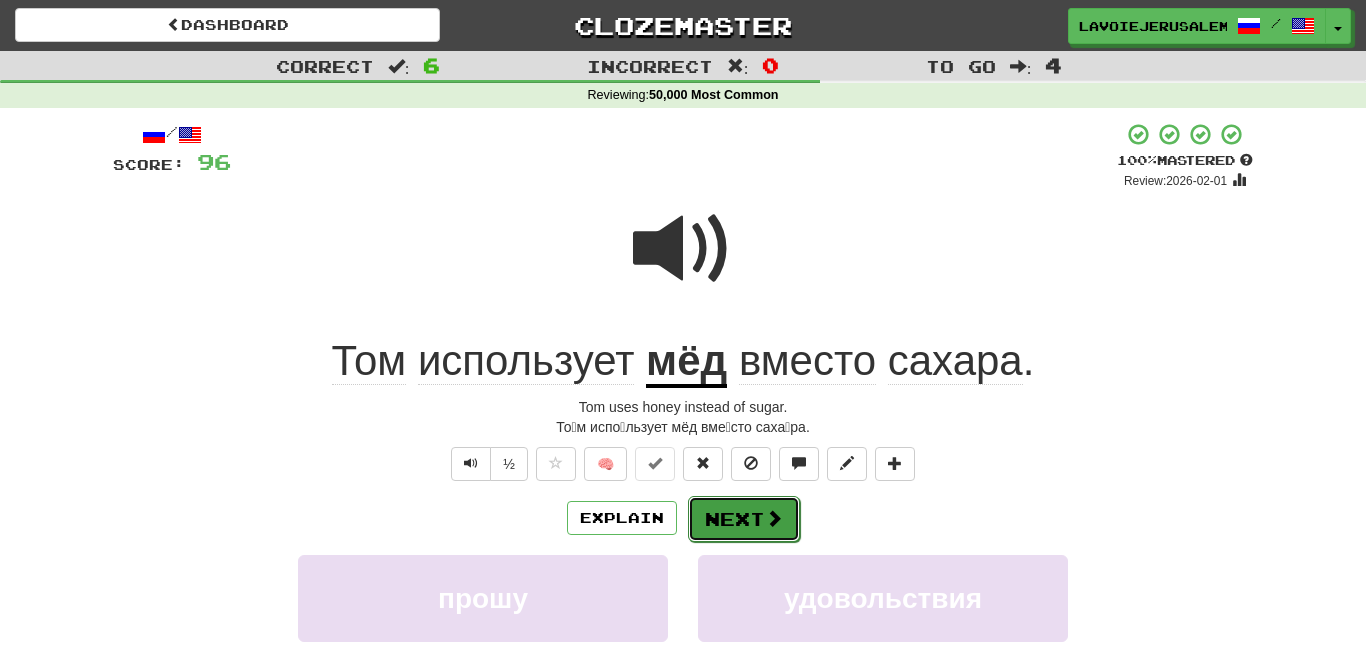 click on "Next" at bounding box center (744, 519) 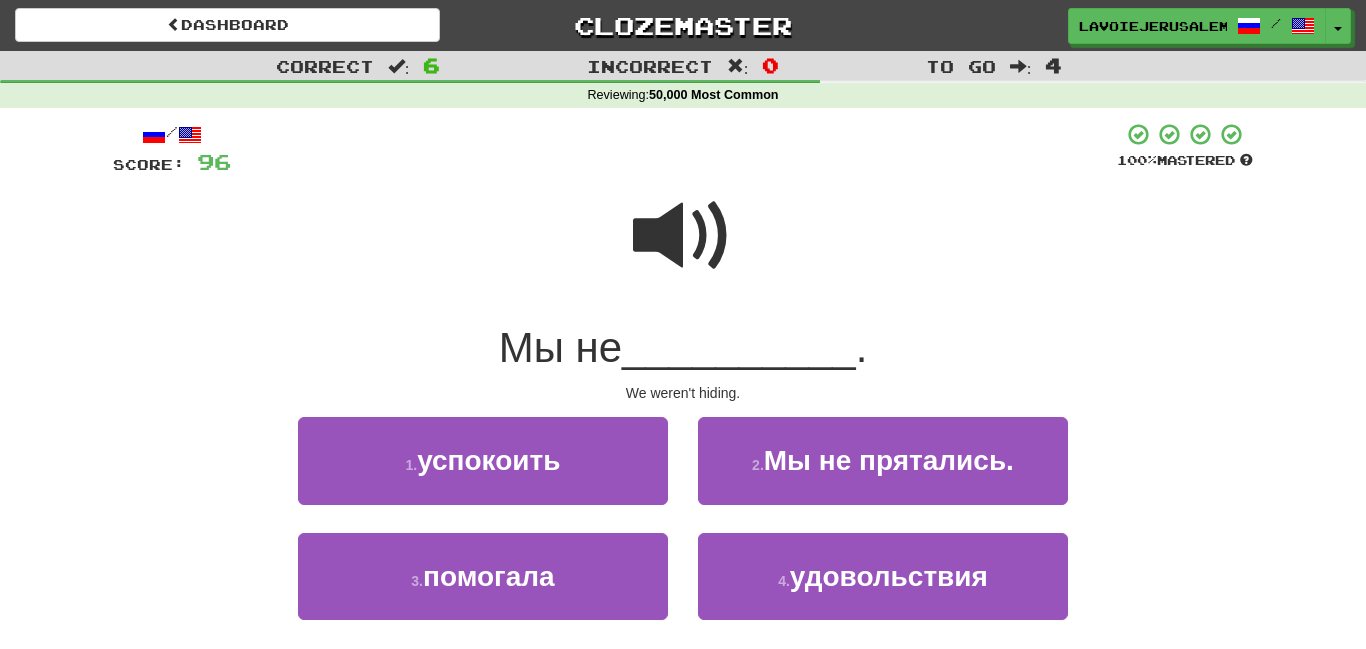 click at bounding box center [683, 236] 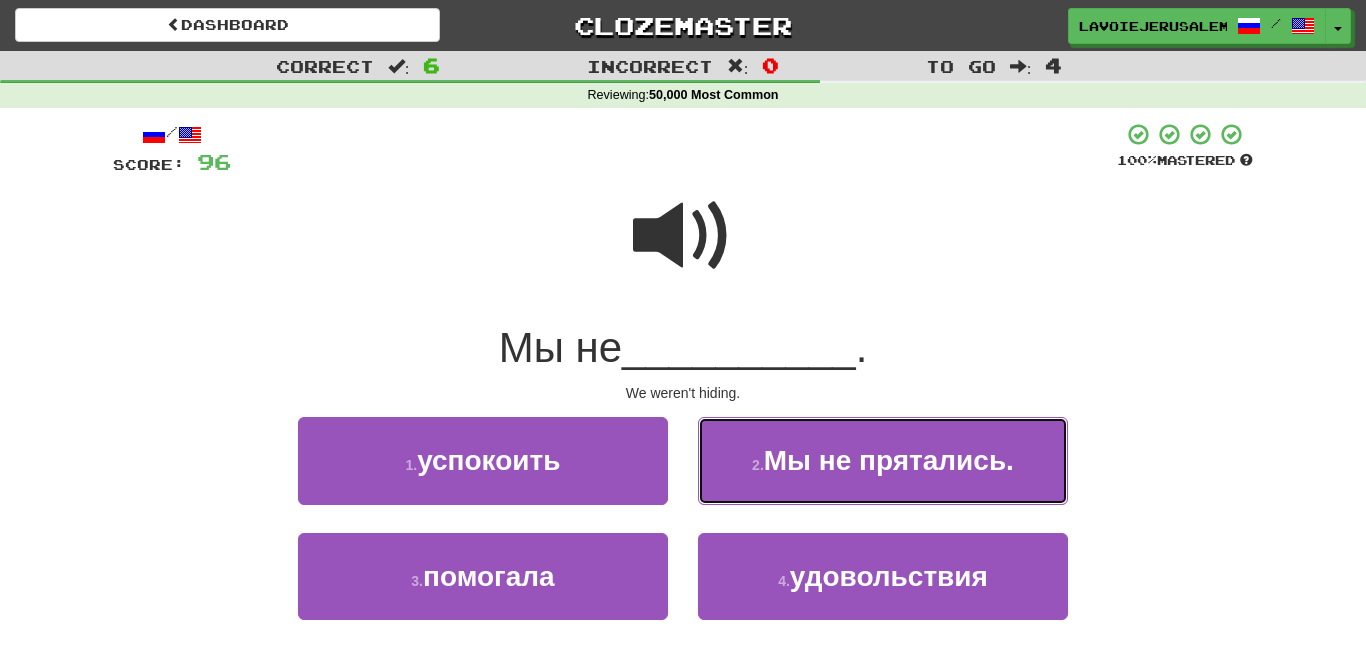 click on "Мы не прятались." at bounding box center [883, 460] 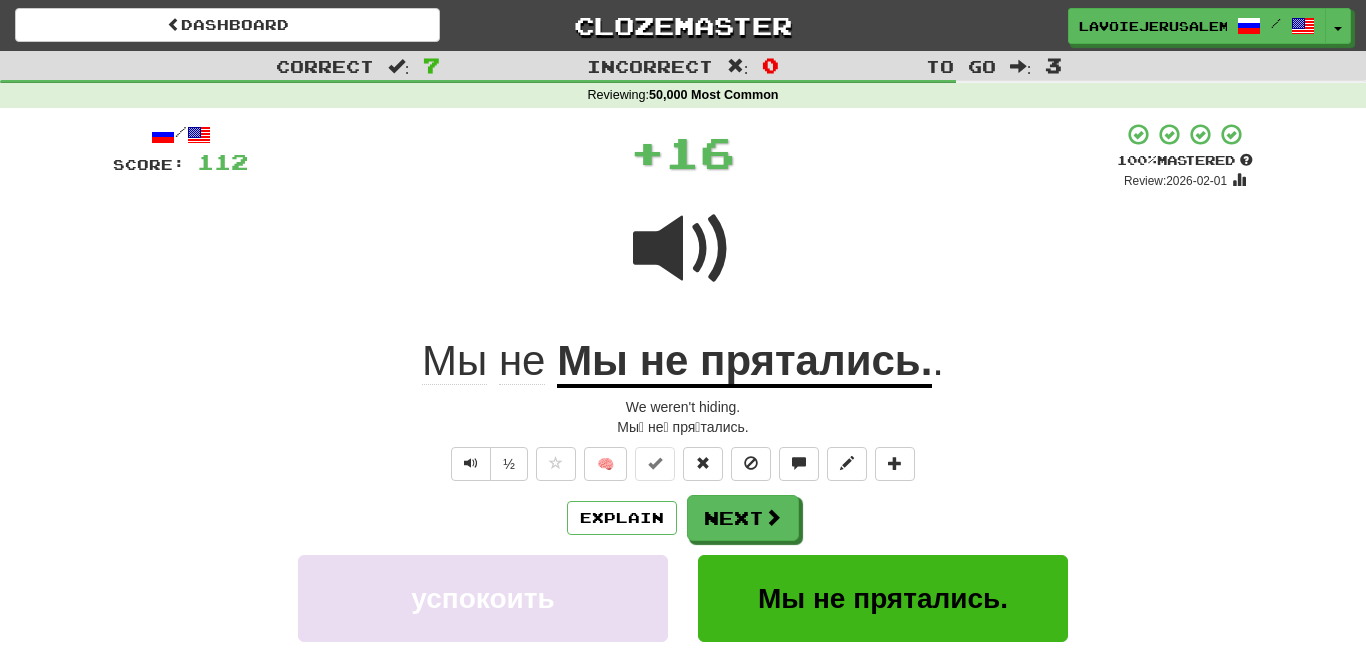 click on "Мы не прятались." at bounding box center (744, 362) 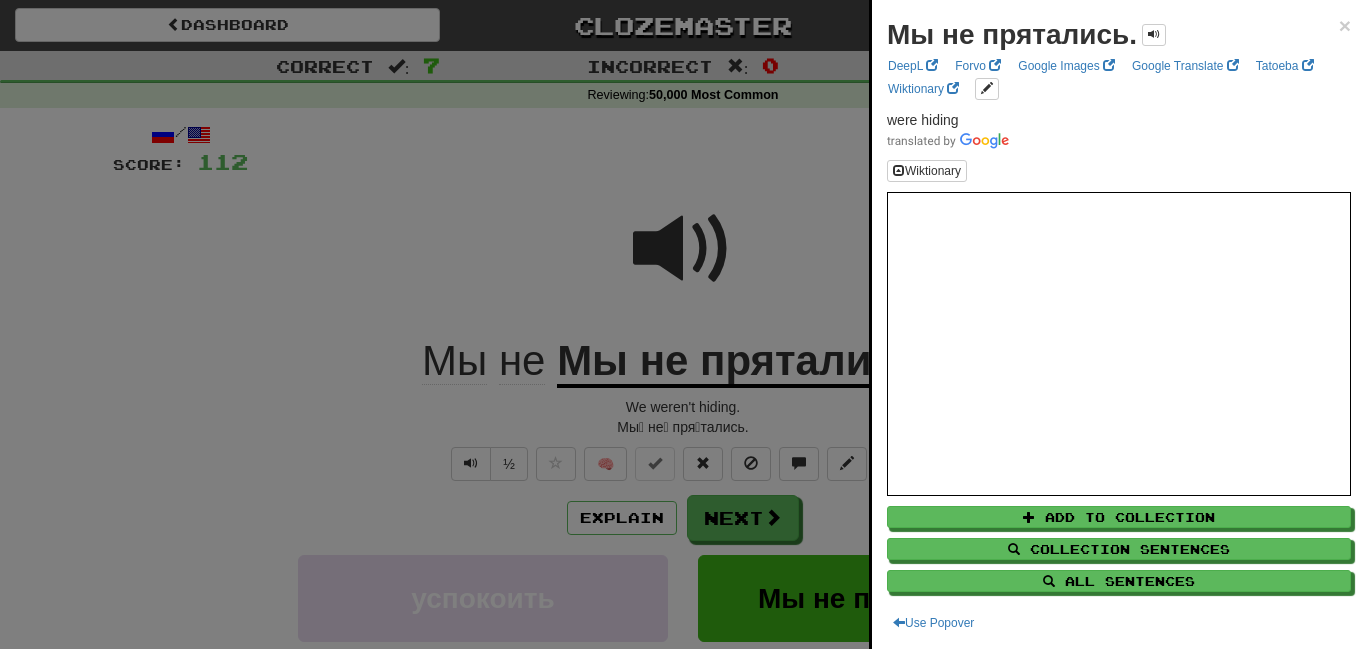 click at bounding box center [683, 324] 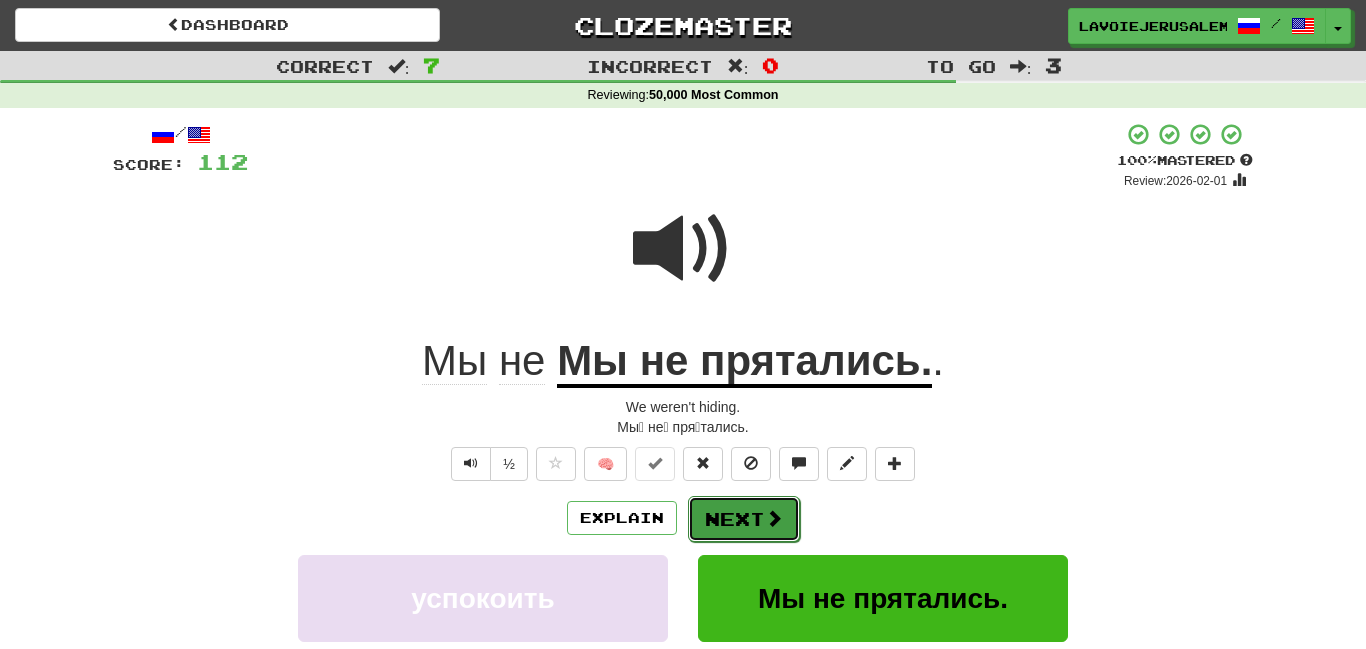 click on "Next" at bounding box center (744, 519) 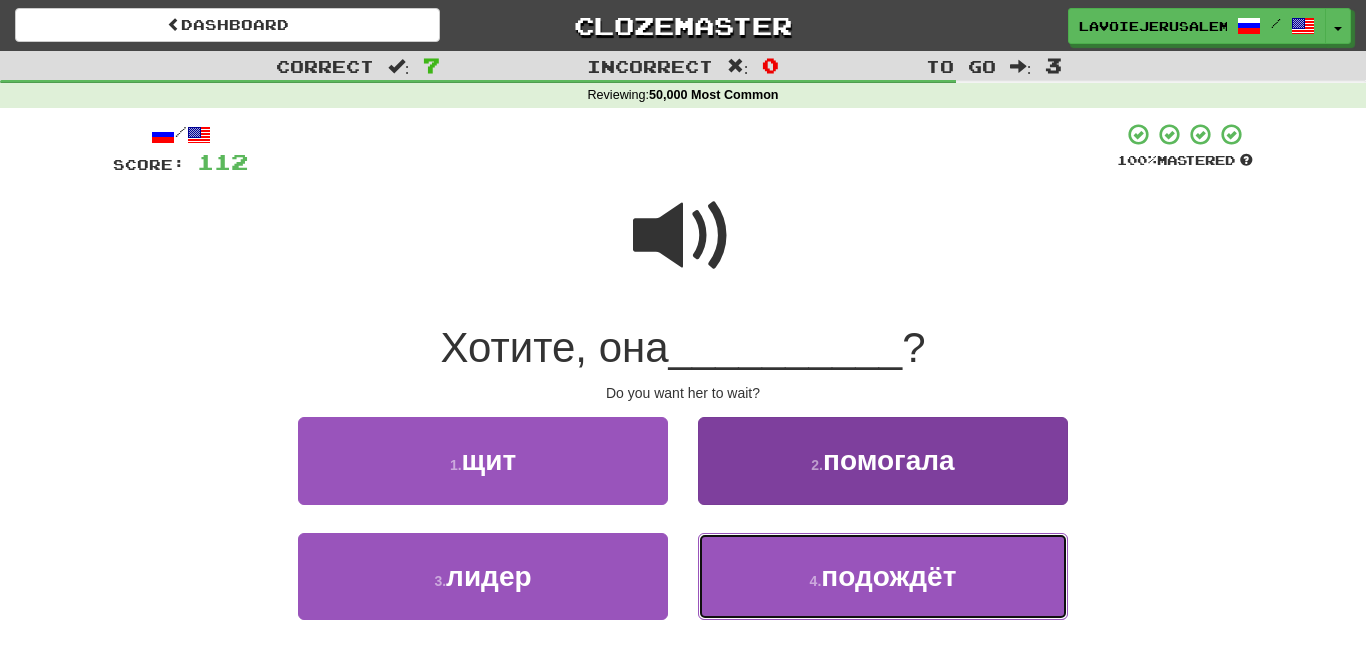 click on "4 .  подождёт" at bounding box center (883, 576) 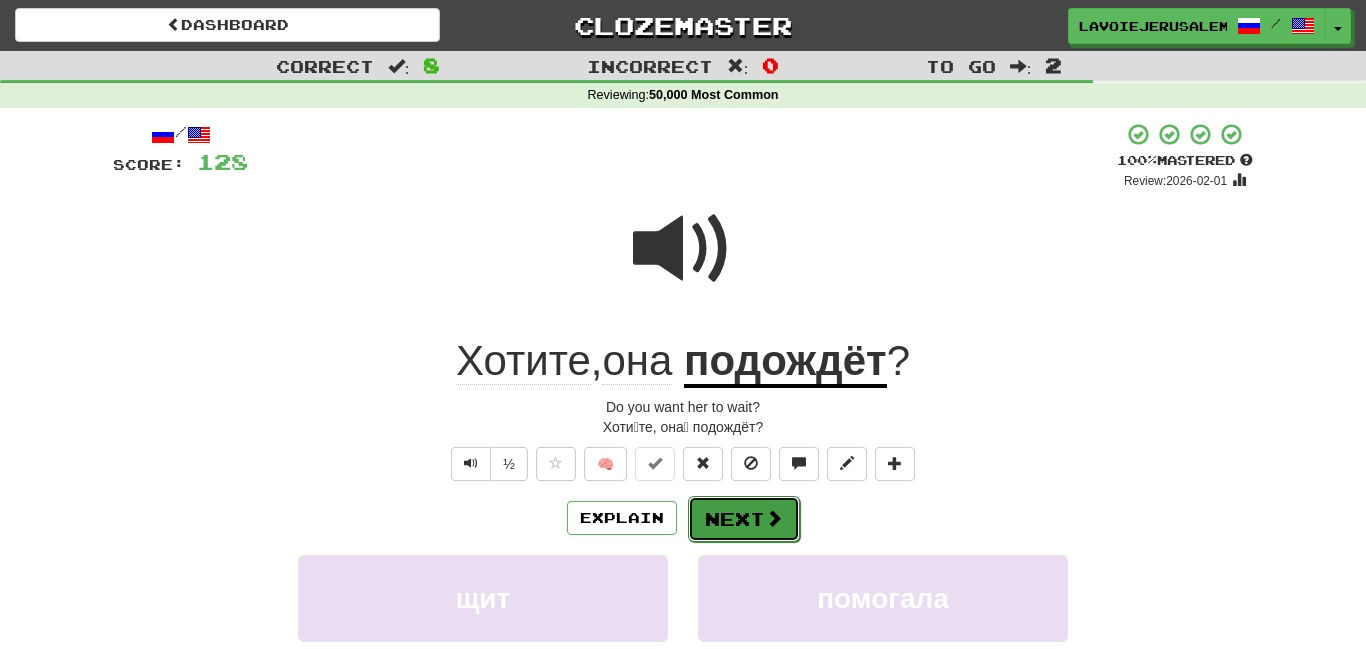 click on "Next" at bounding box center (744, 519) 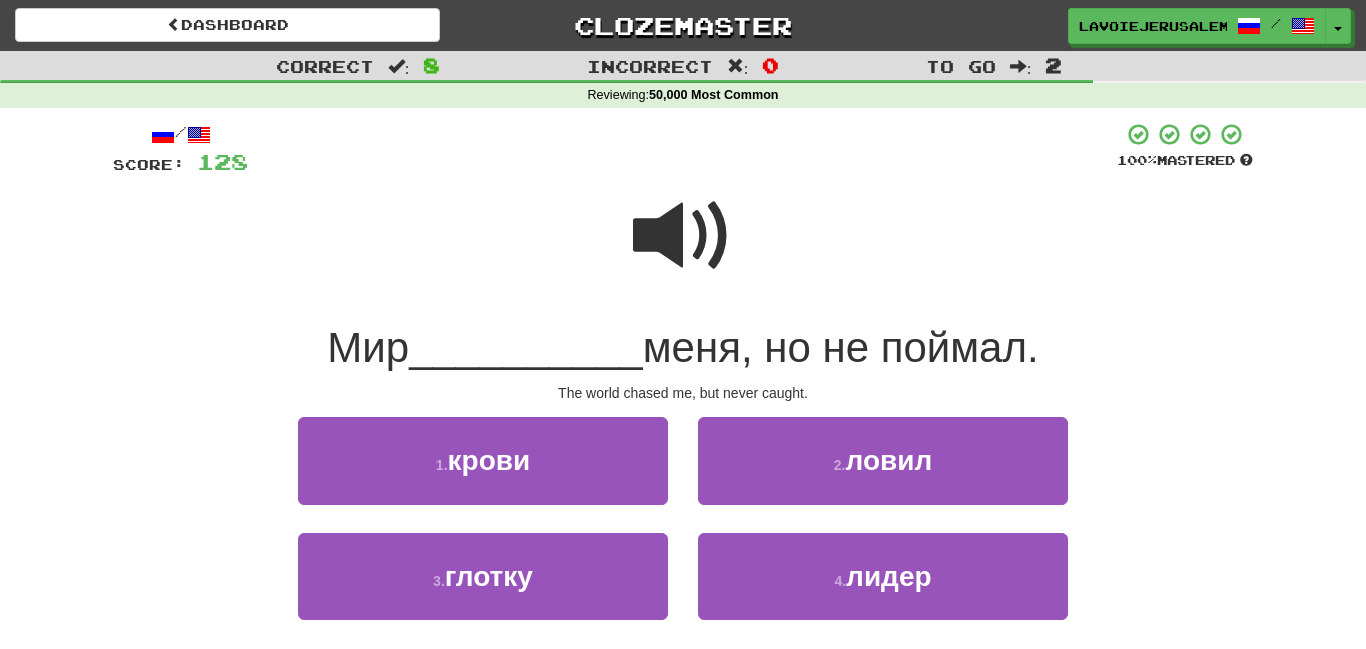 click at bounding box center [683, 236] 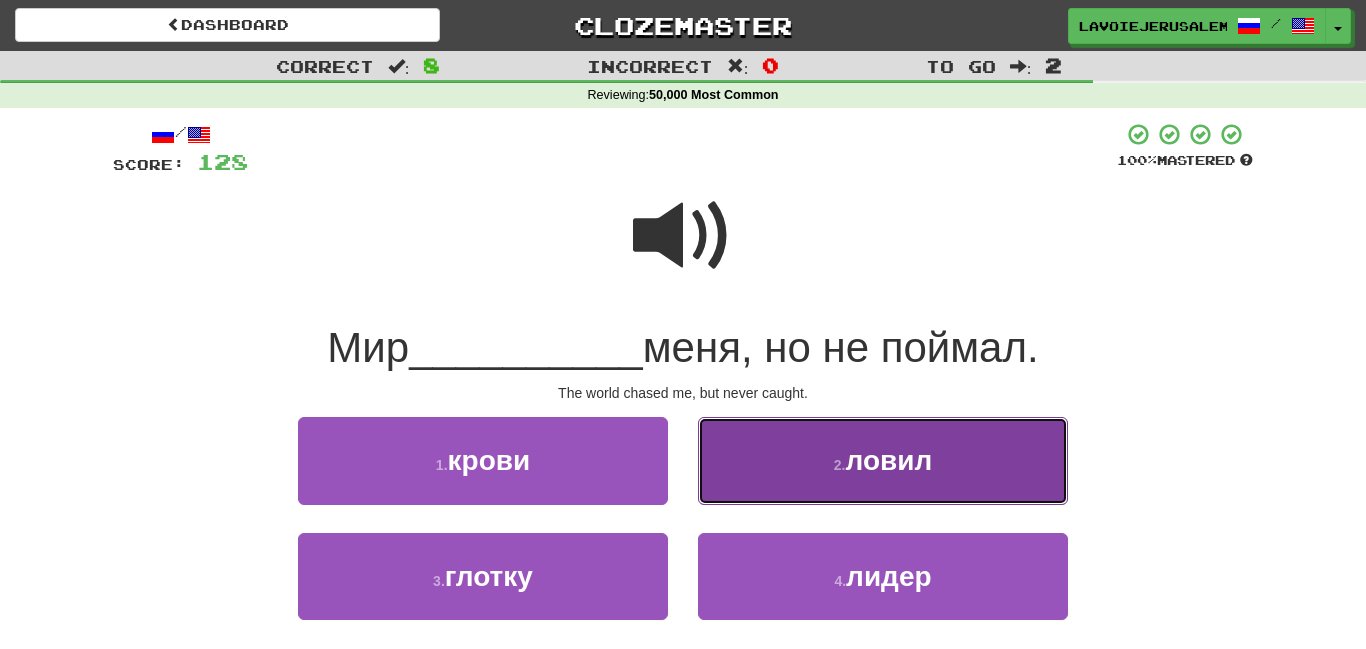 click on "2 .  ловил" at bounding box center (883, 460) 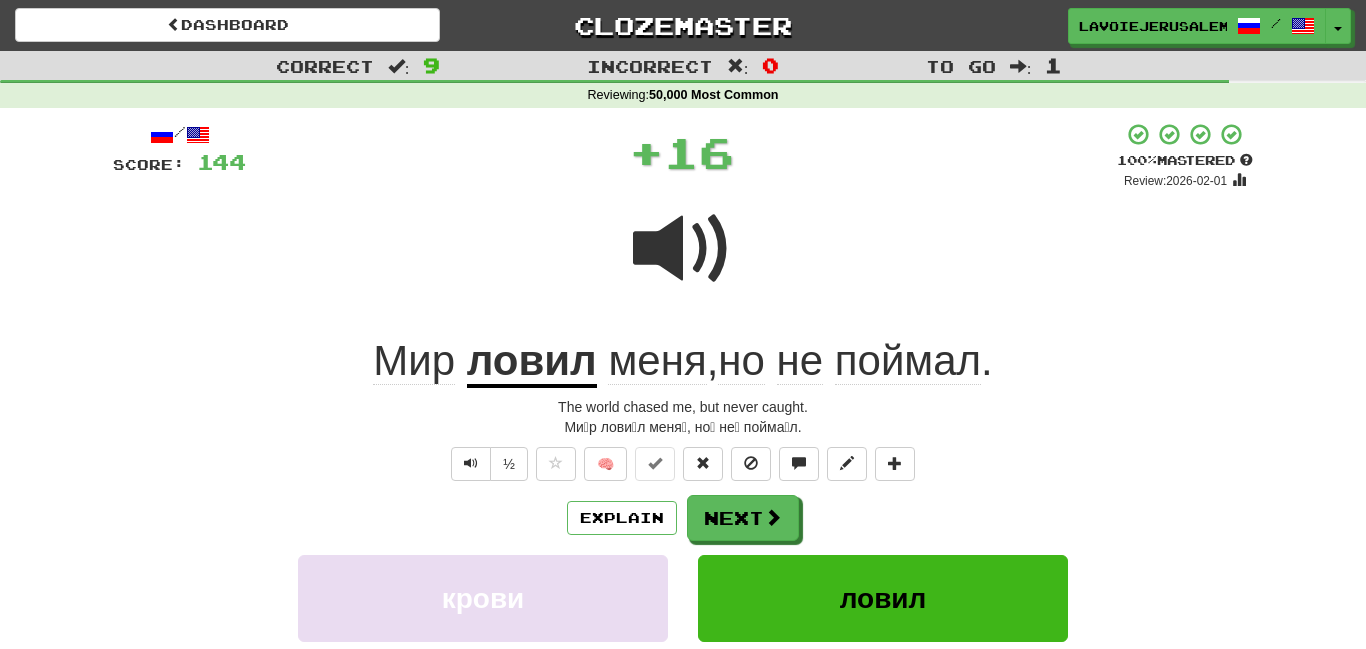 click on "ловил" at bounding box center (532, 362) 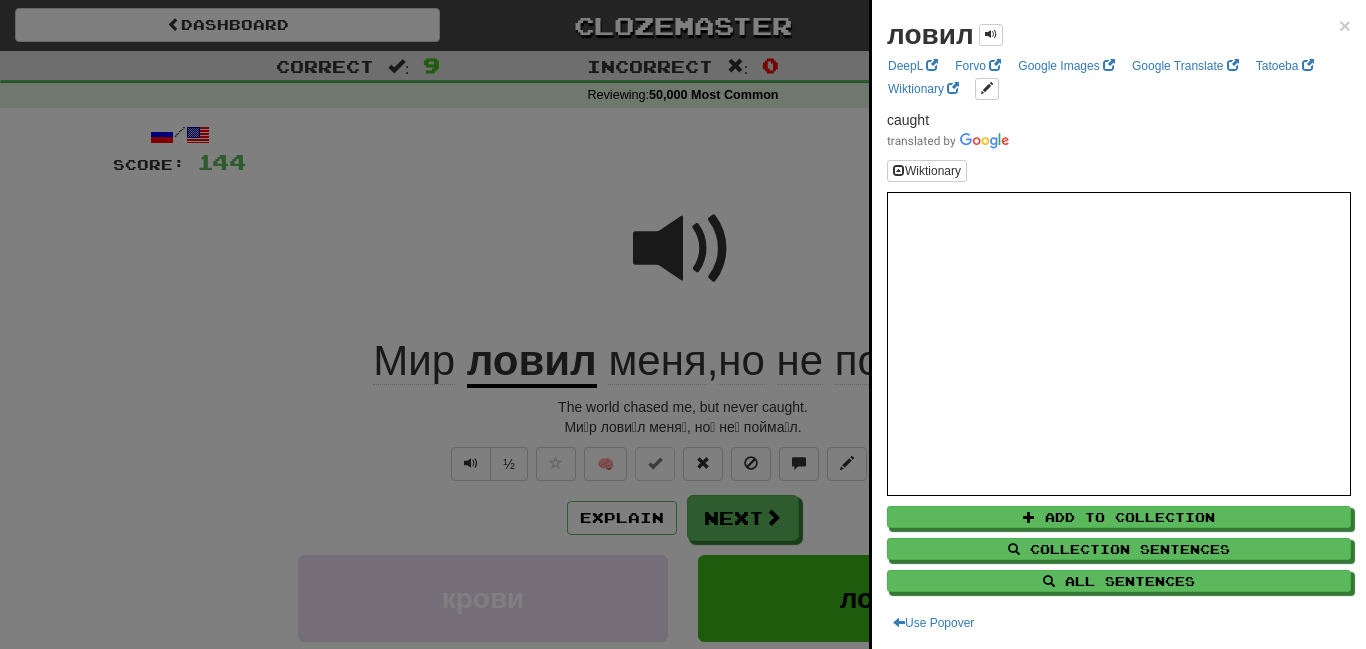 click at bounding box center (683, 324) 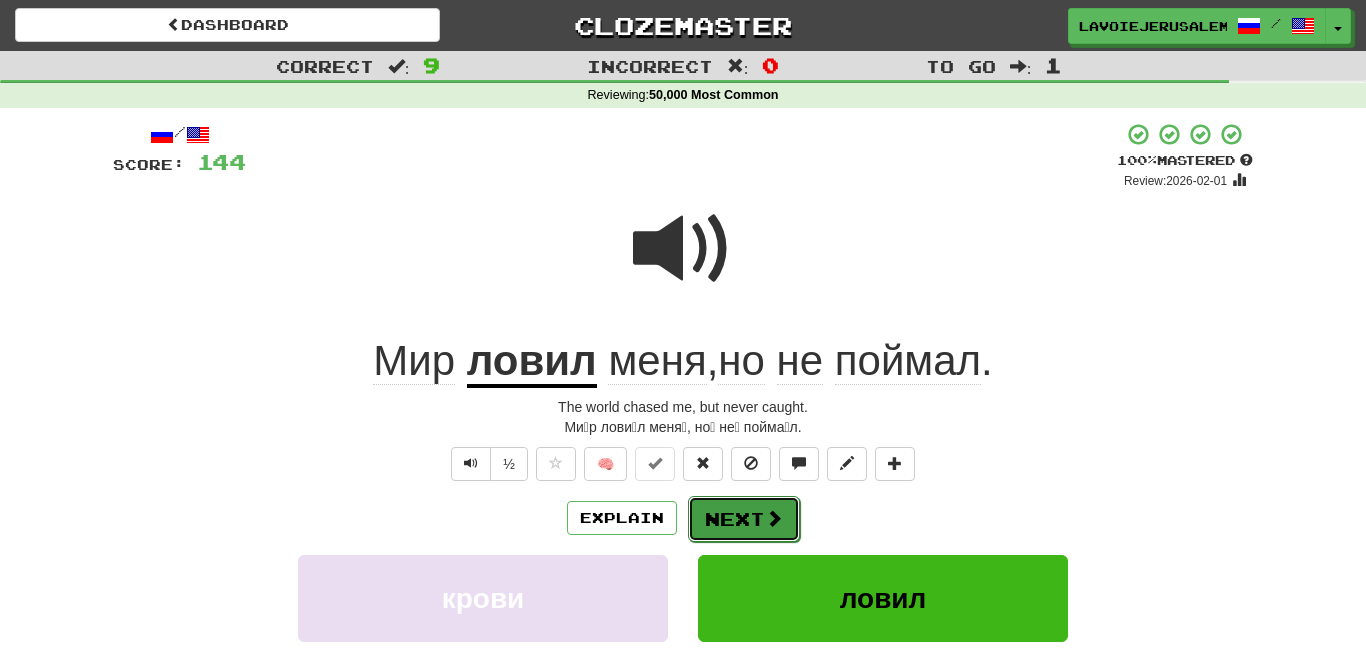 click on "Next" at bounding box center (744, 519) 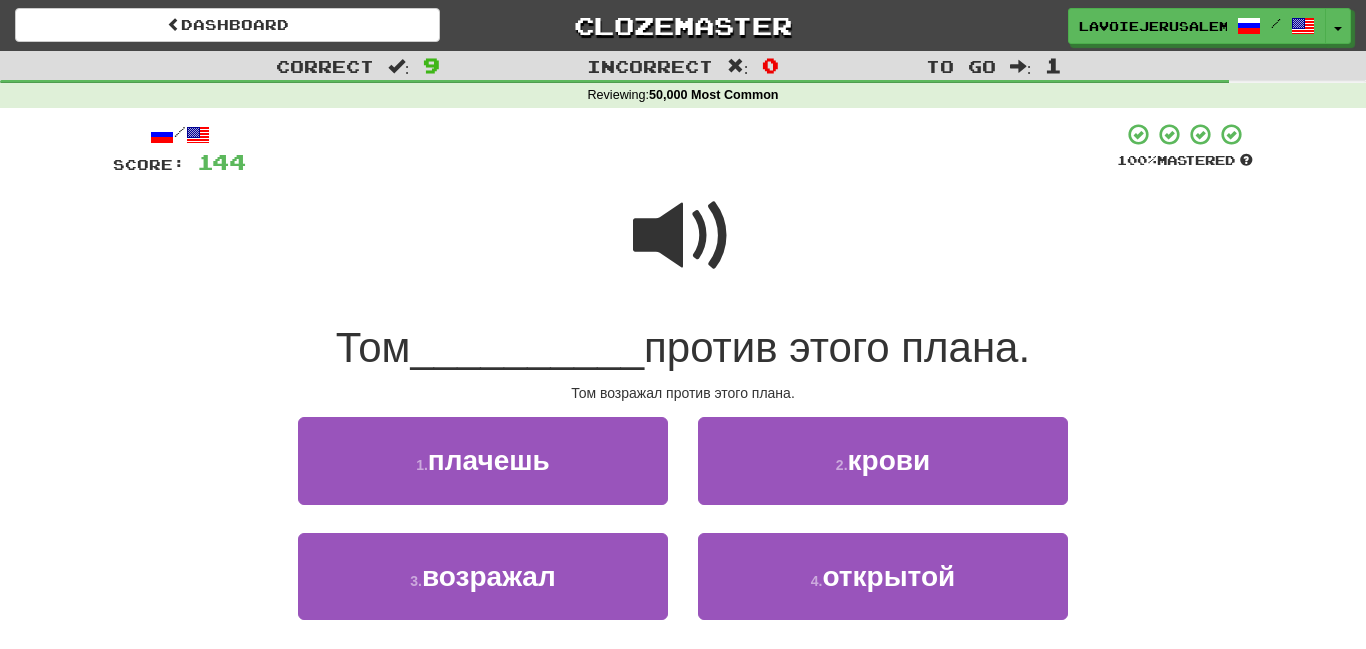 click at bounding box center (683, 236) 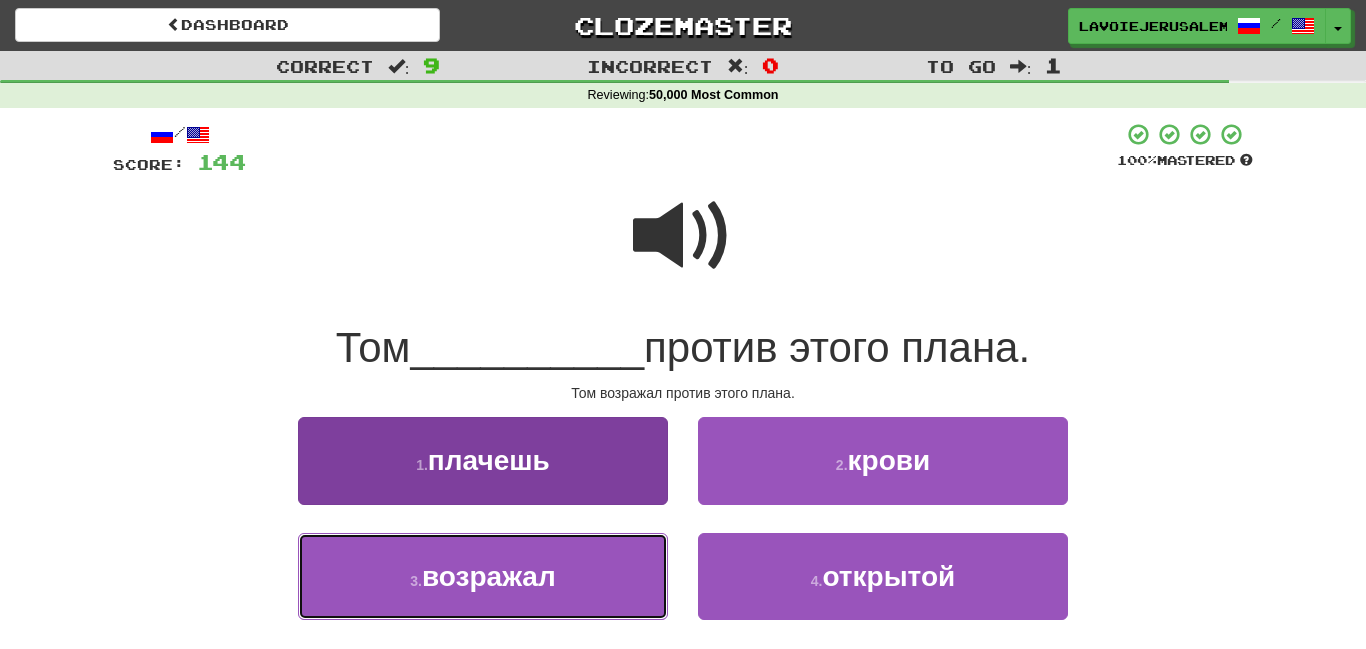 click on "возражал" at bounding box center (489, 576) 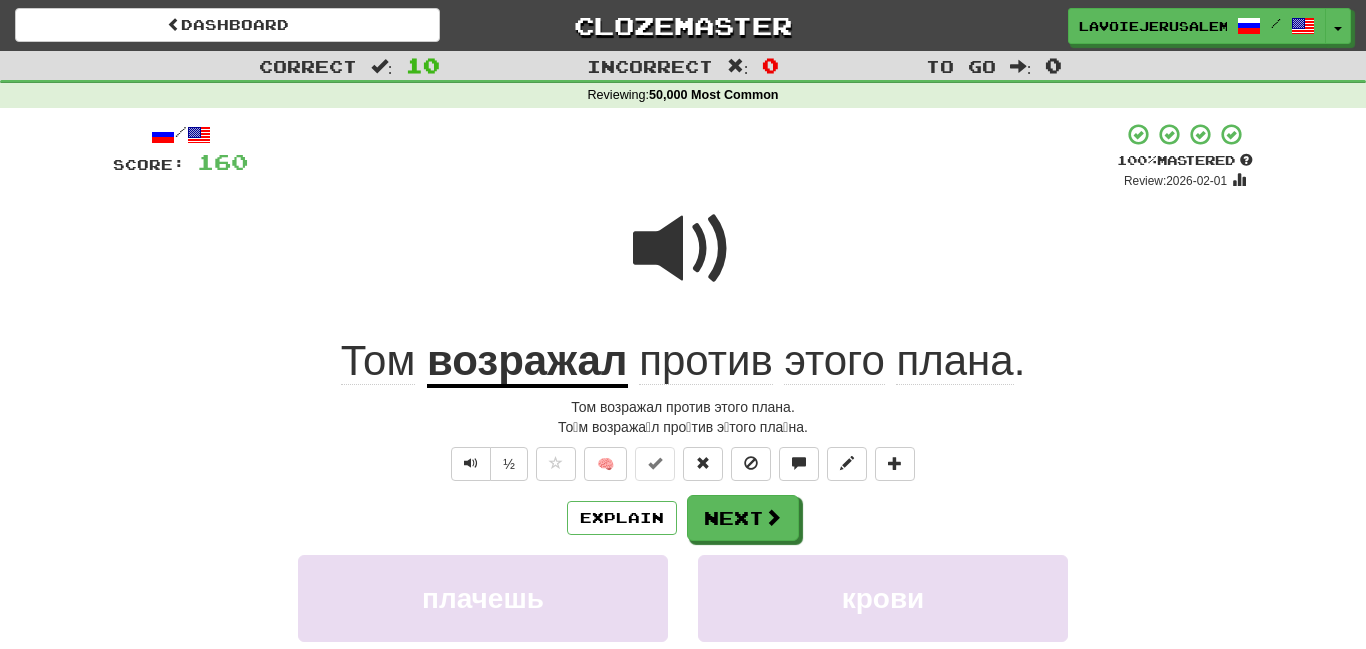 click on "возражал" at bounding box center [527, 362] 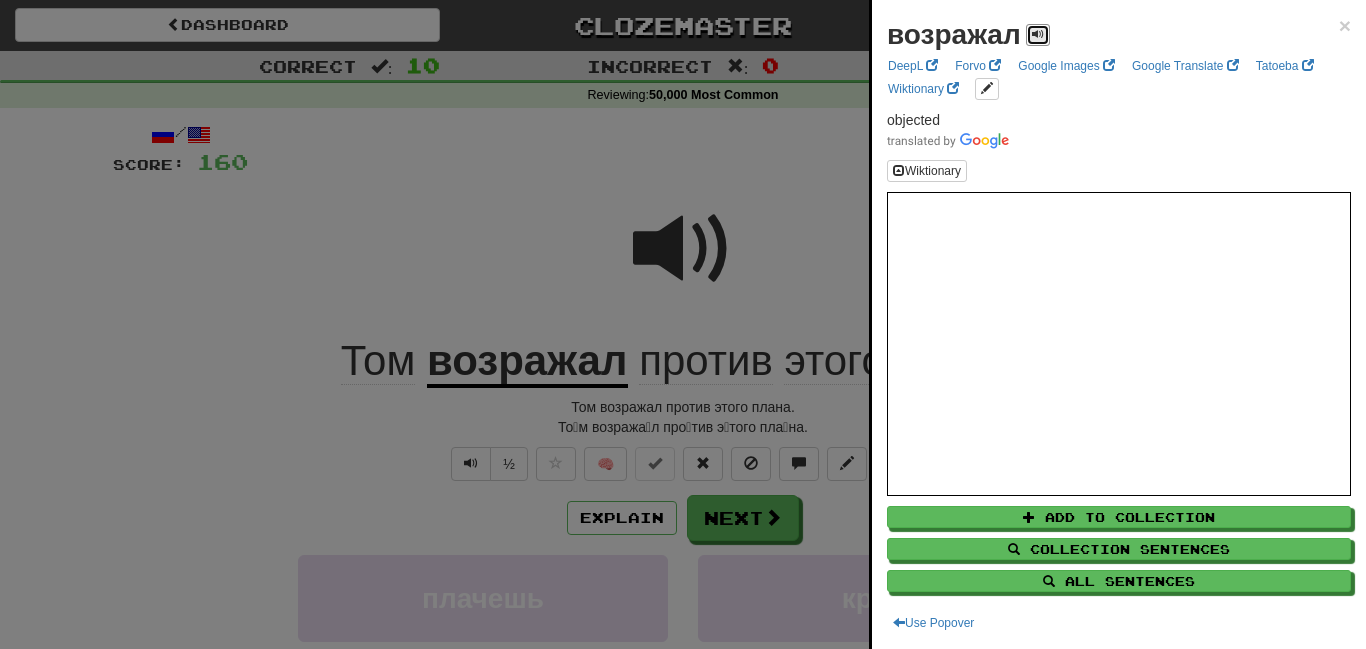 click at bounding box center [1038, 34] 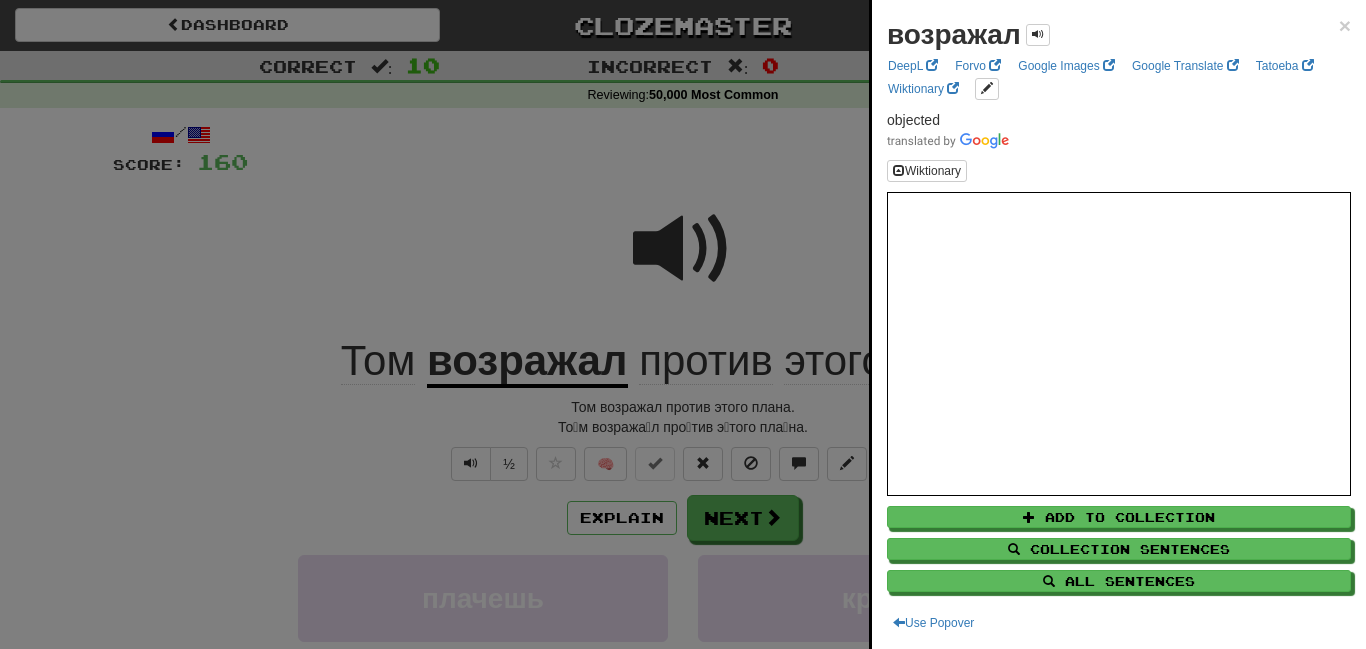 drag, startPoint x: 800, startPoint y: 278, endPoint x: 739, endPoint y: 304, distance: 66.309875 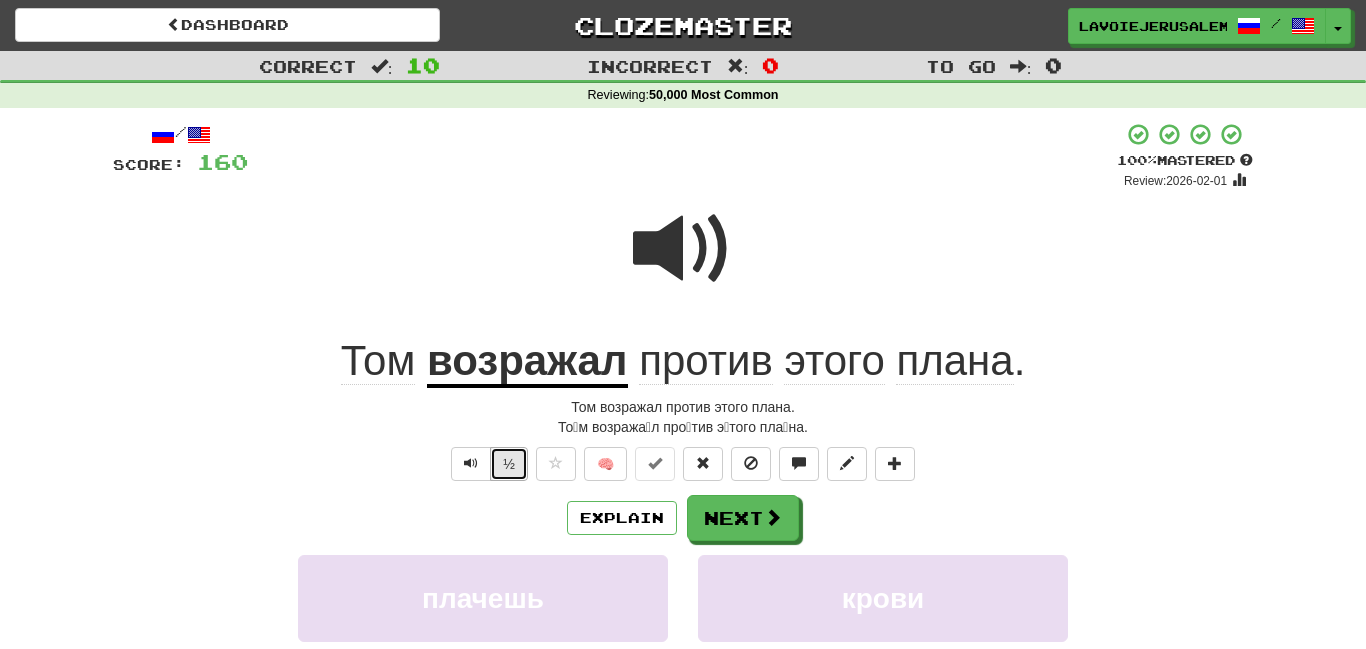click on "½" at bounding box center [509, 464] 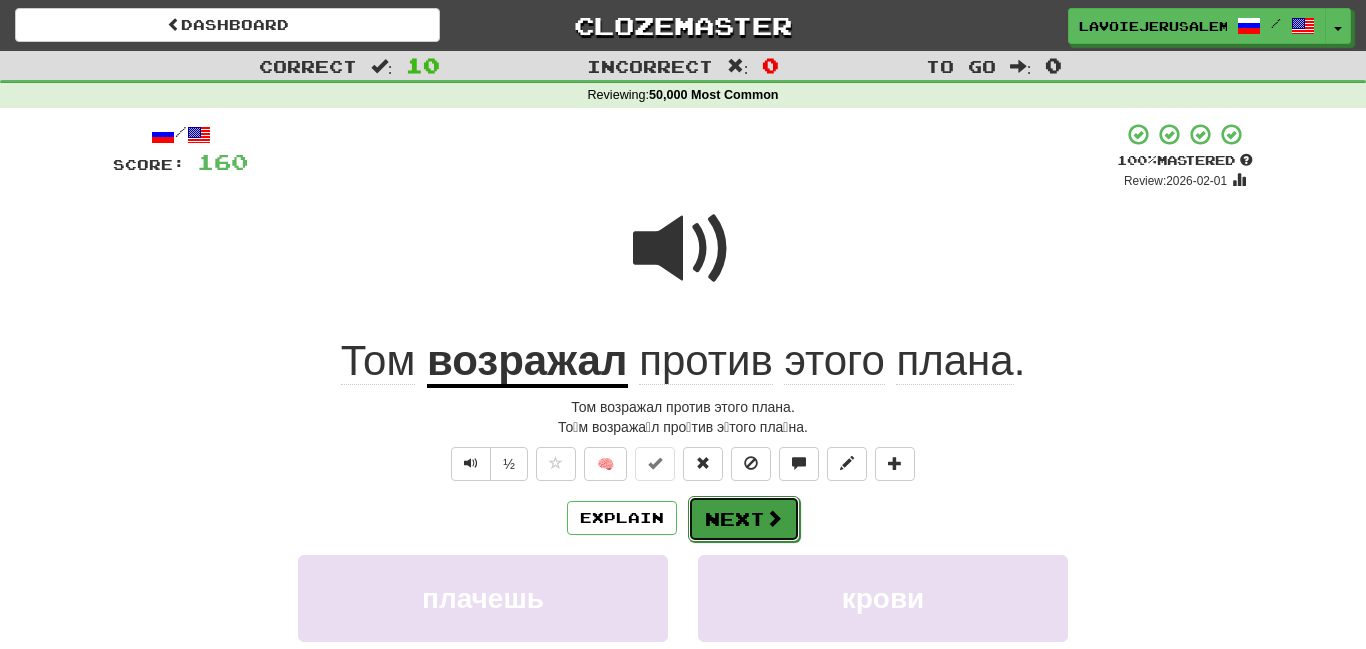 click on "Next" at bounding box center [744, 519] 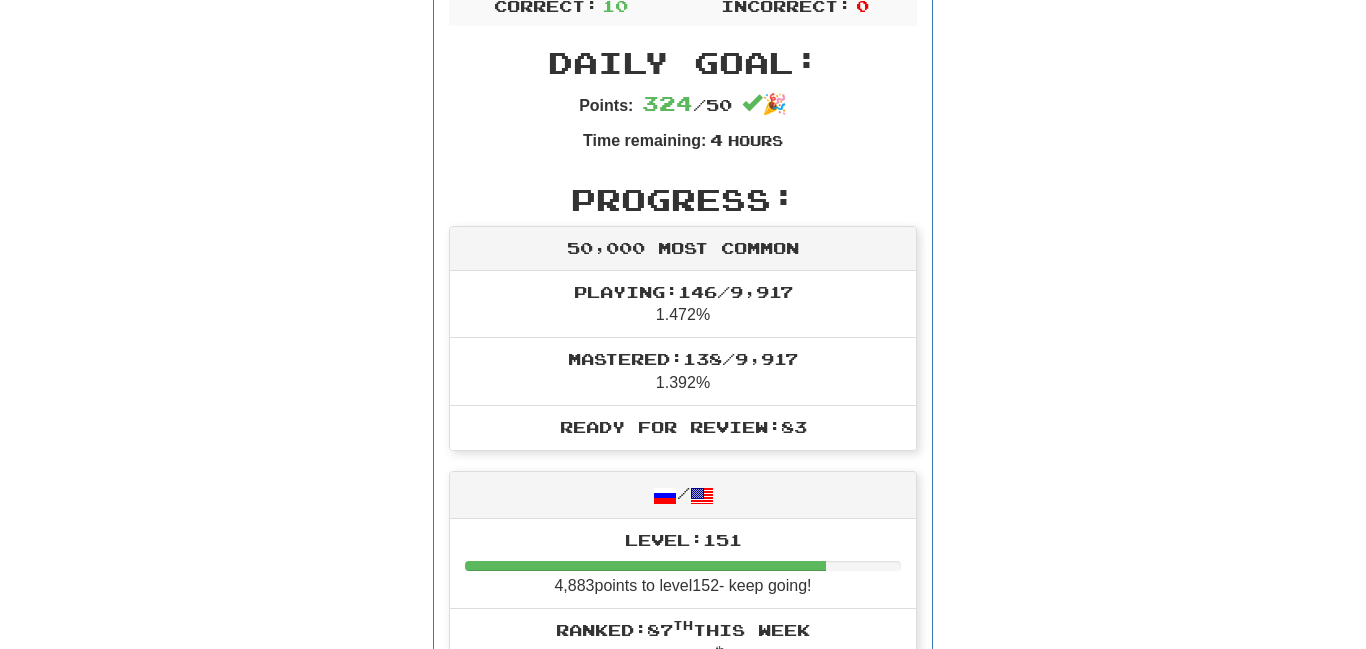 scroll, scrollTop: 0, scrollLeft: 0, axis: both 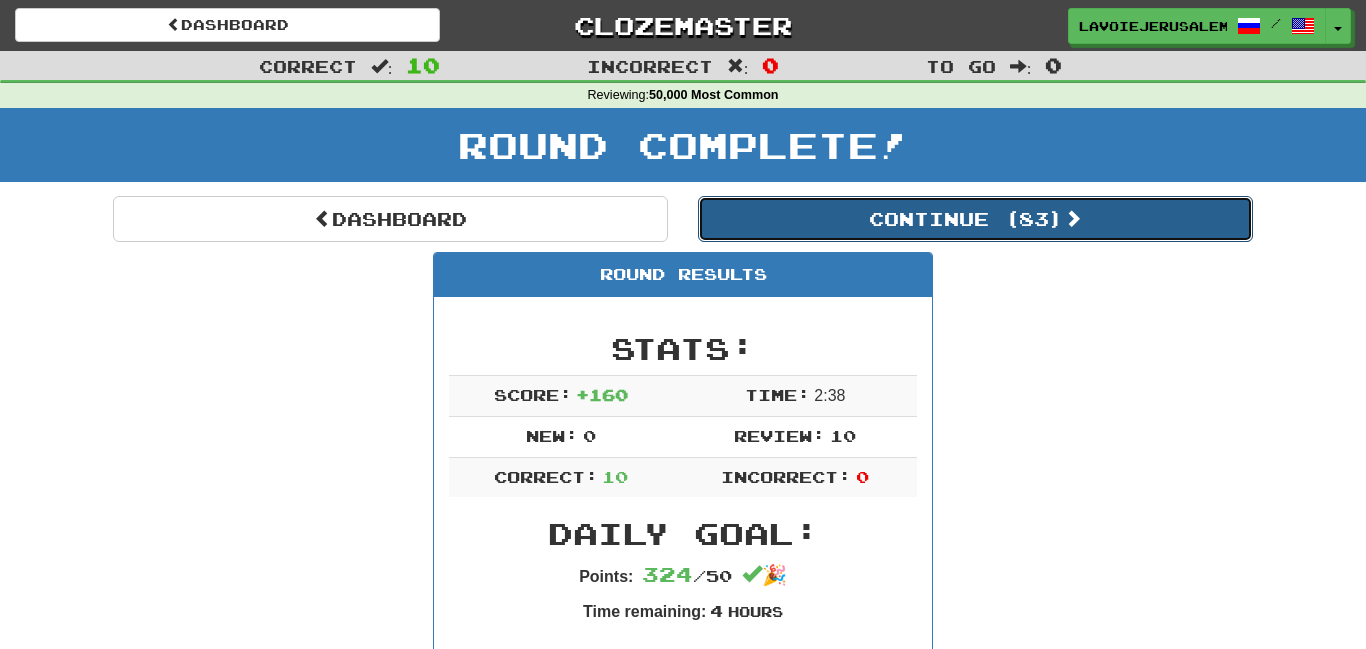 click on "Continue ( 83 )" at bounding box center [975, 219] 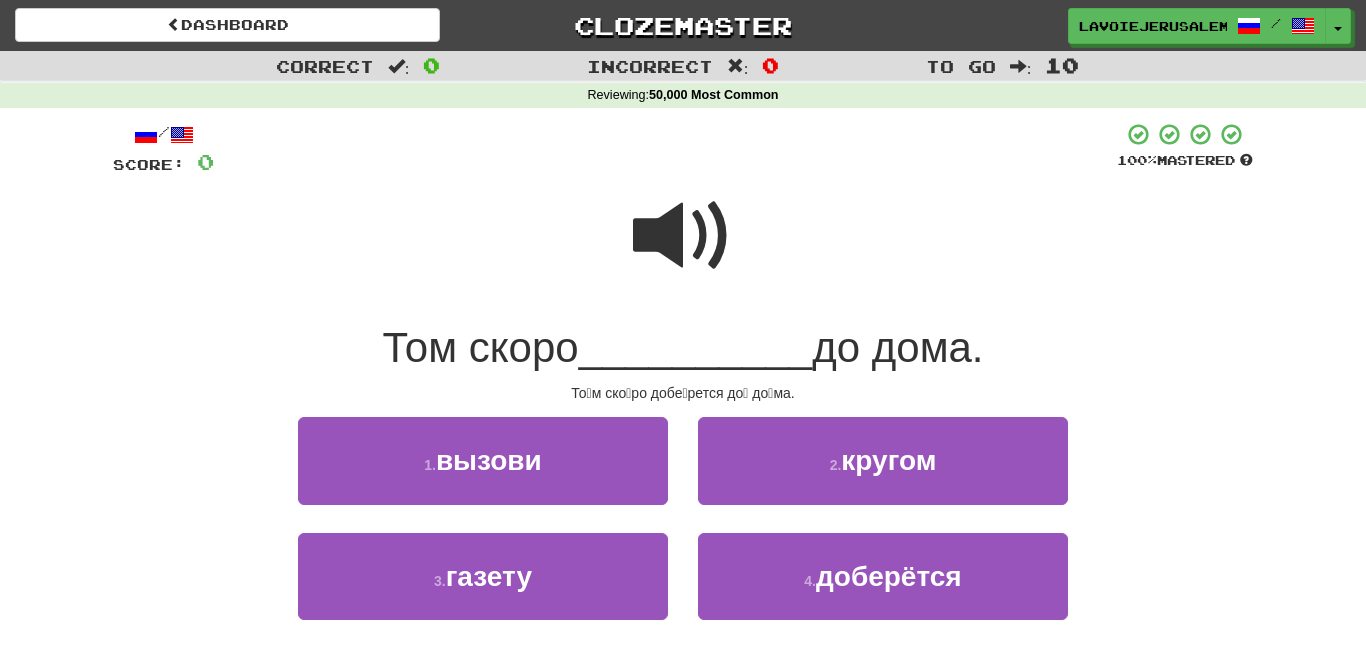 click at bounding box center [683, 236] 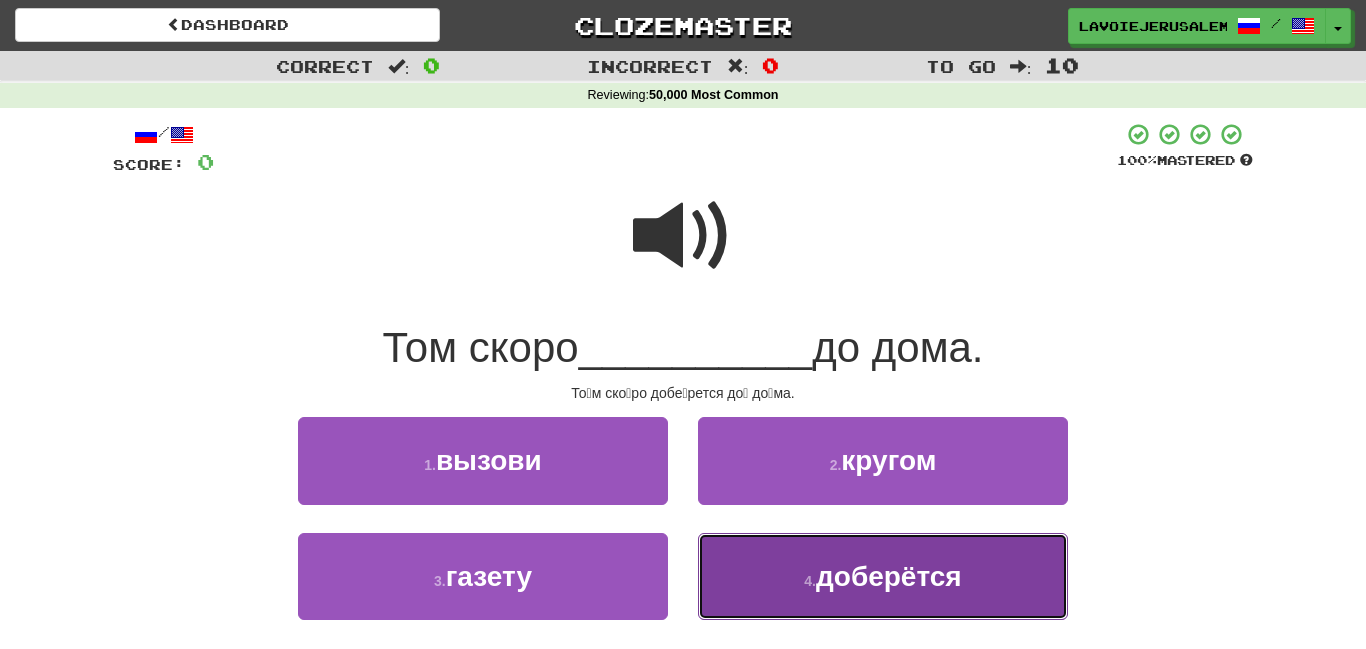 click on "доберётся" at bounding box center (889, 576) 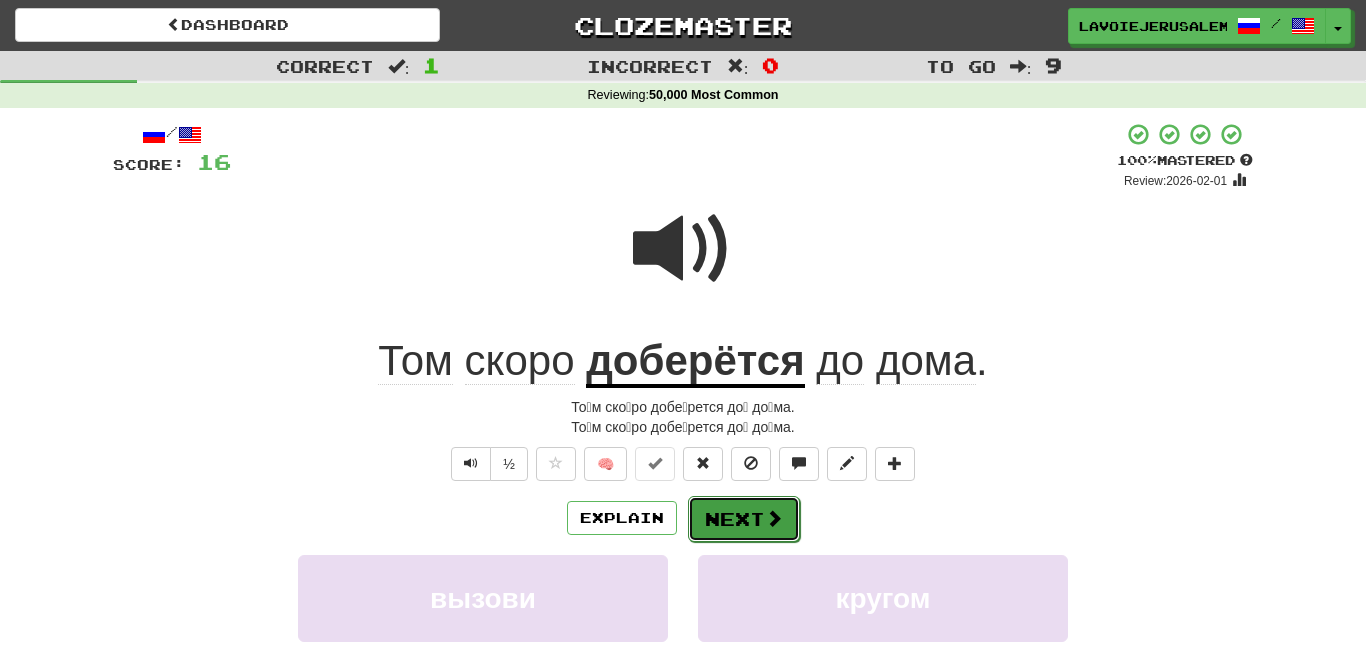 click on "Next" at bounding box center [744, 519] 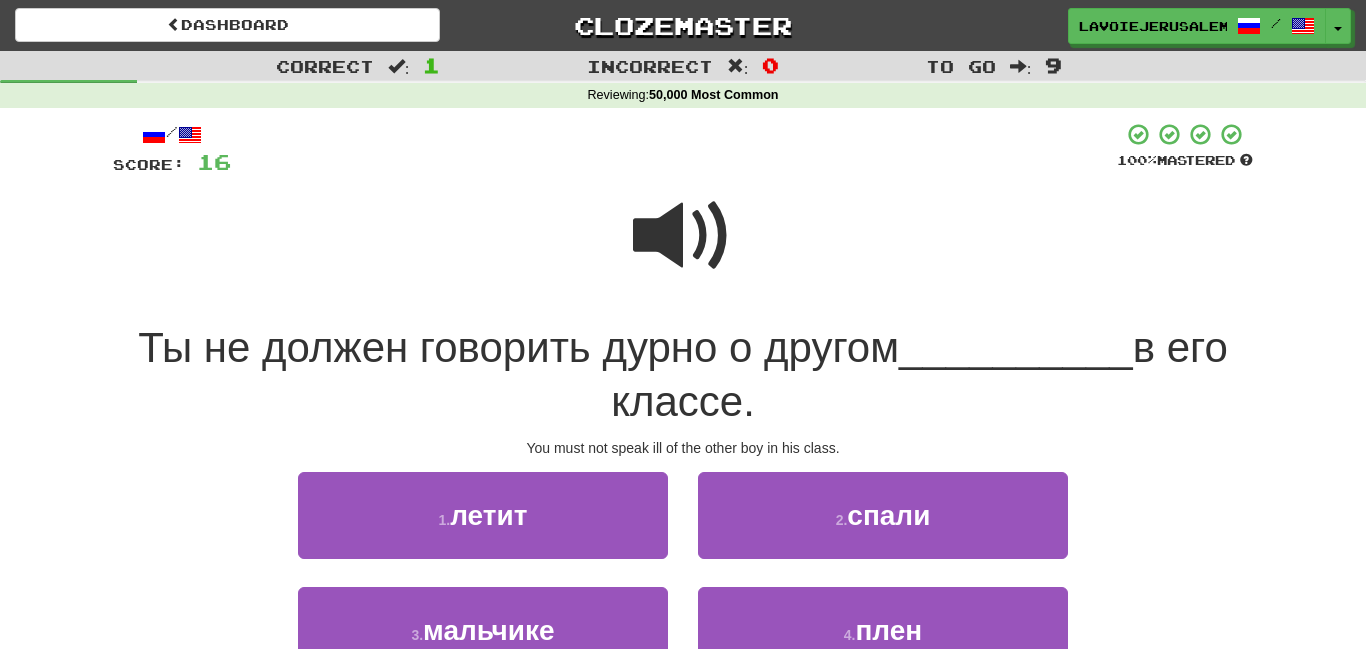 click at bounding box center (683, 236) 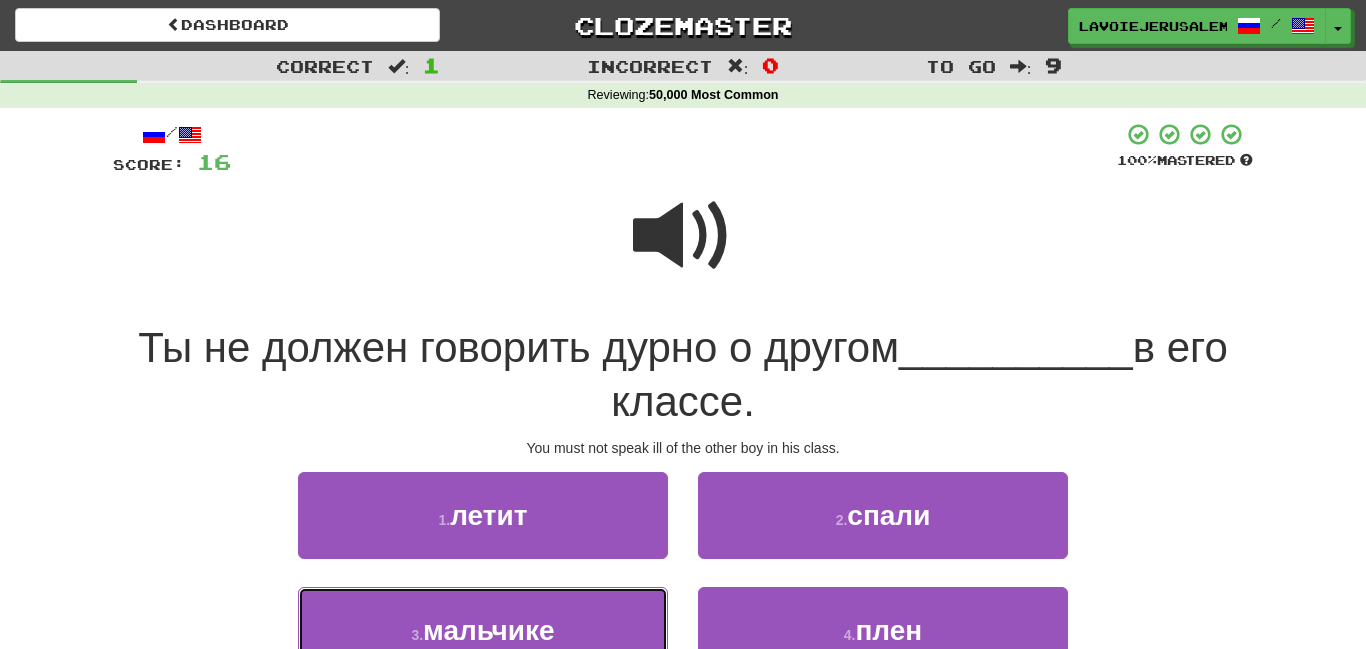click on "3 .  мальчике" at bounding box center (483, 630) 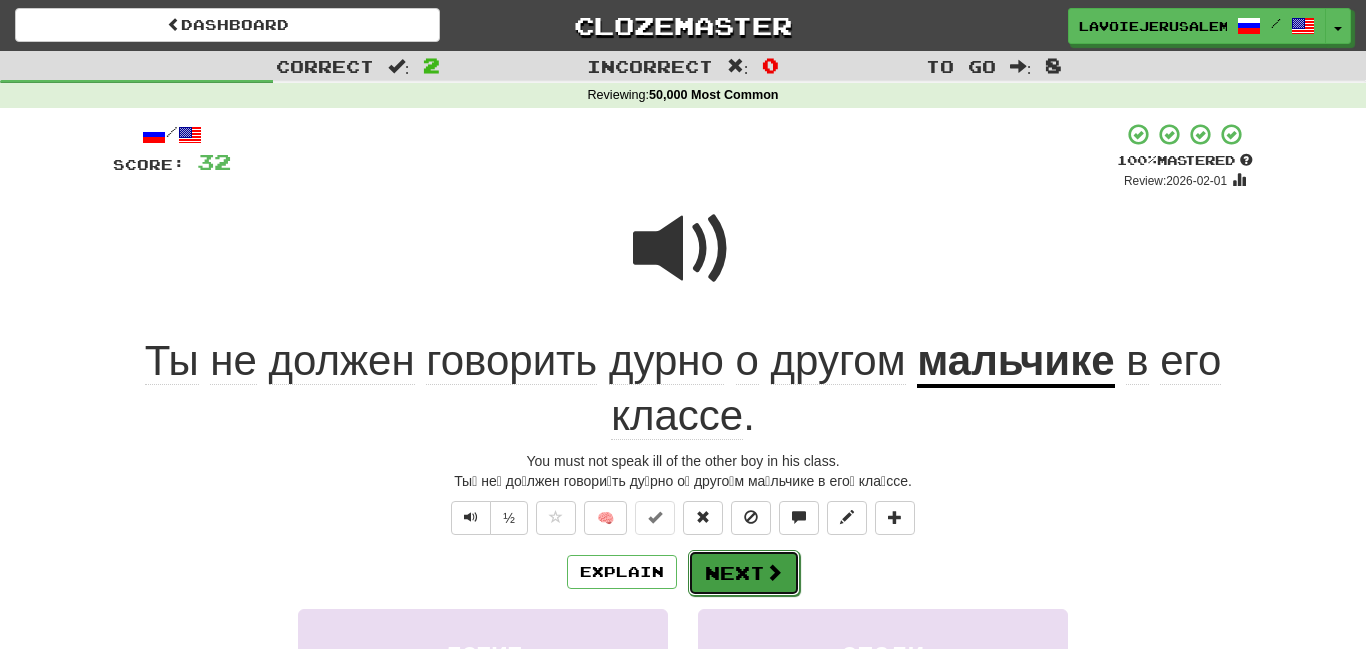 click on "Next" at bounding box center (744, 573) 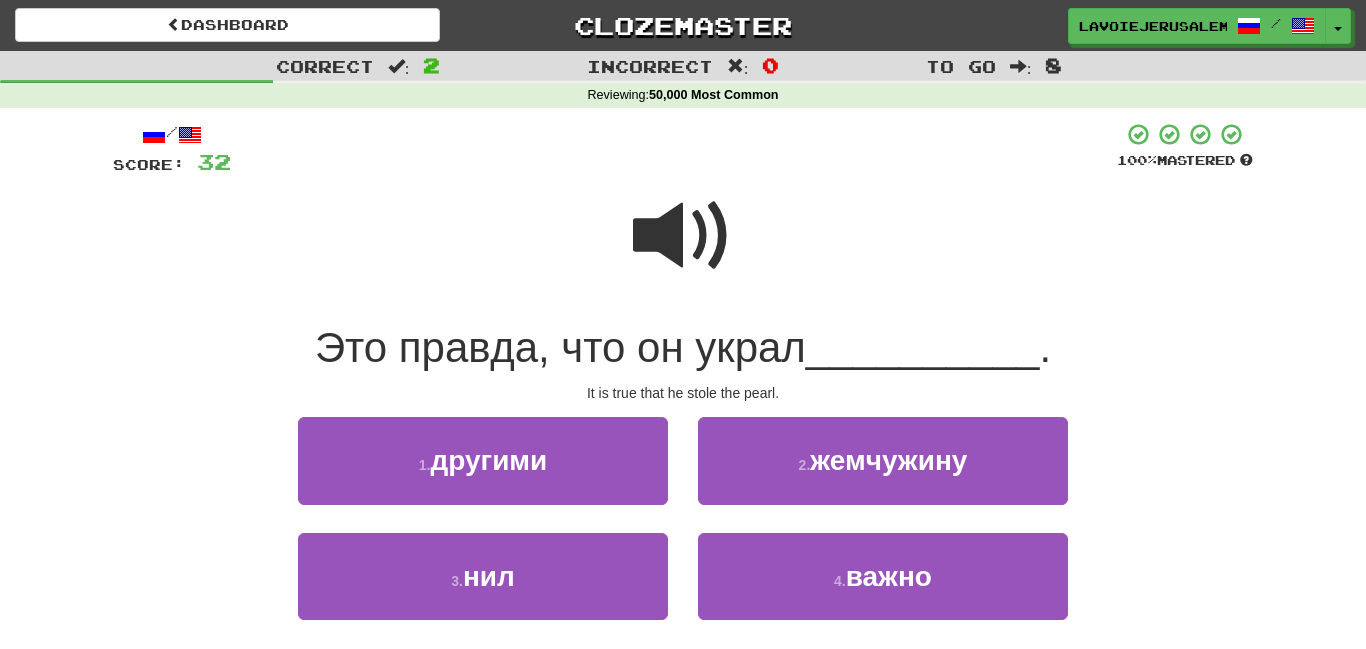 click at bounding box center [683, 236] 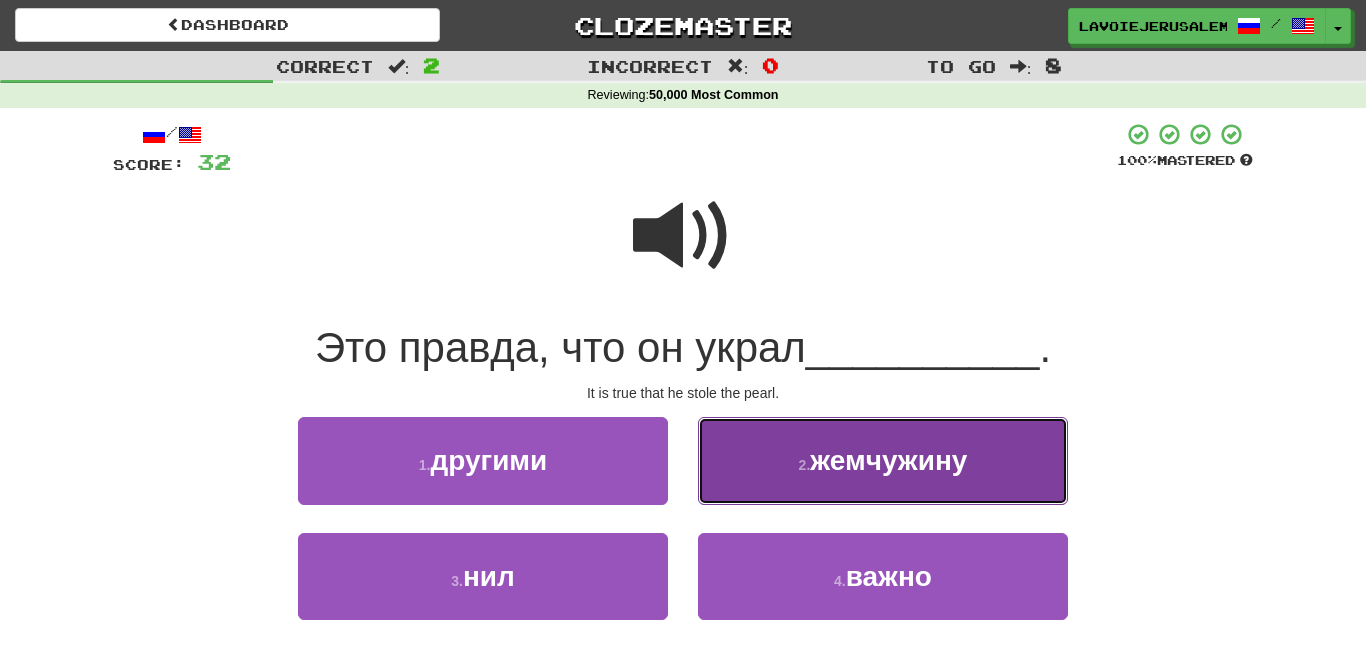 click on "2 .  жемчужину" at bounding box center (883, 460) 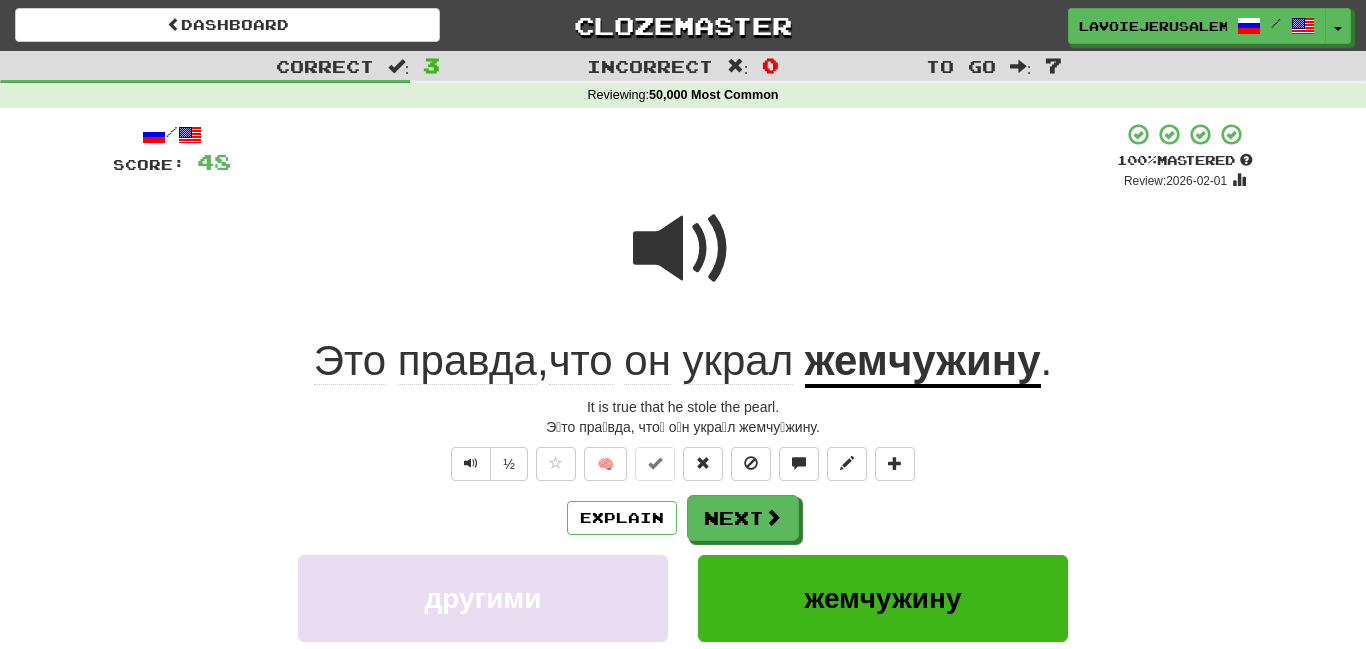 click on "жемчужину" at bounding box center (923, 362) 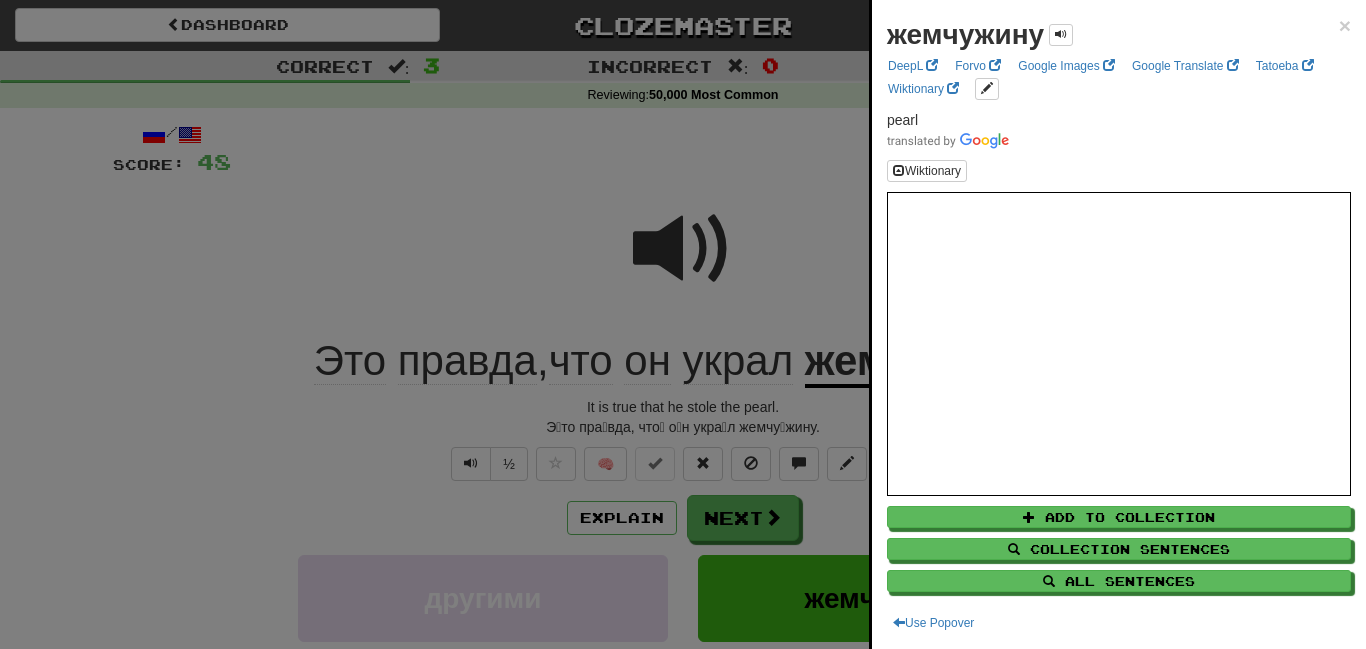 click at bounding box center (683, 324) 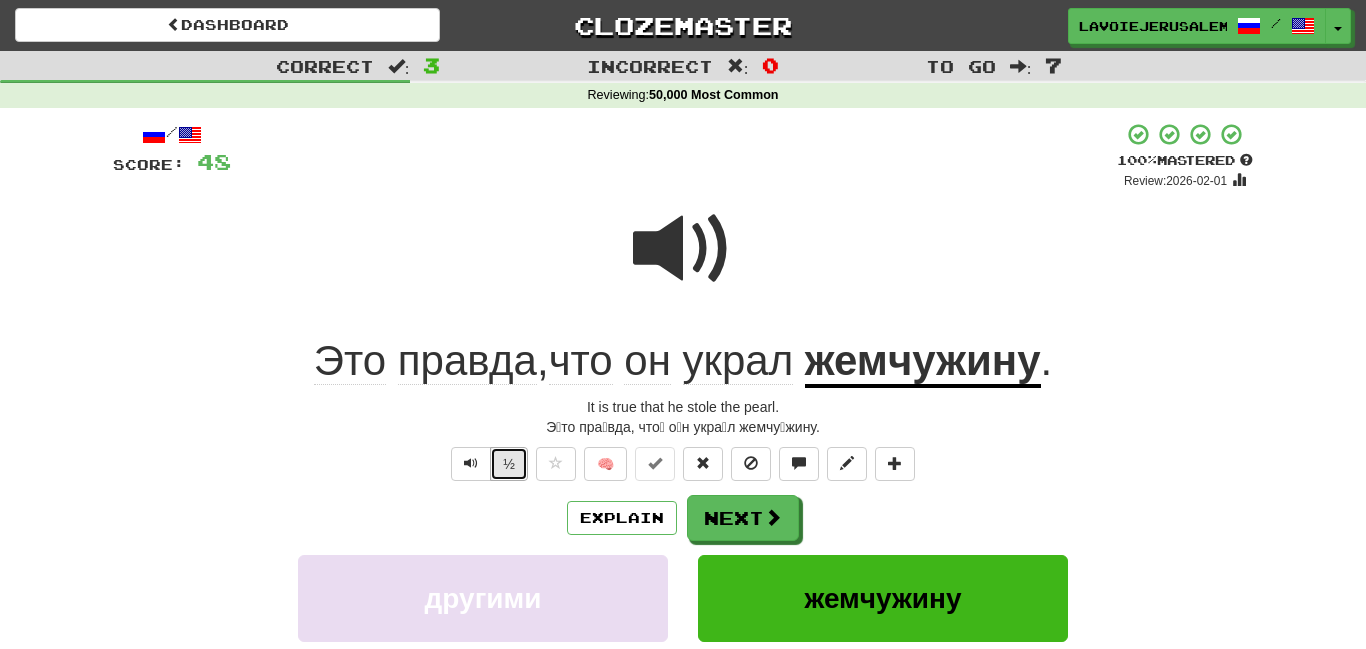 click on "½" at bounding box center (509, 464) 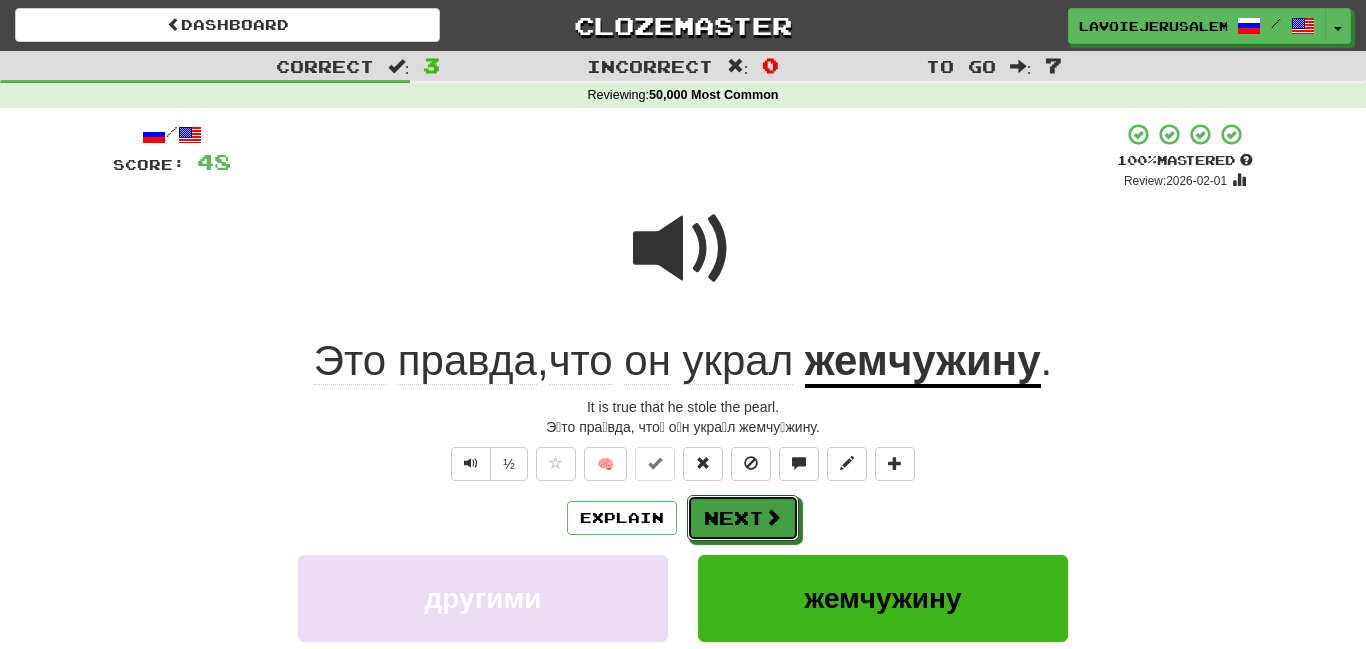 click on "Next" at bounding box center (743, 518) 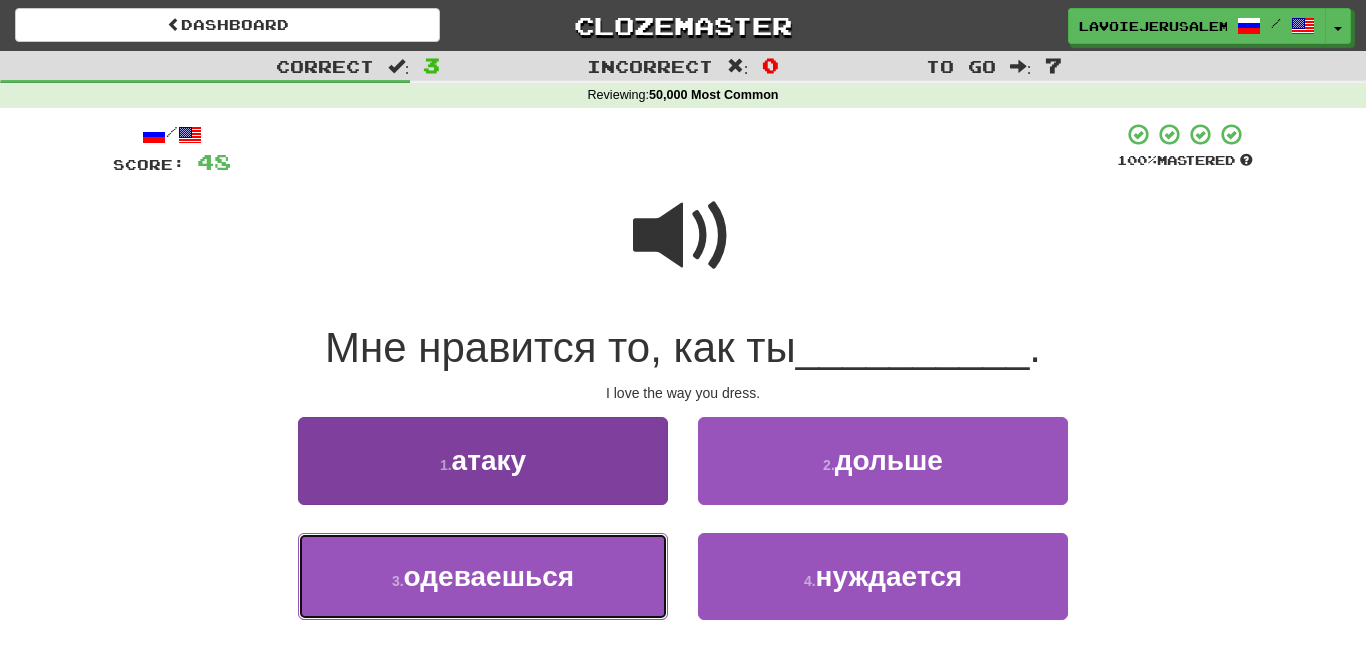 click on "3 .  одеваешься" at bounding box center (483, 576) 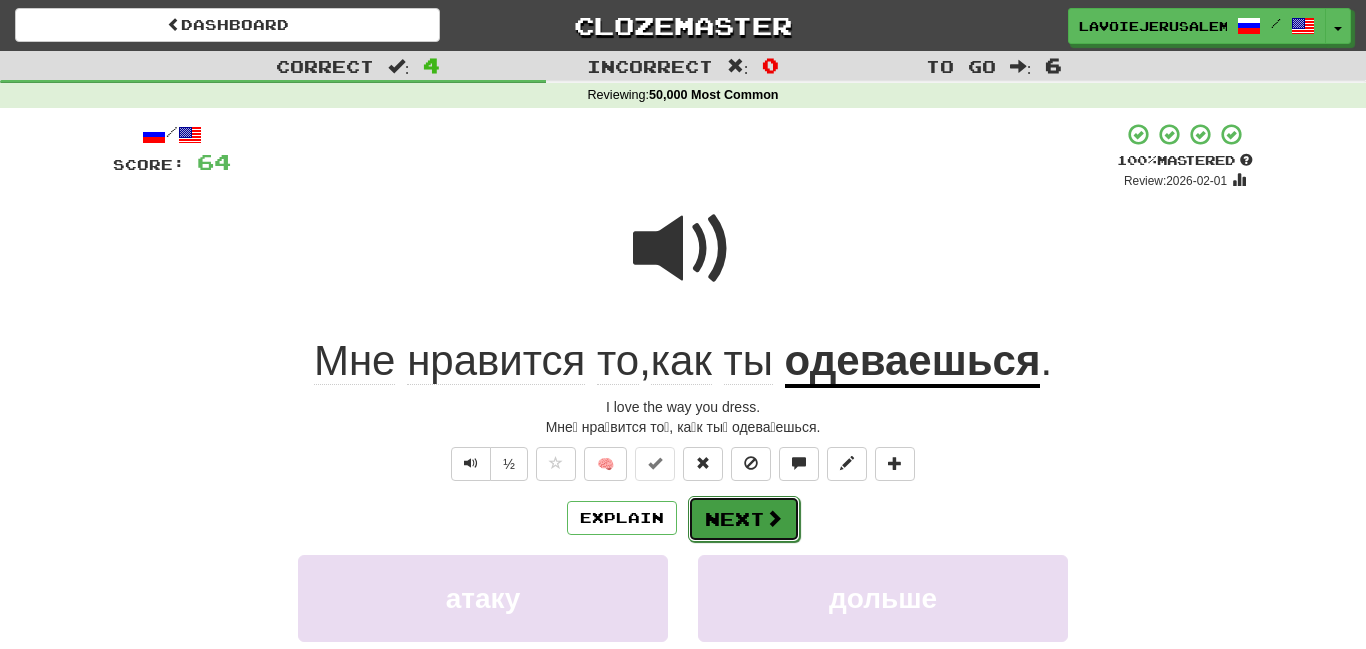 click on "Next" at bounding box center (744, 519) 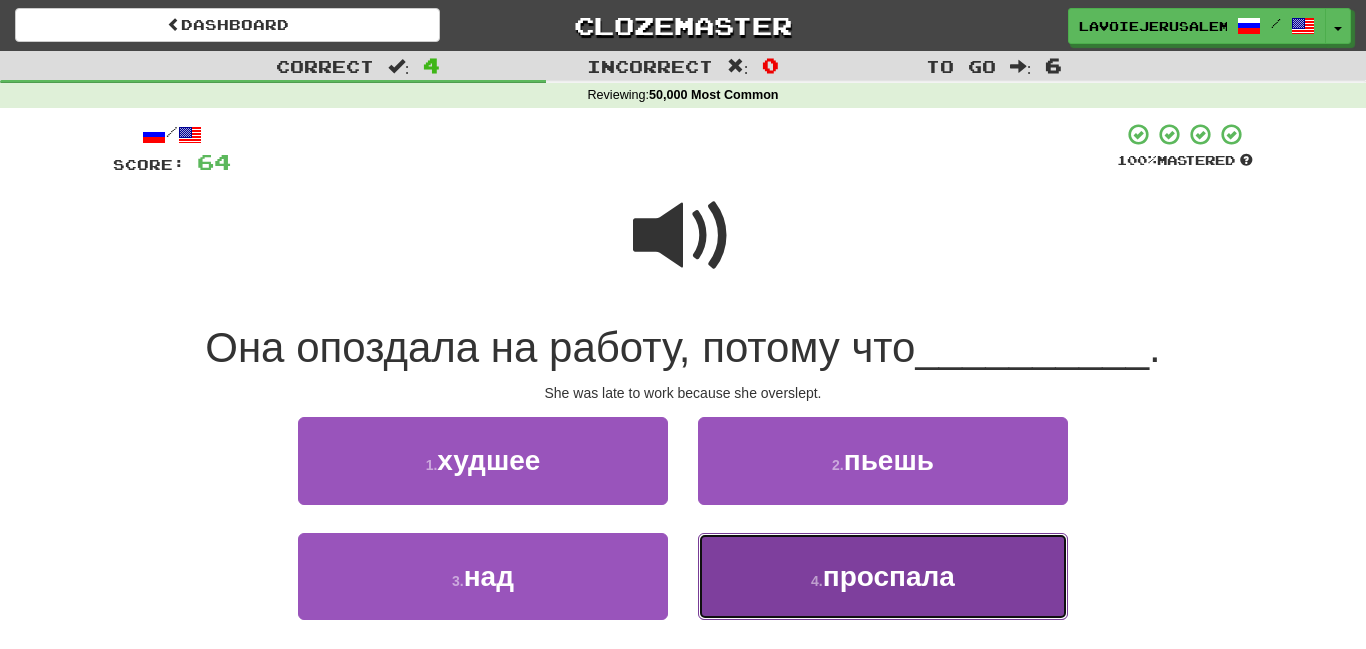 click on "4 .  проспала" at bounding box center [883, 576] 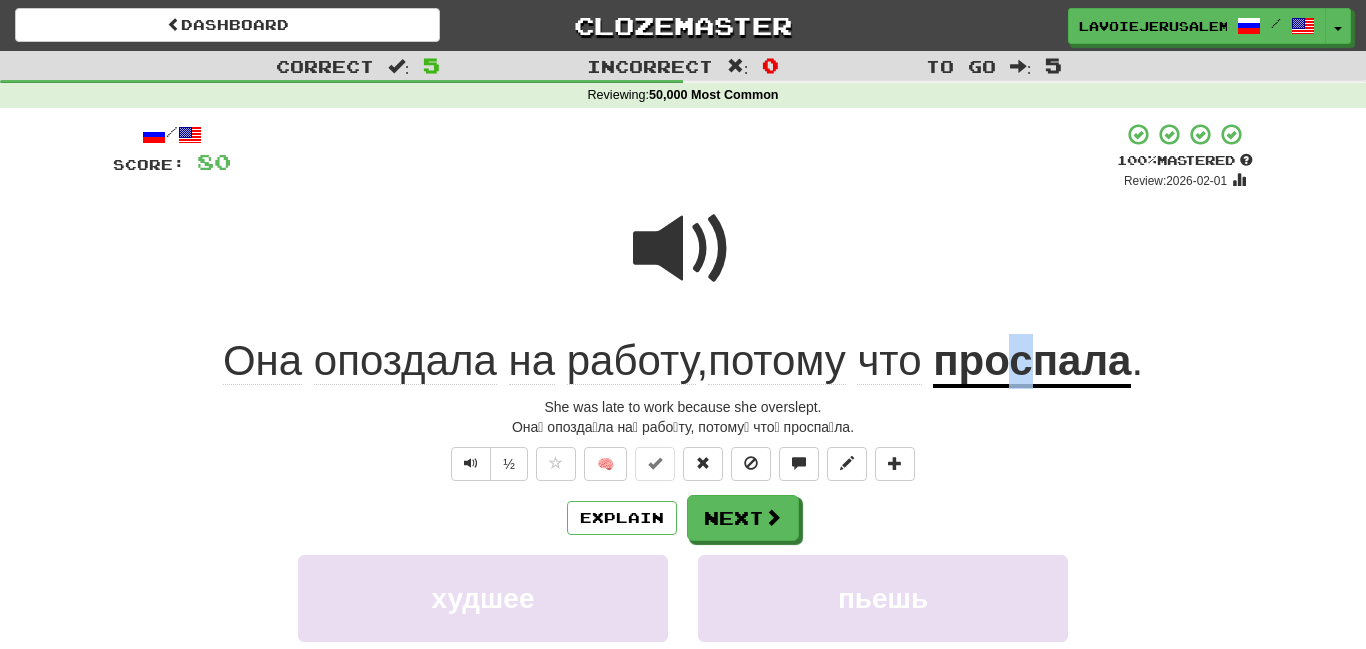 click on "проспала" at bounding box center (1032, 362) 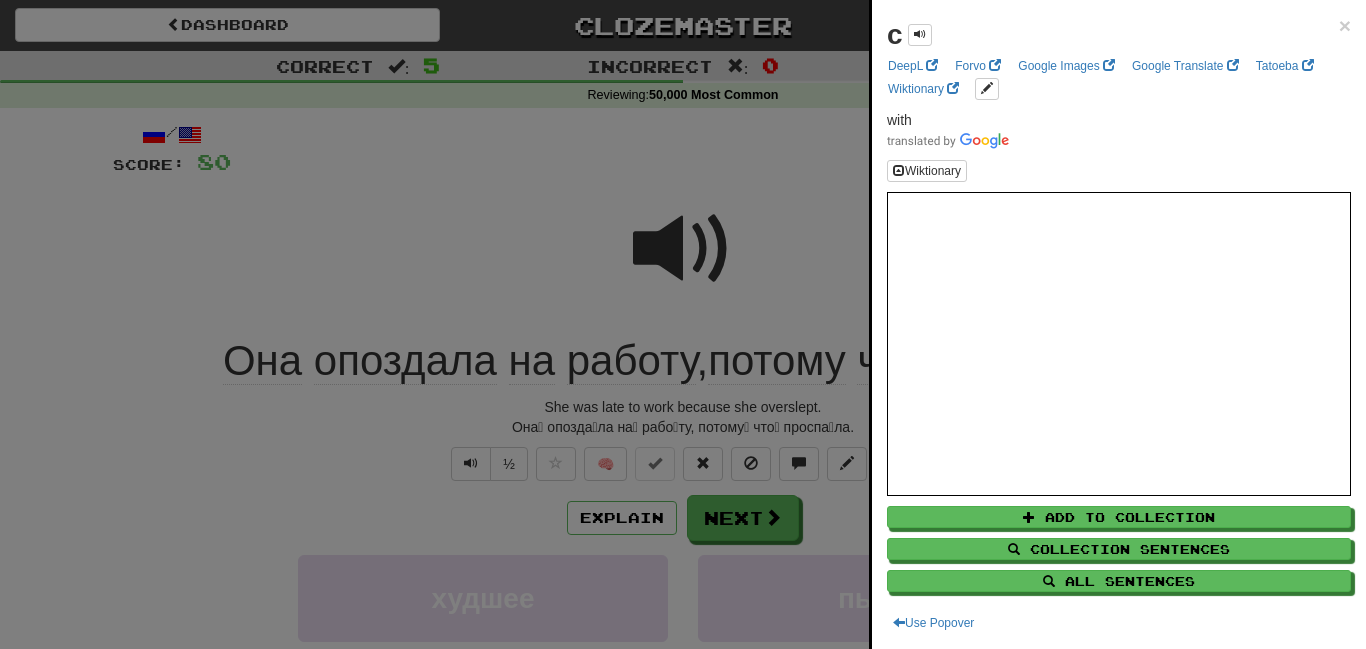 click at bounding box center (683, 324) 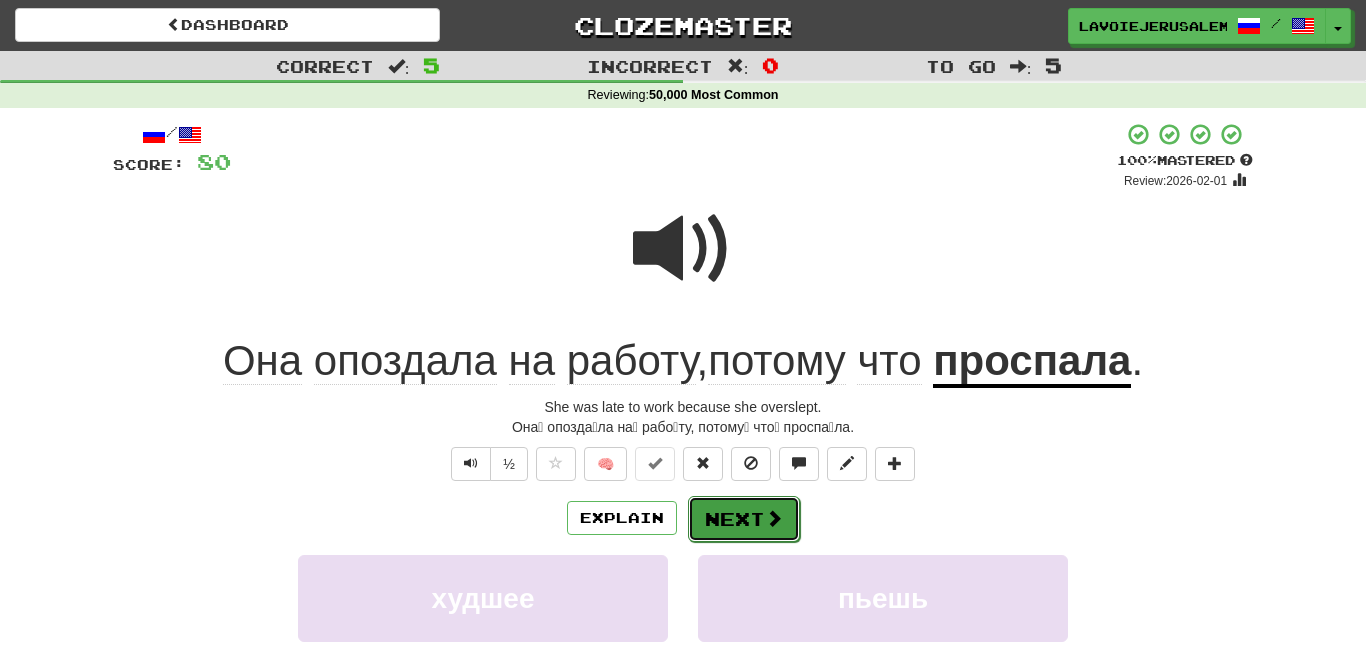 click on "Next" at bounding box center (744, 519) 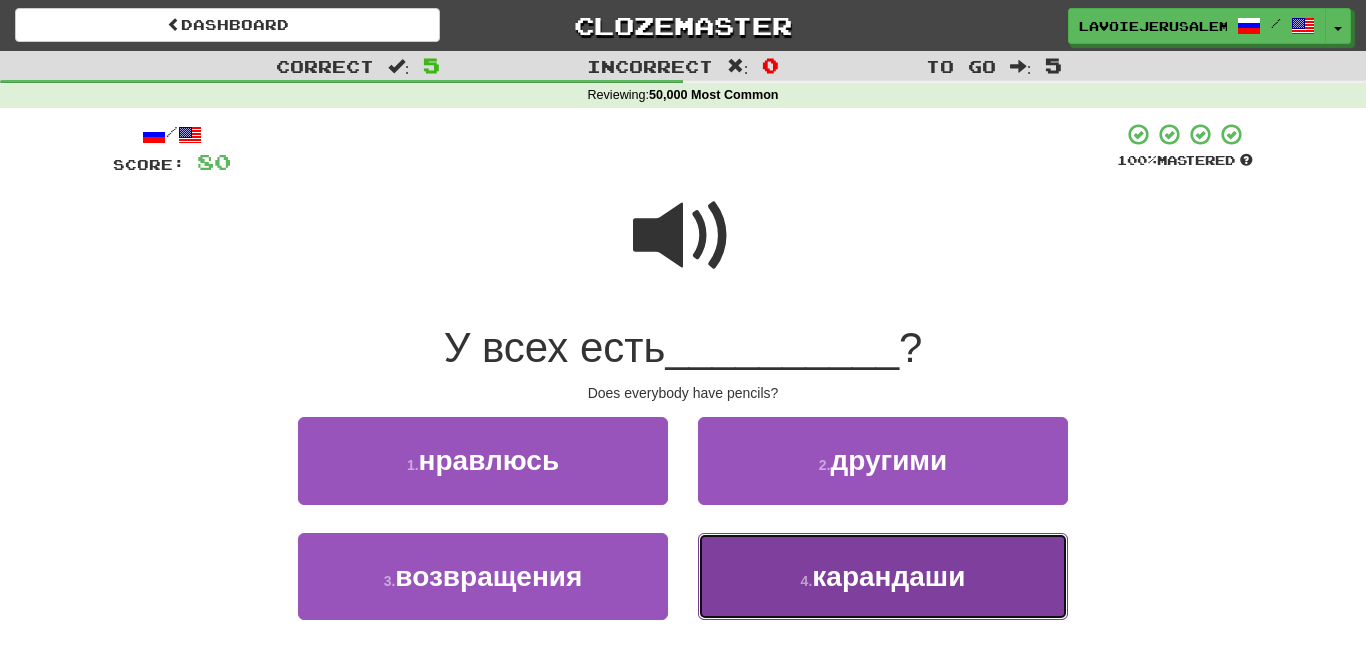 click on "4 .  карандаши" at bounding box center [883, 576] 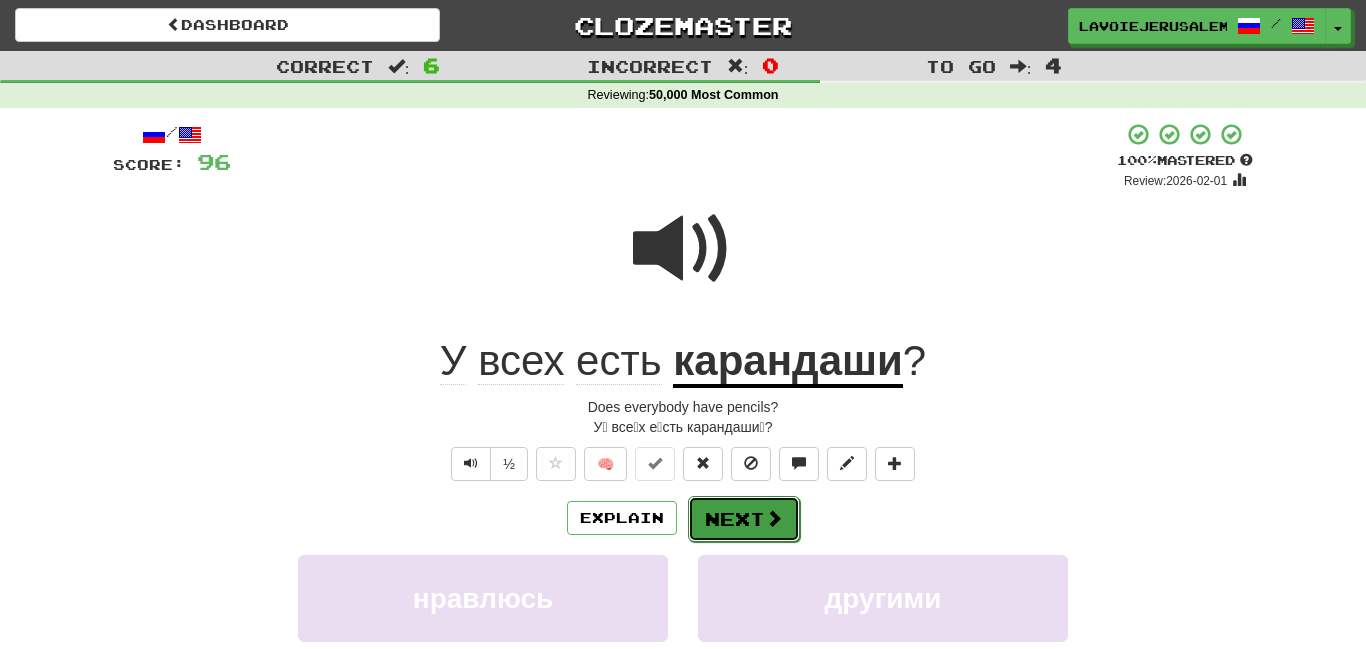 click on "Next" at bounding box center [744, 519] 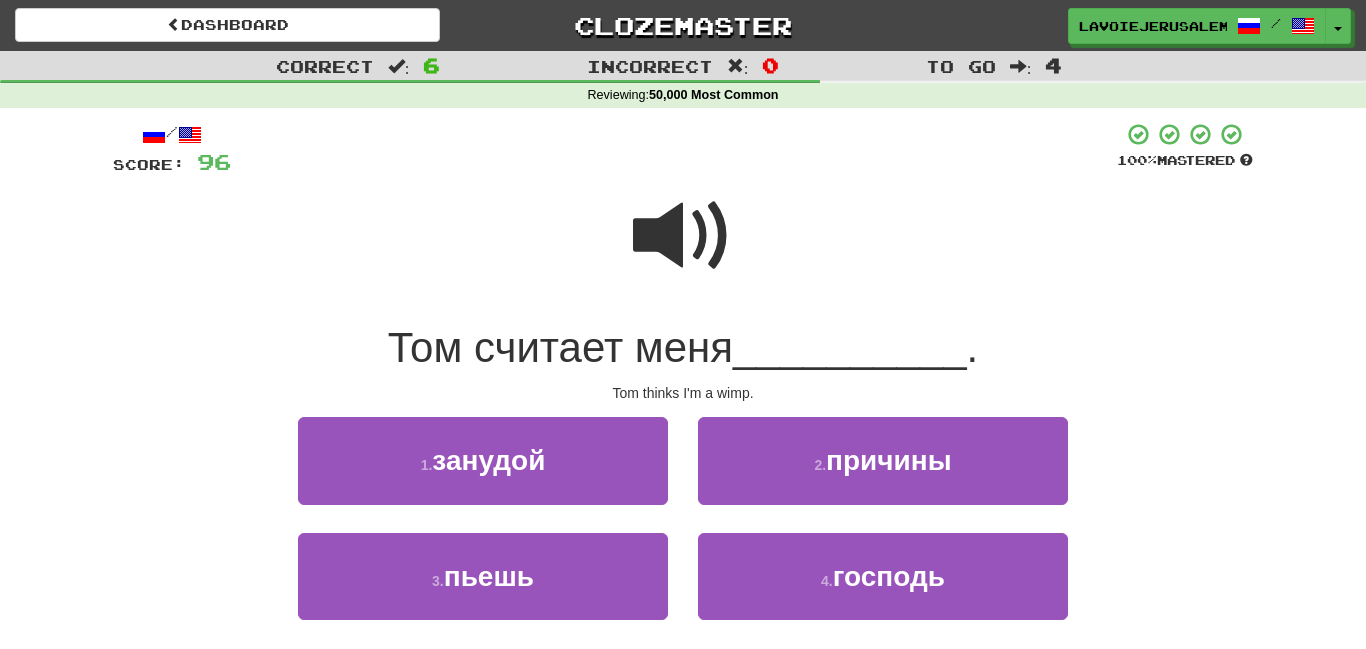 click at bounding box center (683, 236) 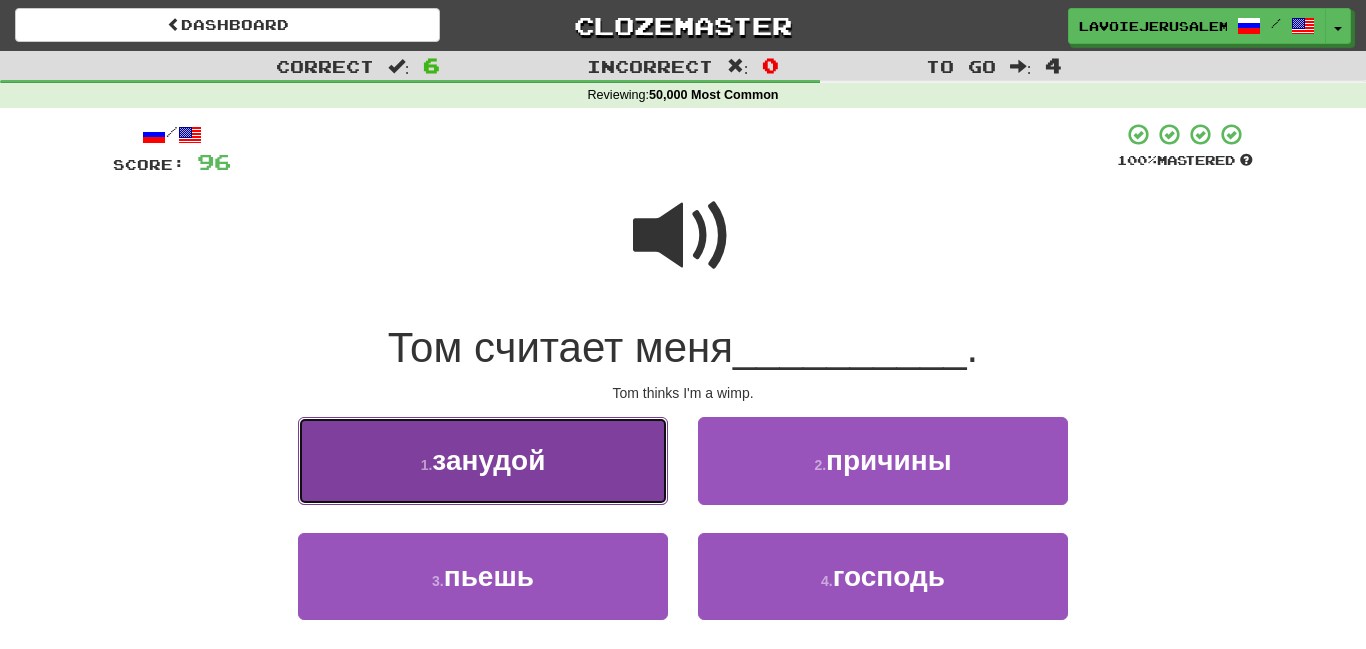 click on "1 .  занудой" at bounding box center [483, 460] 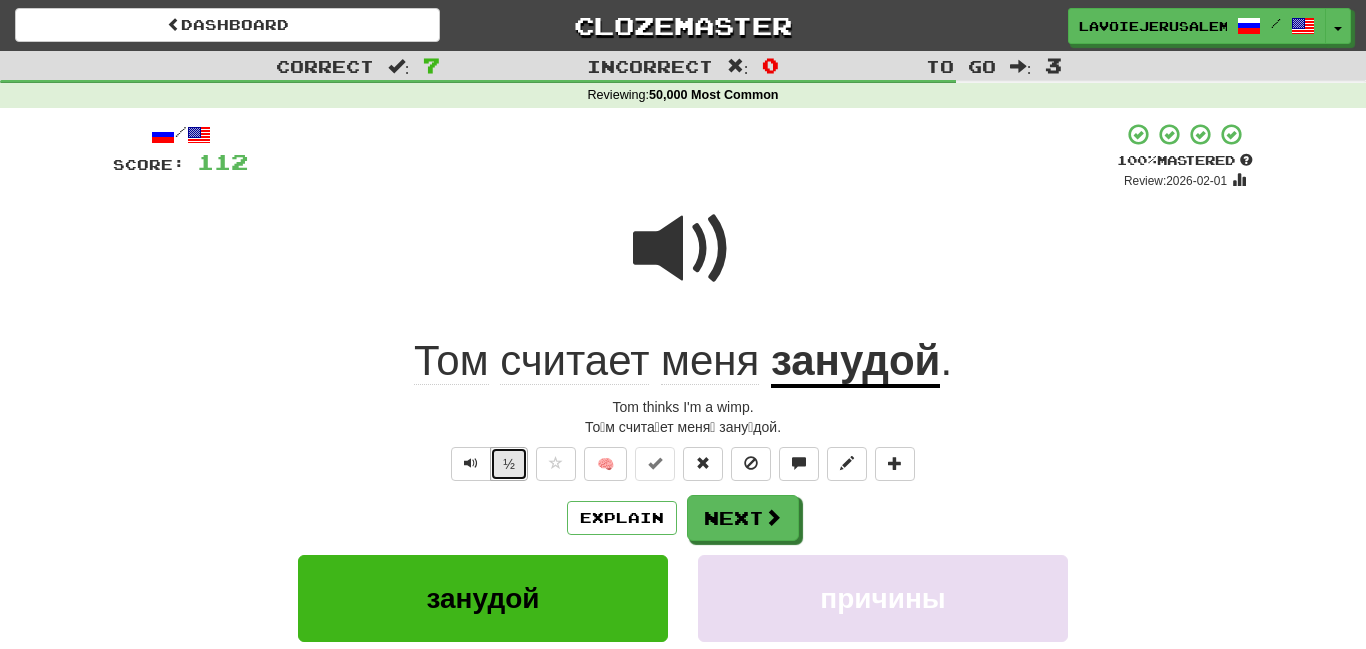click on "½" at bounding box center [509, 464] 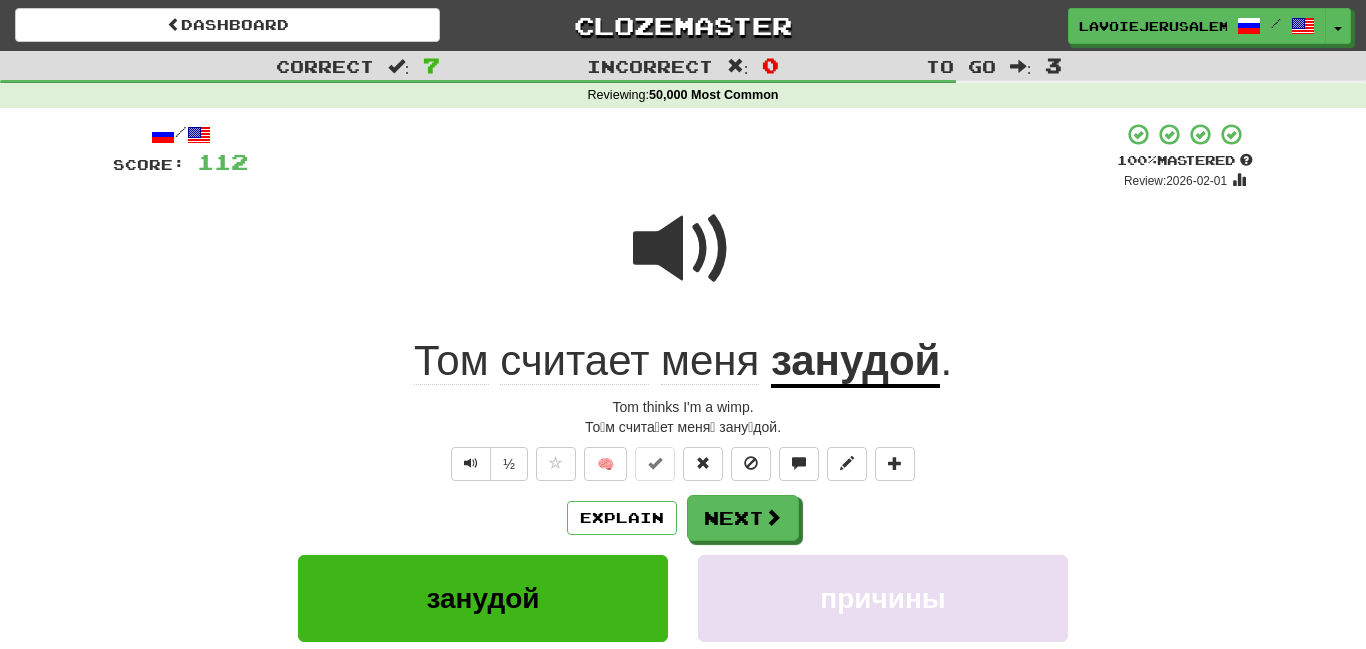 click on "занудой" at bounding box center (856, 362) 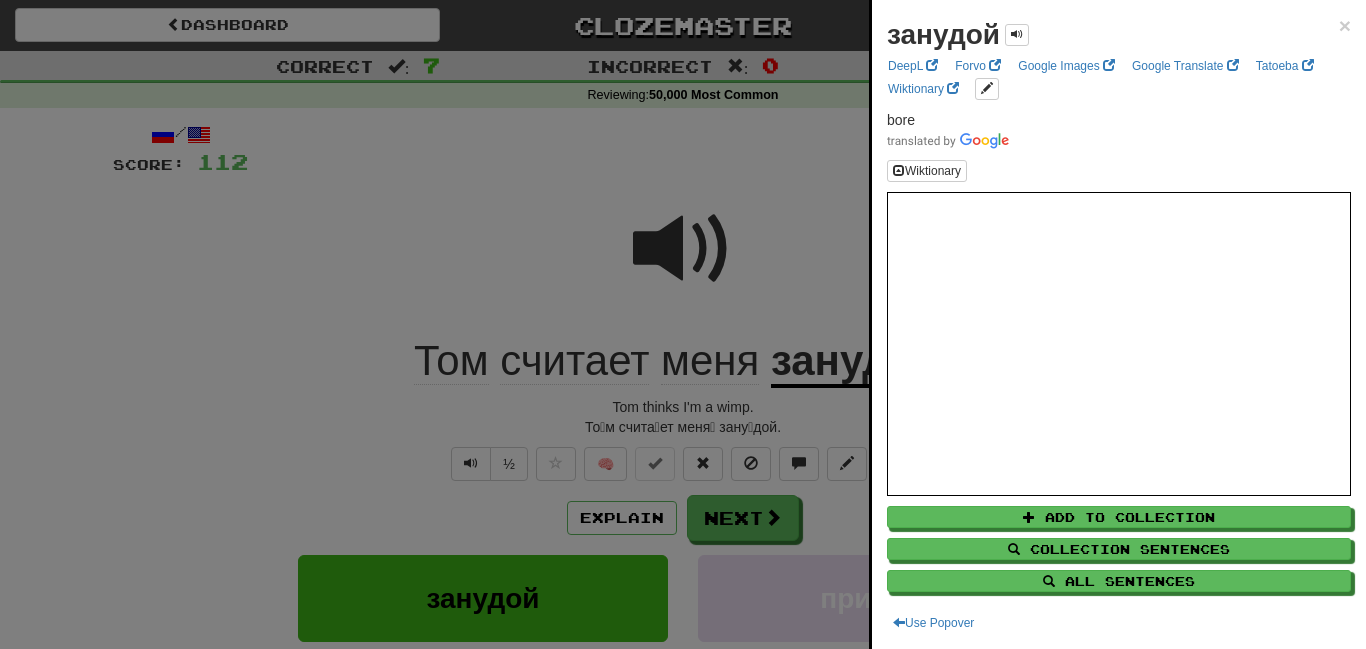 click at bounding box center [683, 324] 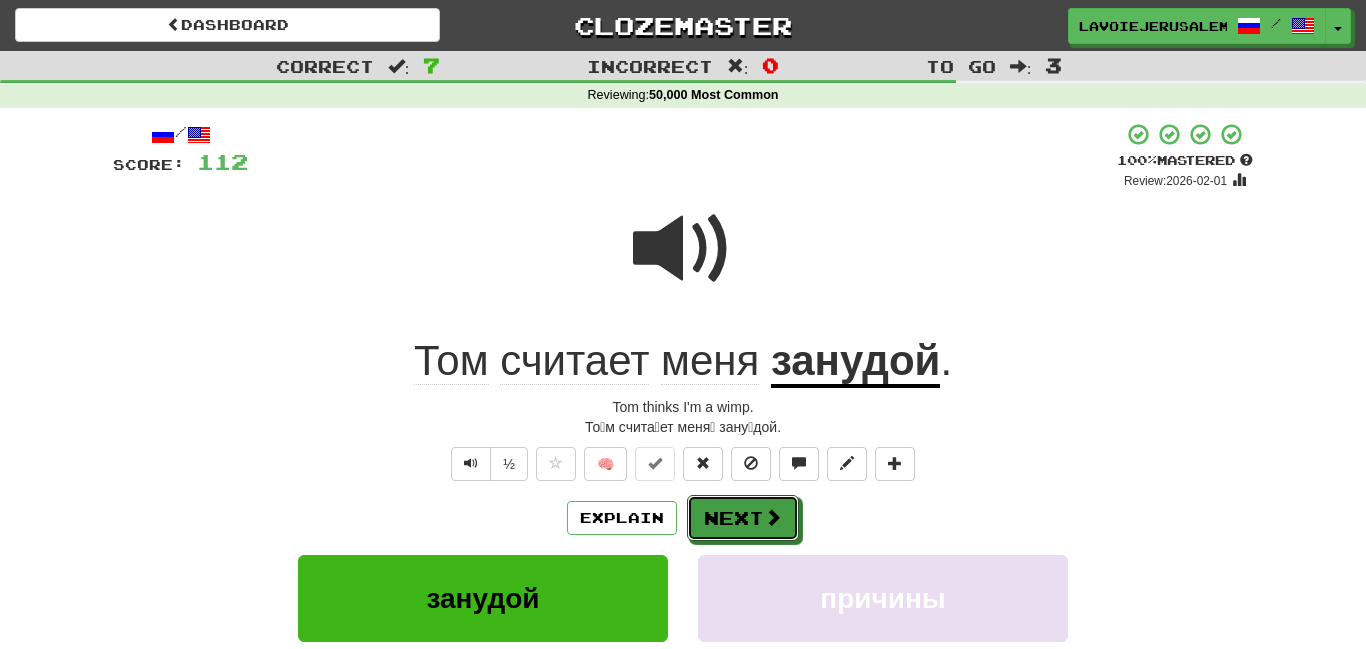 click on "Next" at bounding box center (743, 518) 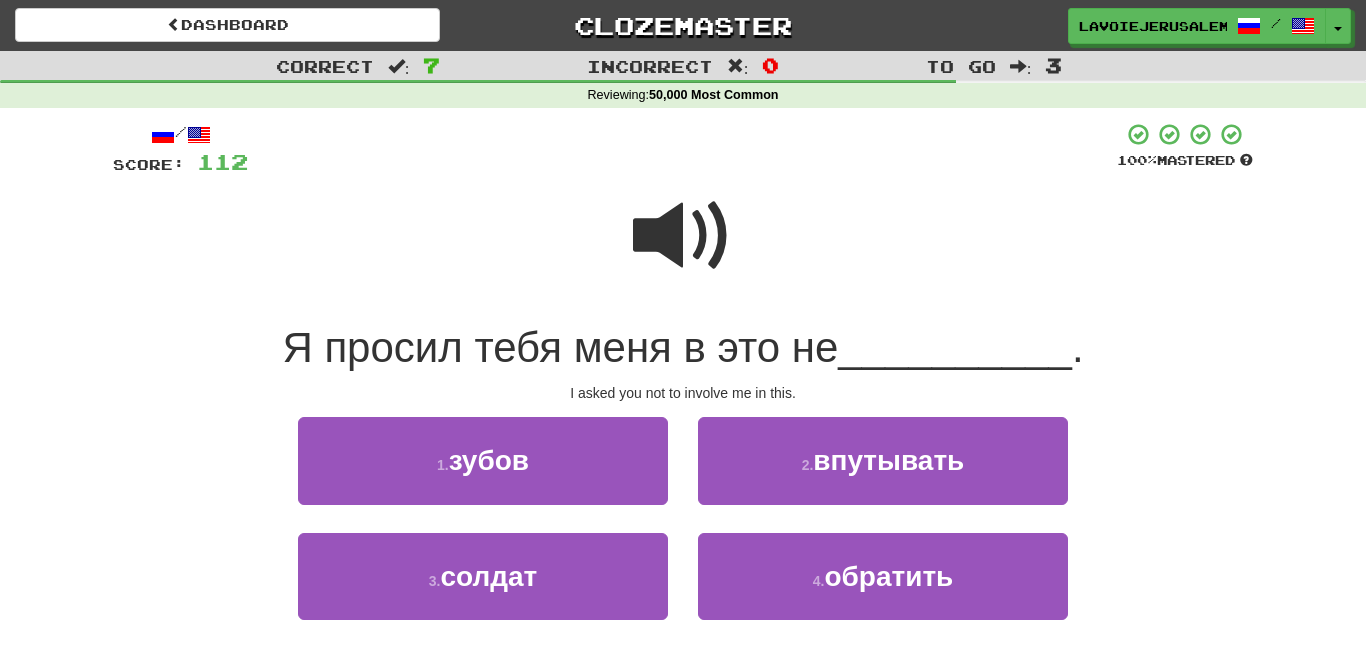 click at bounding box center (683, 236) 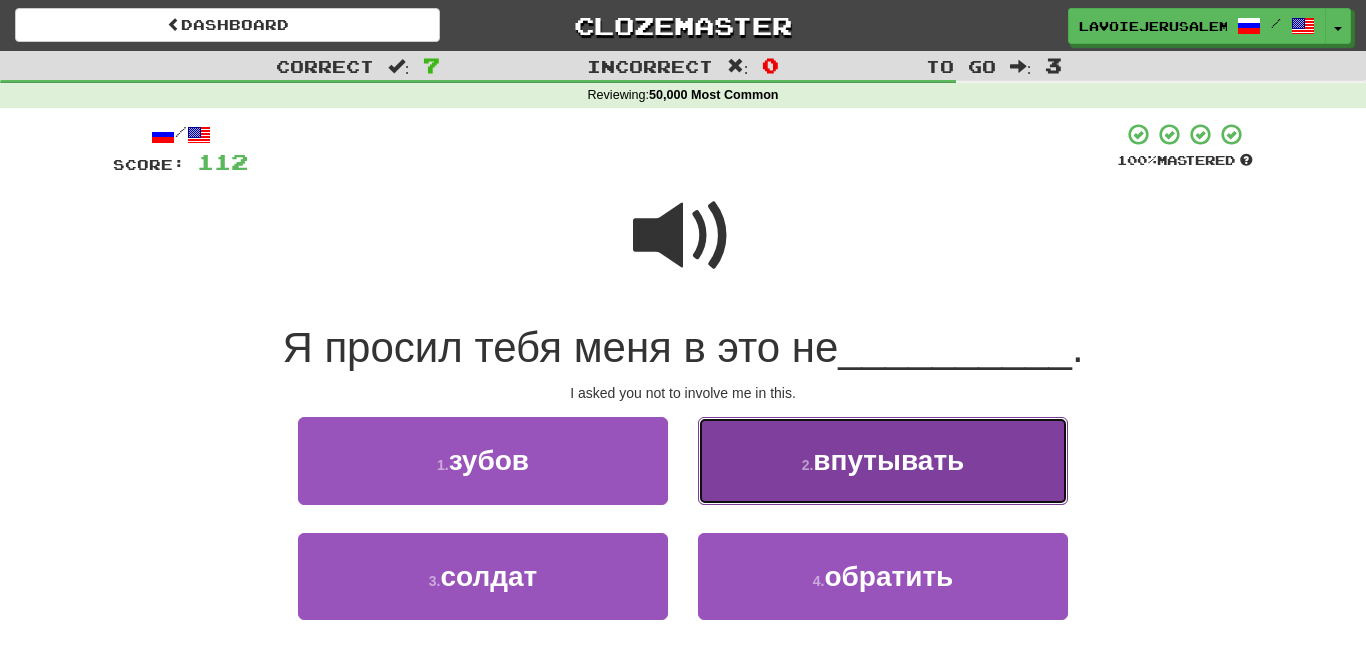 click on "2 .  впутывать" at bounding box center [883, 460] 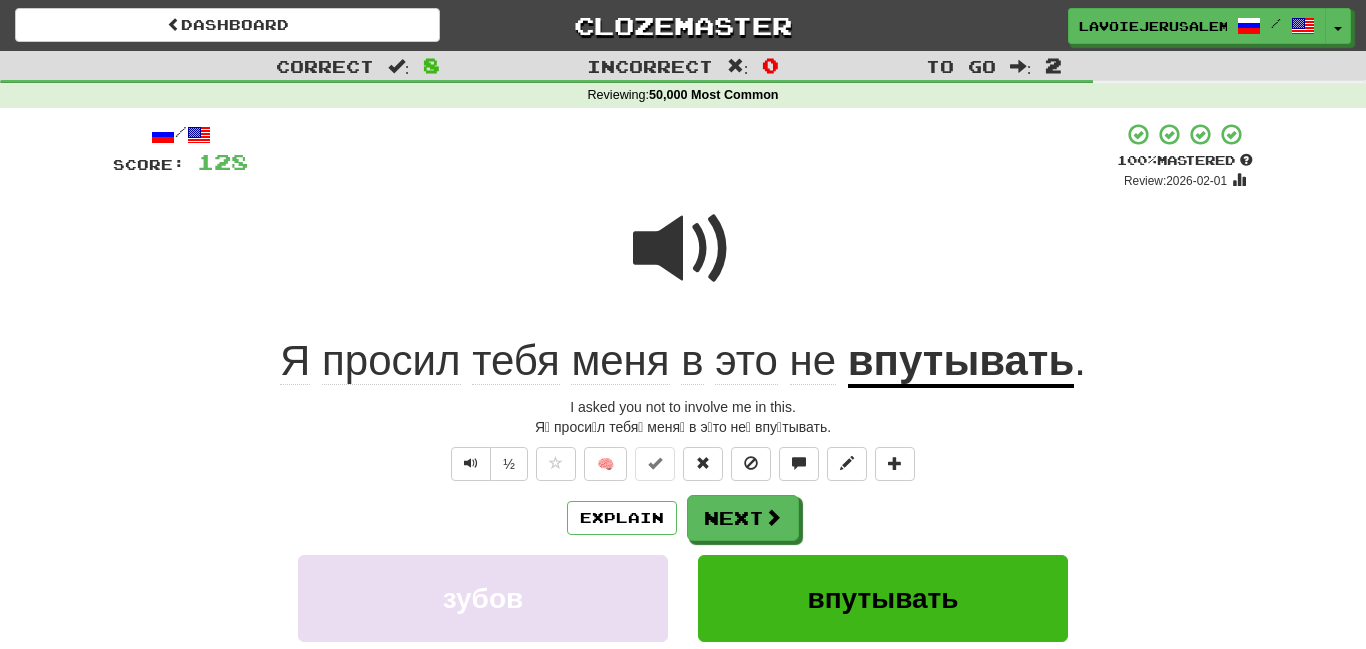 click on "впутывать" at bounding box center [961, 362] 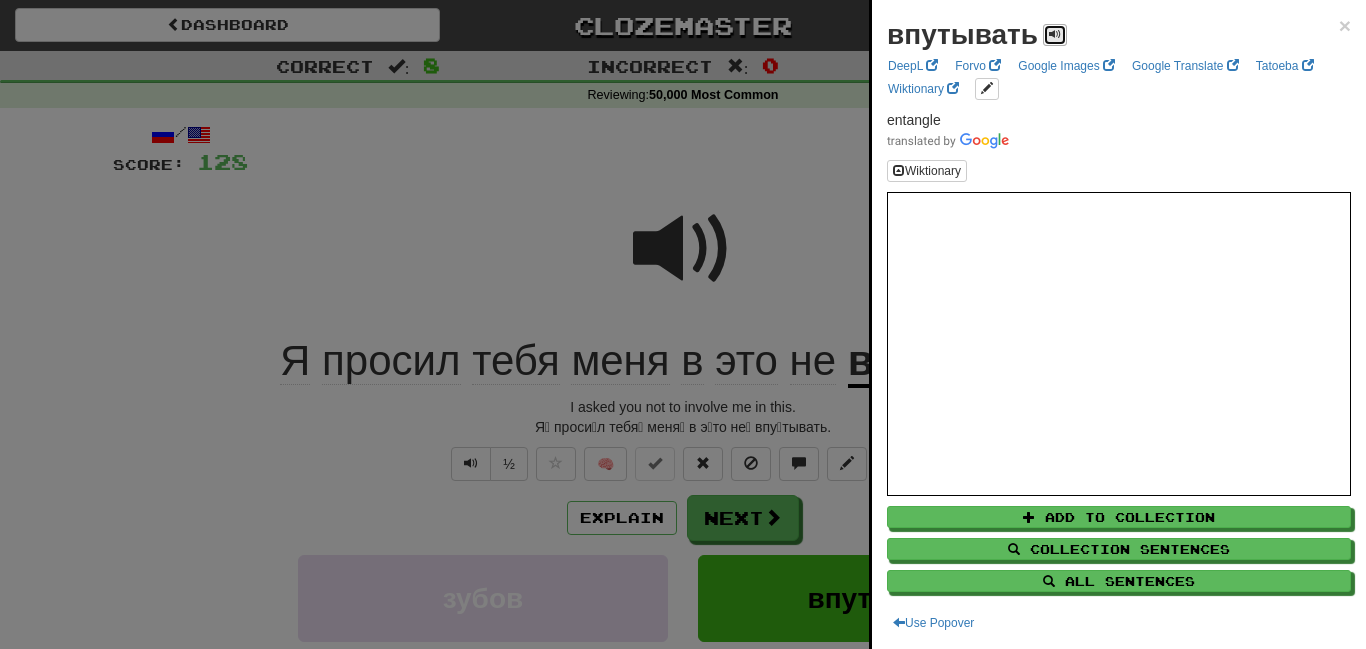 click at bounding box center [1055, 35] 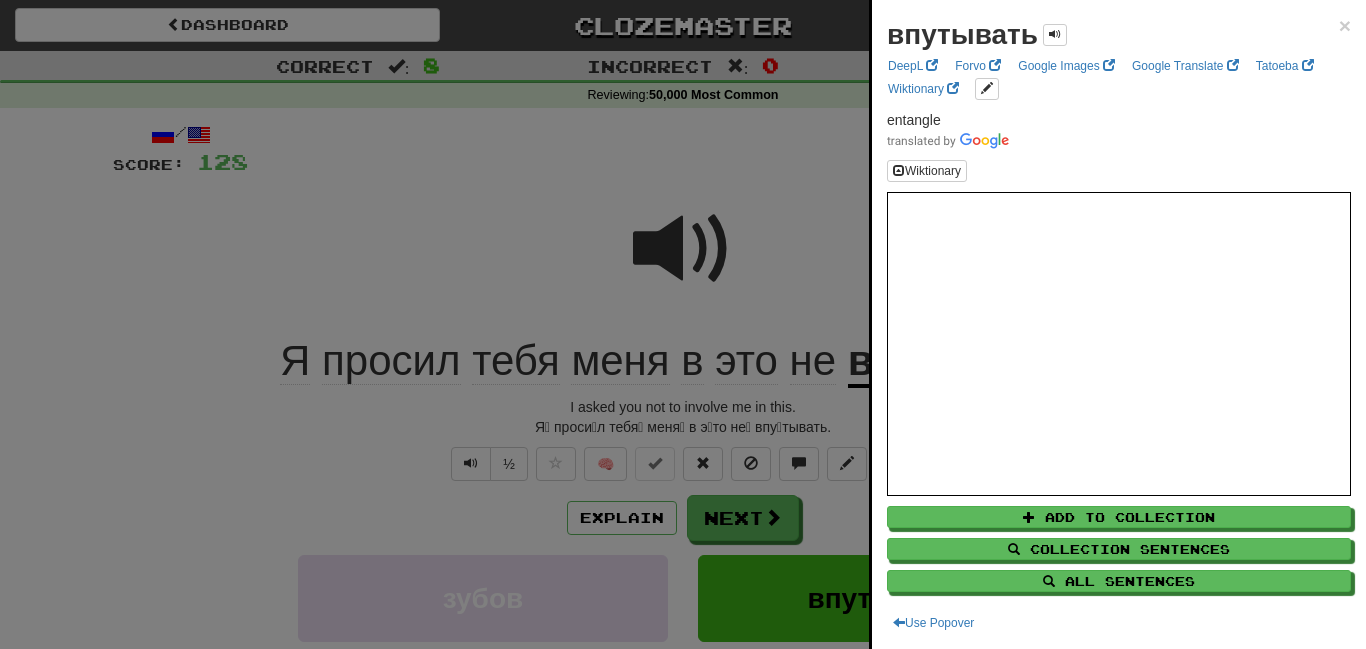 click at bounding box center [683, 324] 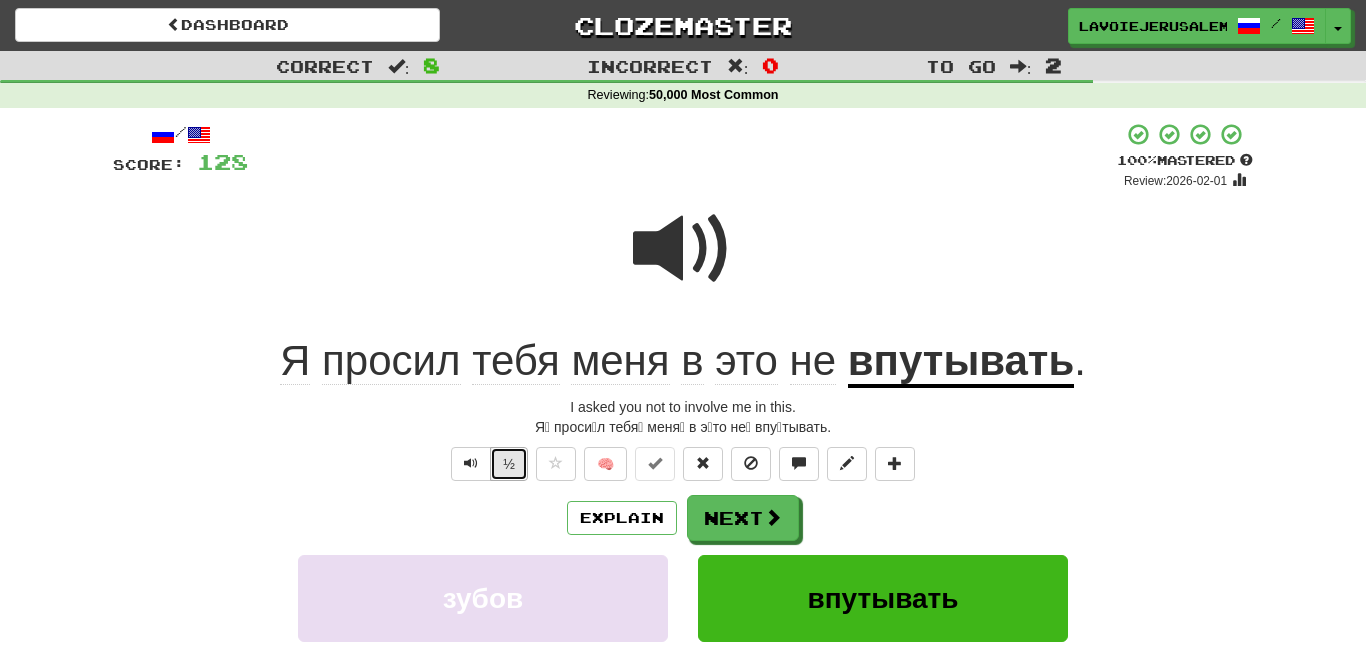 click on "½" at bounding box center (509, 464) 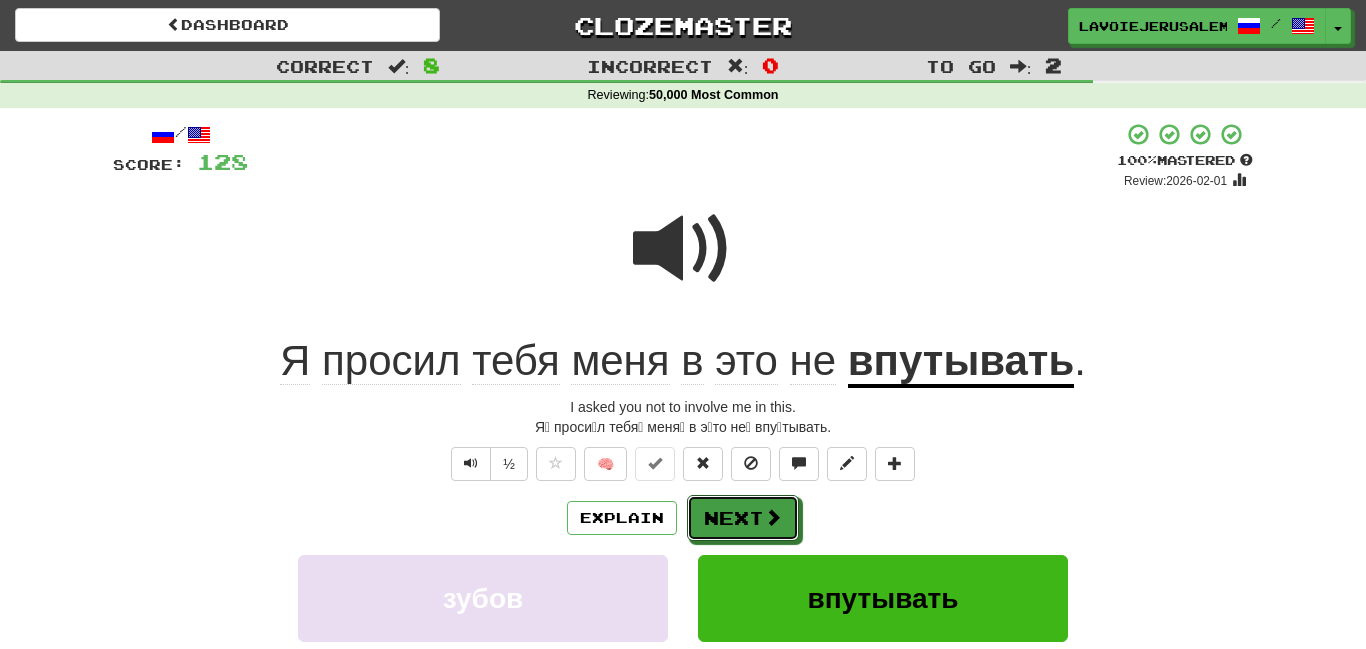 click on "Next" at bounding box center (743, 518) 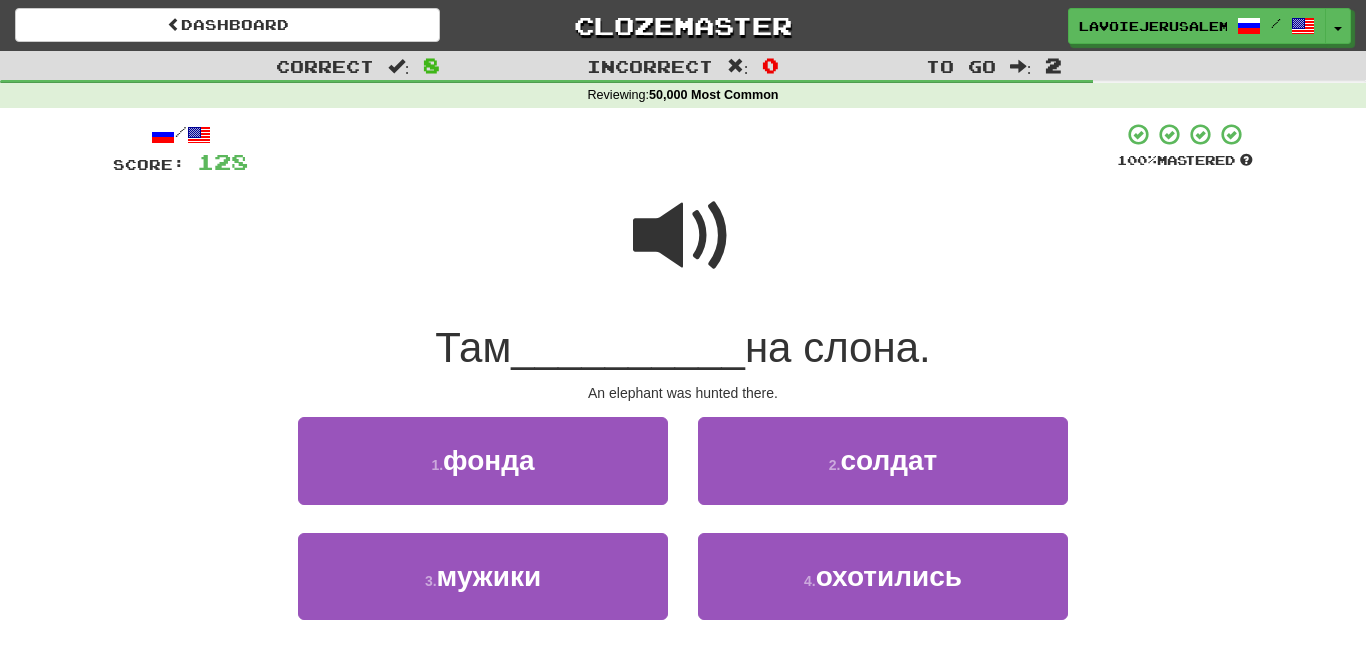 click at bounding box center [683, 236] 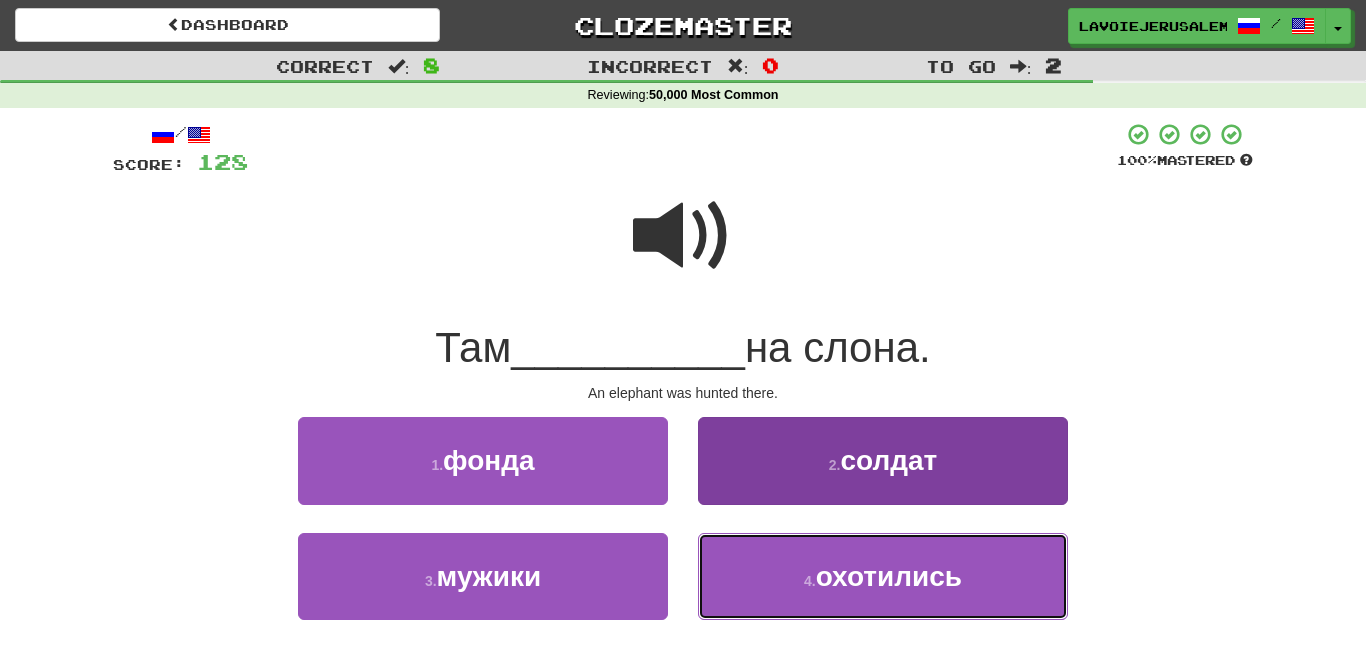 click on "4 .  охотились" at bounding box center (883, 576) 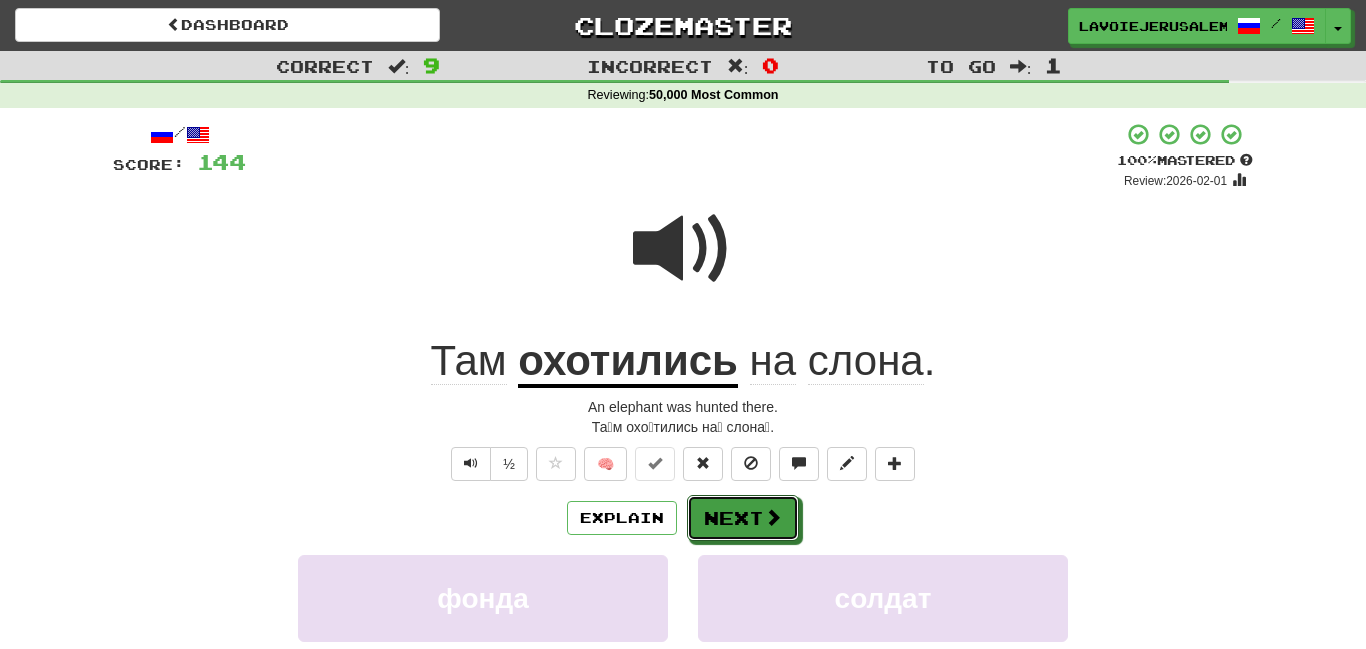 click on "Next" at bounding box center [743, 518] 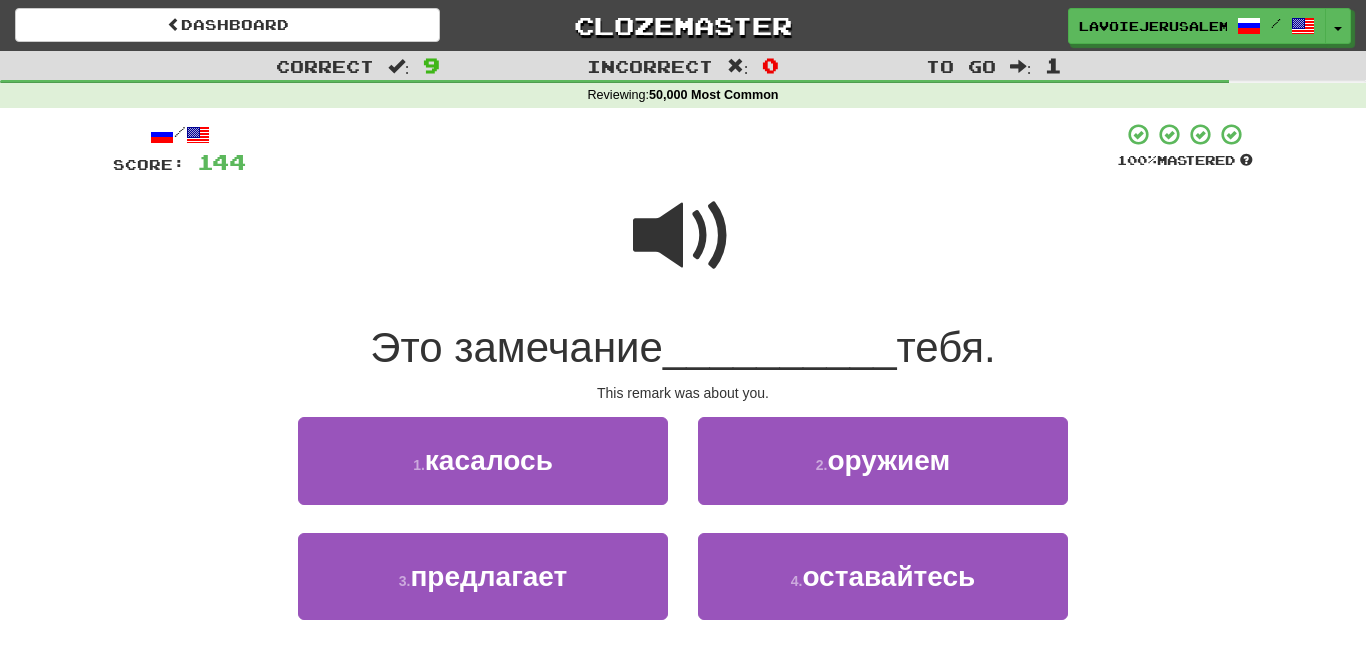 click at bounding box center (683, 236) 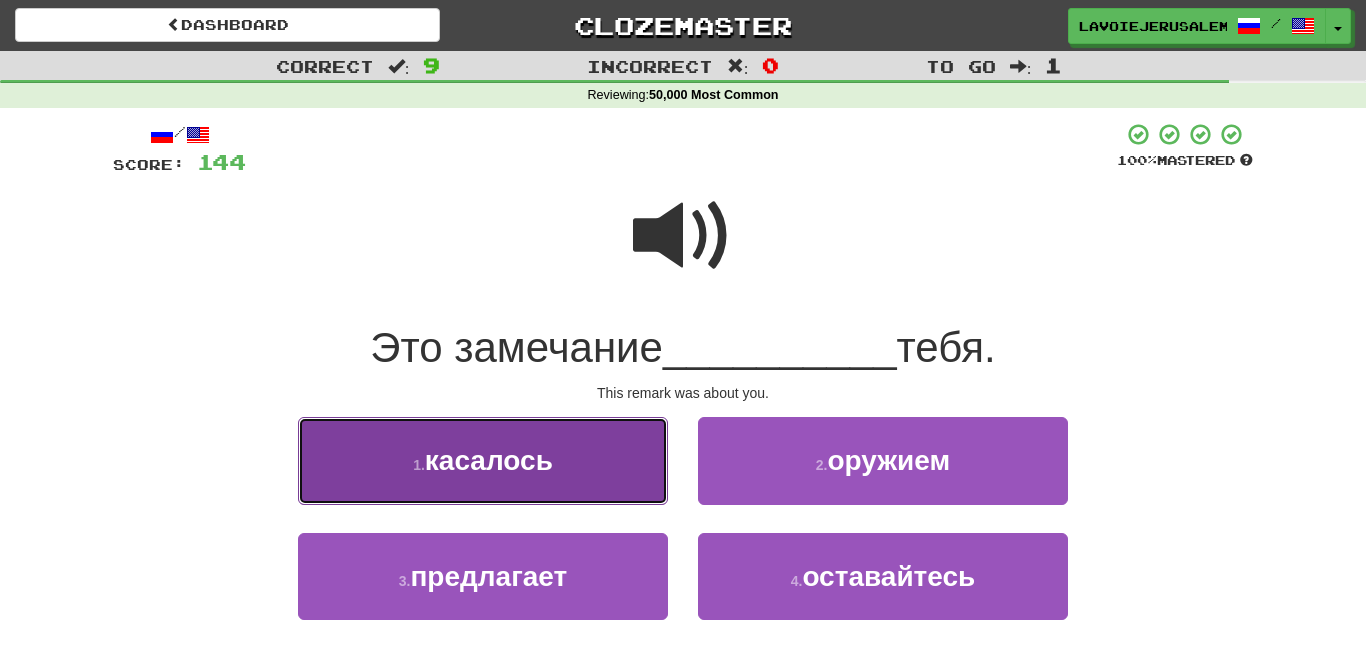 click on "касалось" at bounding box center (489, 460) 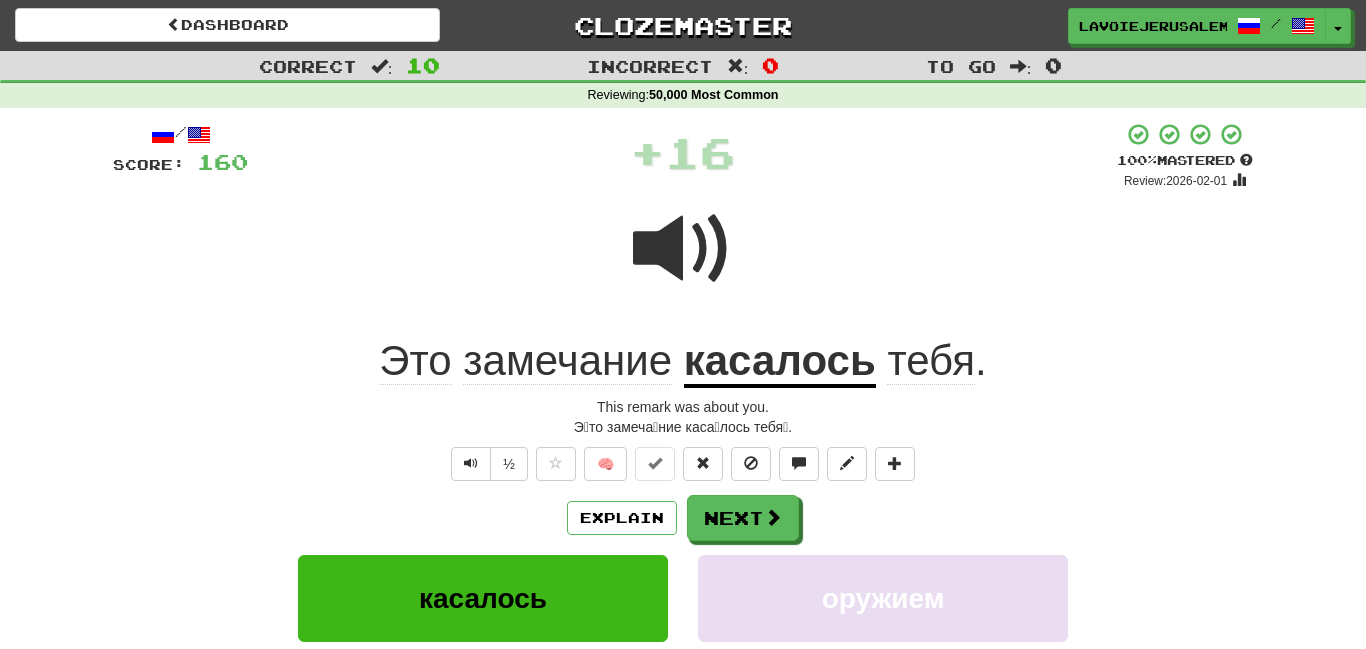 click on "касалось" at bounding box center (780, 362) 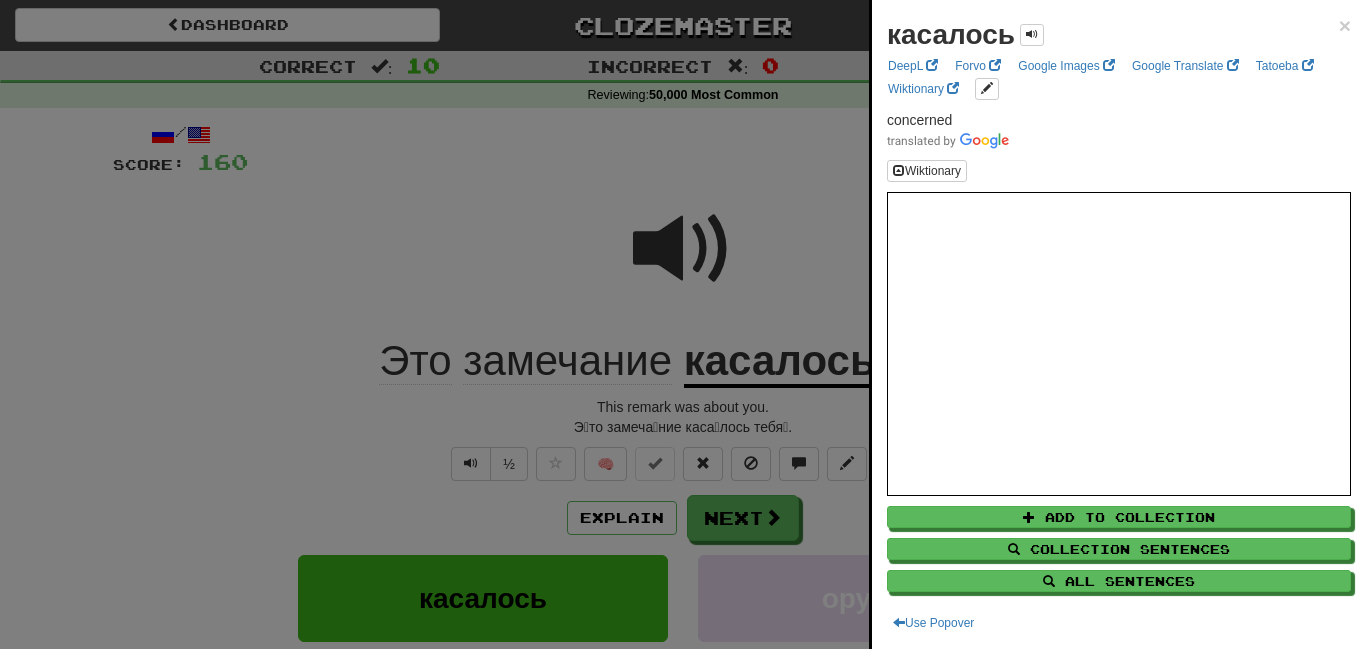 click at bounding box center [683, 324] 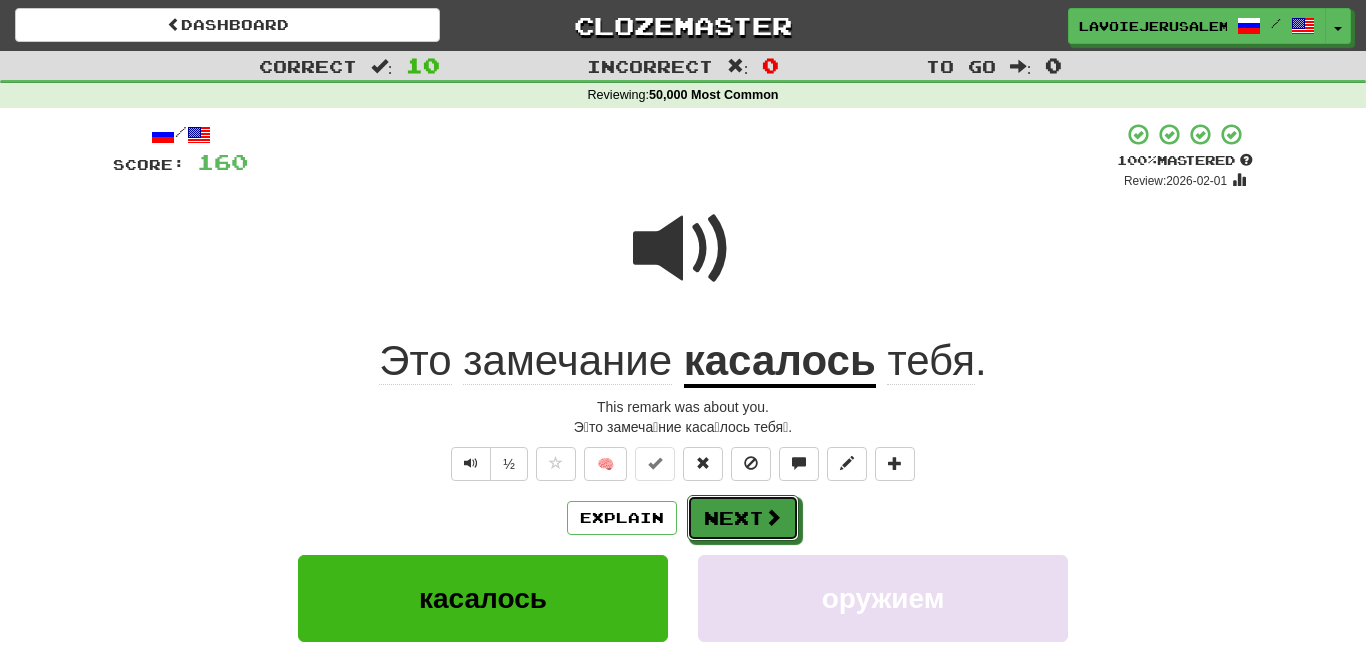 click on "Next" at bounding box center [743, 518] 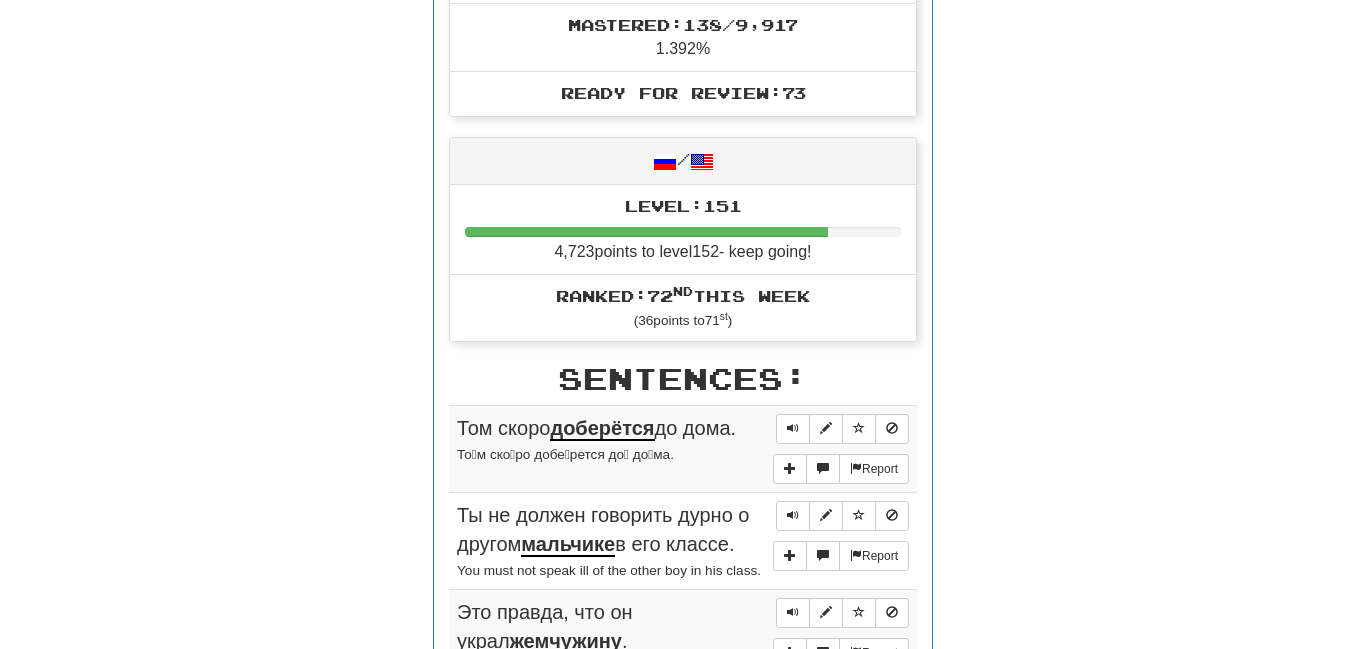 scroll, scrollTop: 1300, scrollLeft: 0, axis: vertical 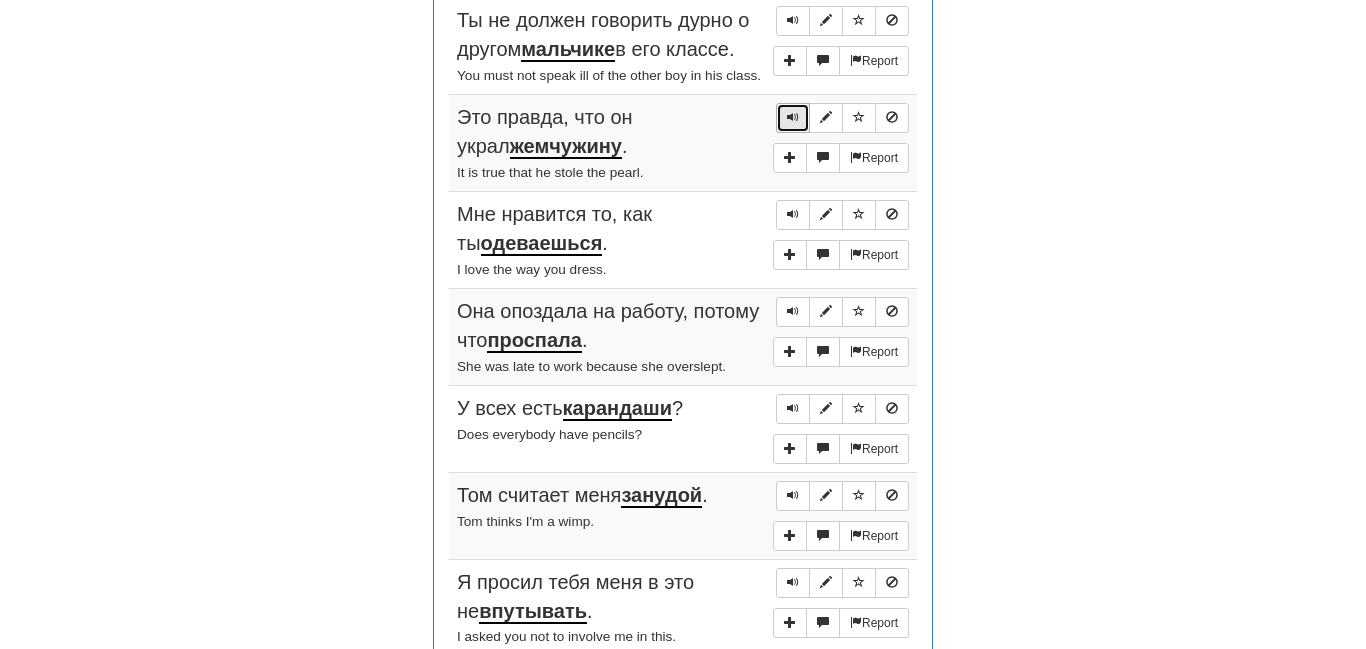click at bounding box center (793, 118) 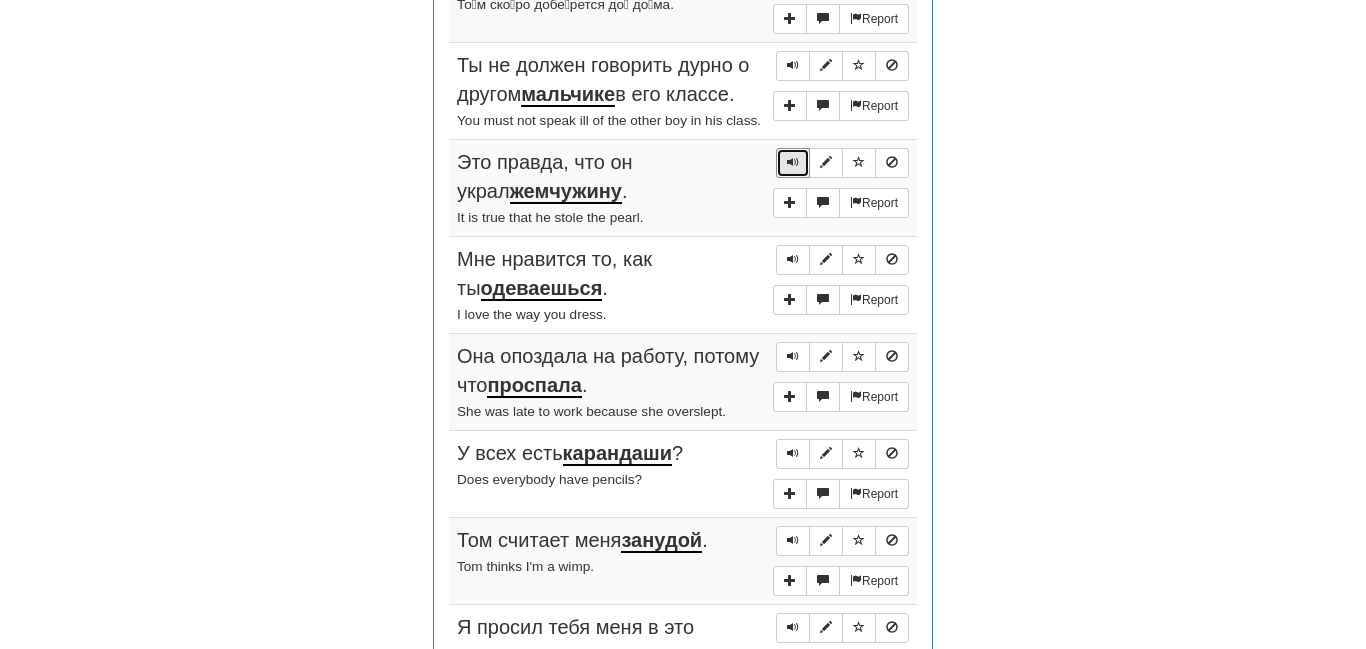 scroll, scrollTop: 1245, scrollLeft: 0, axis: vertical 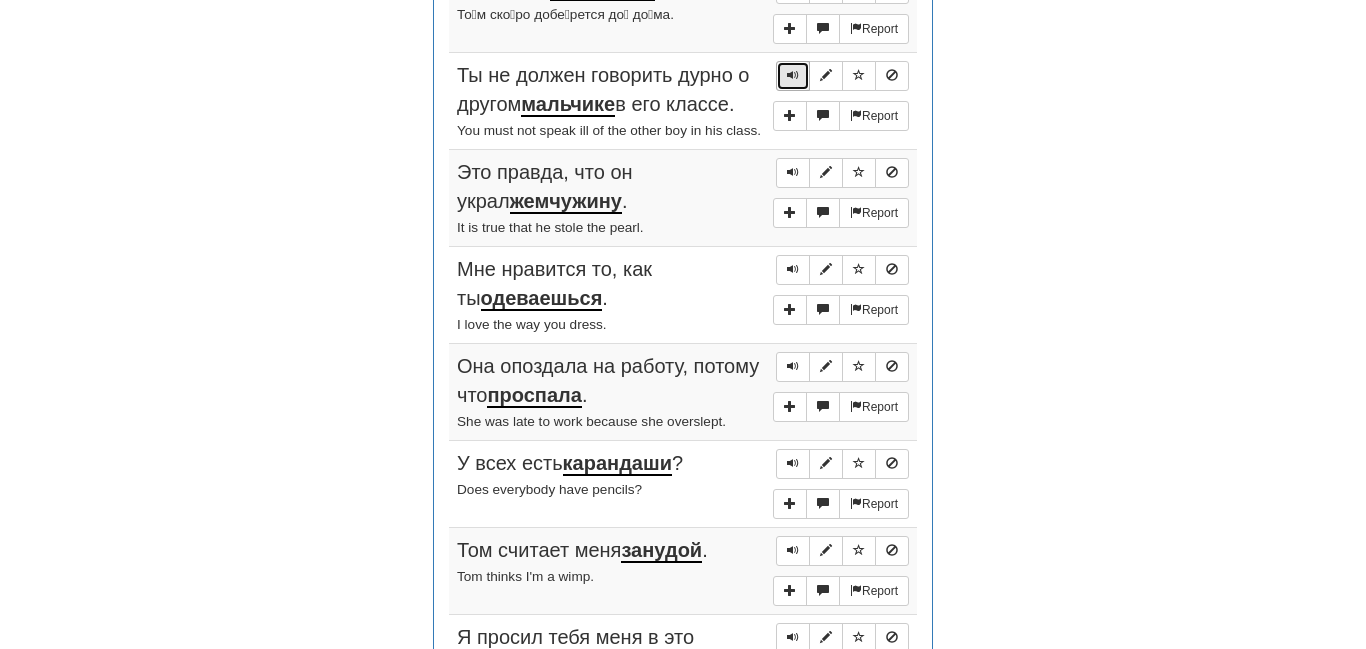 click at bounding box center (793, 76) 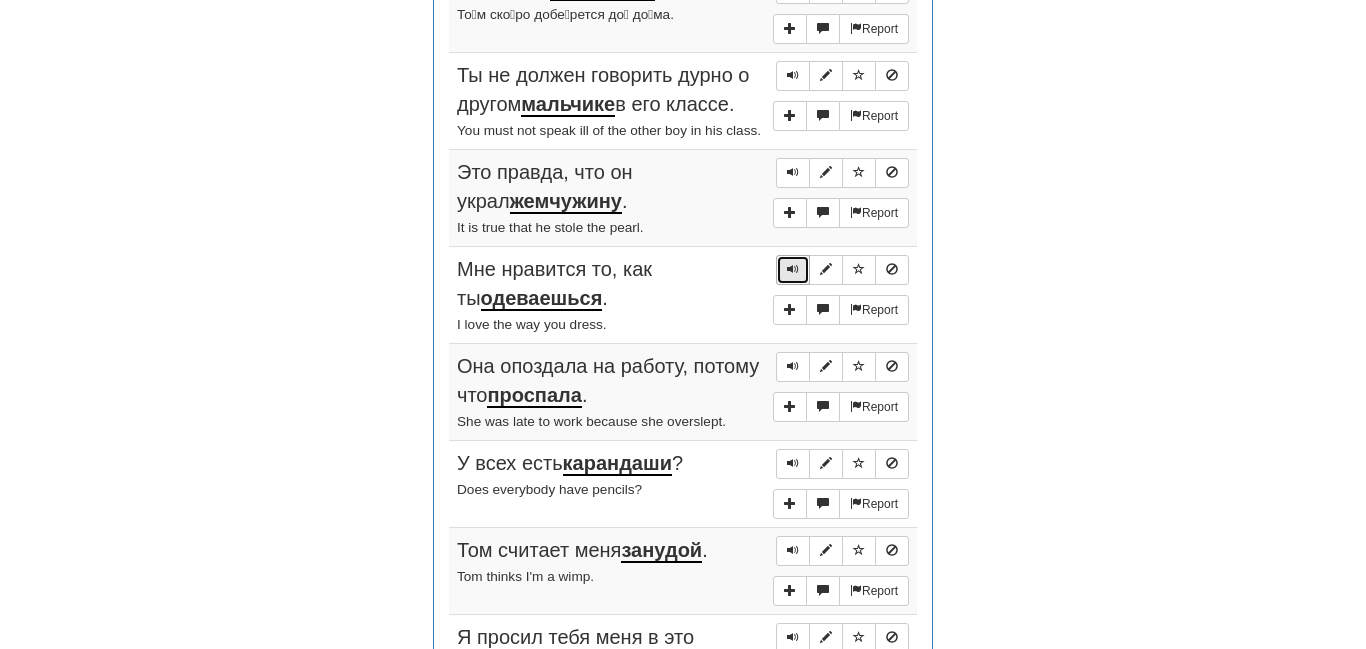 click at bounding box center (793, 270) 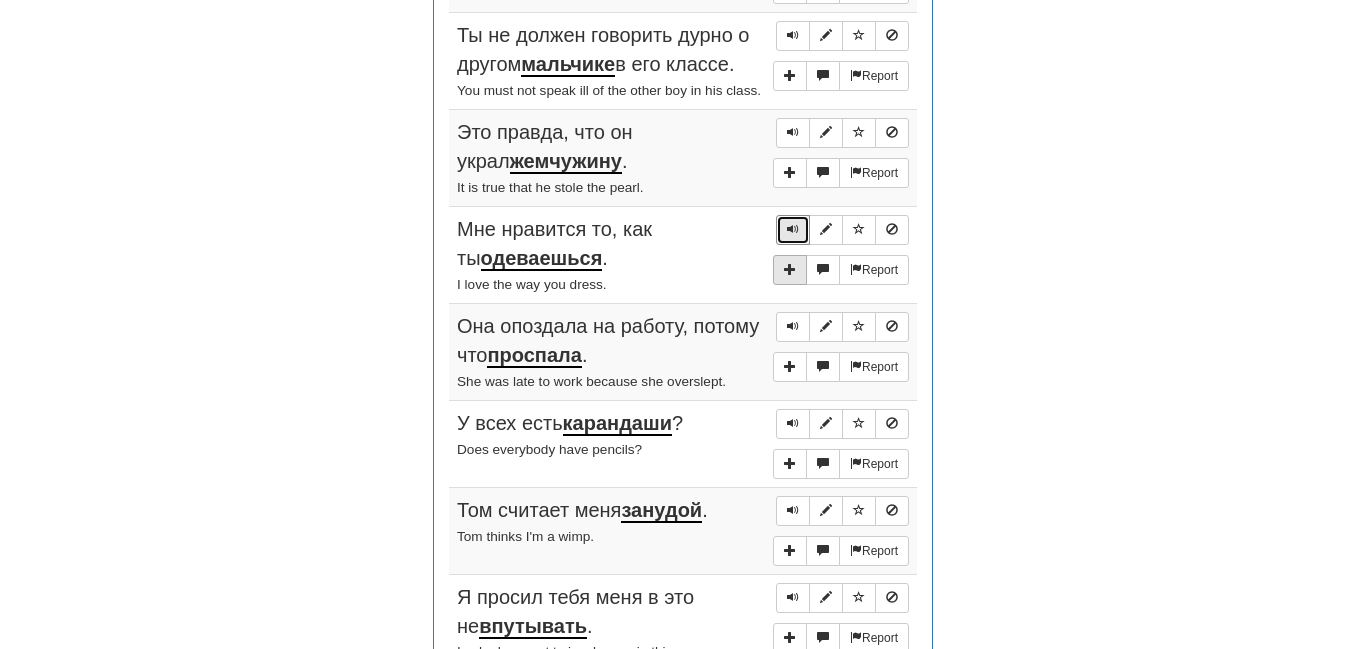 scroll, scrollTop: 1288, scrollLeft: 0, axis: vertical 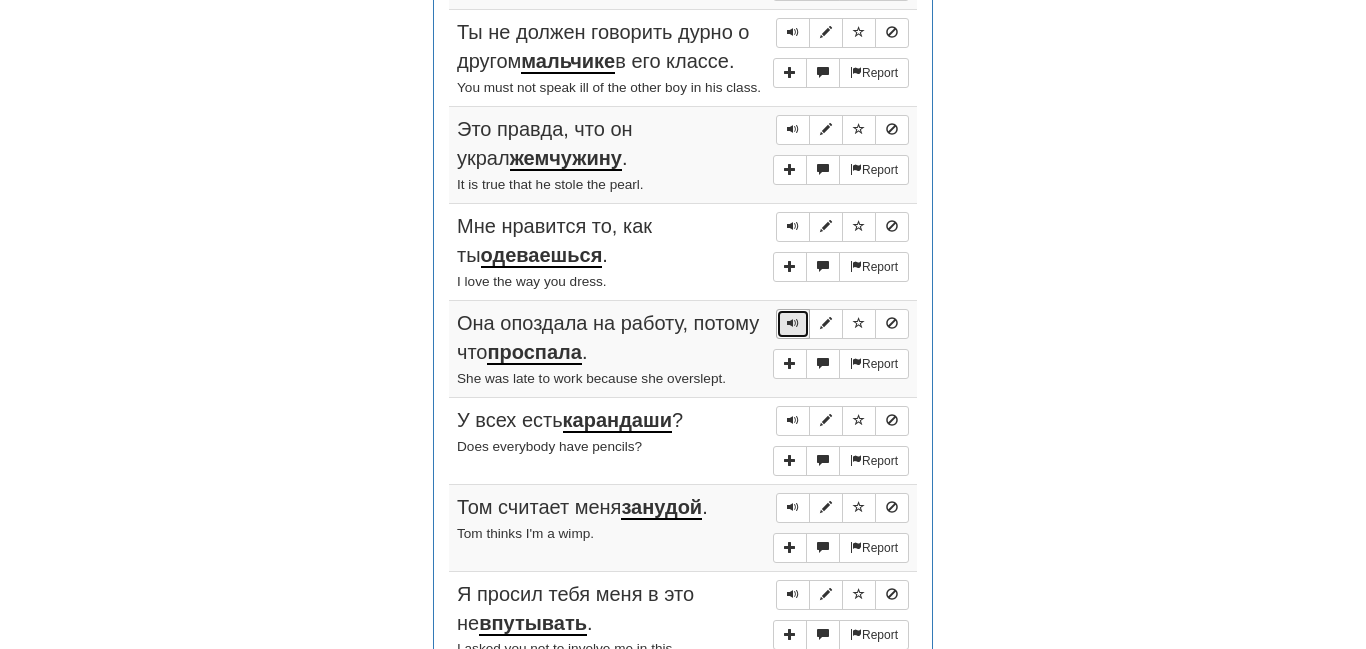 click at bounding box center [793, 324] 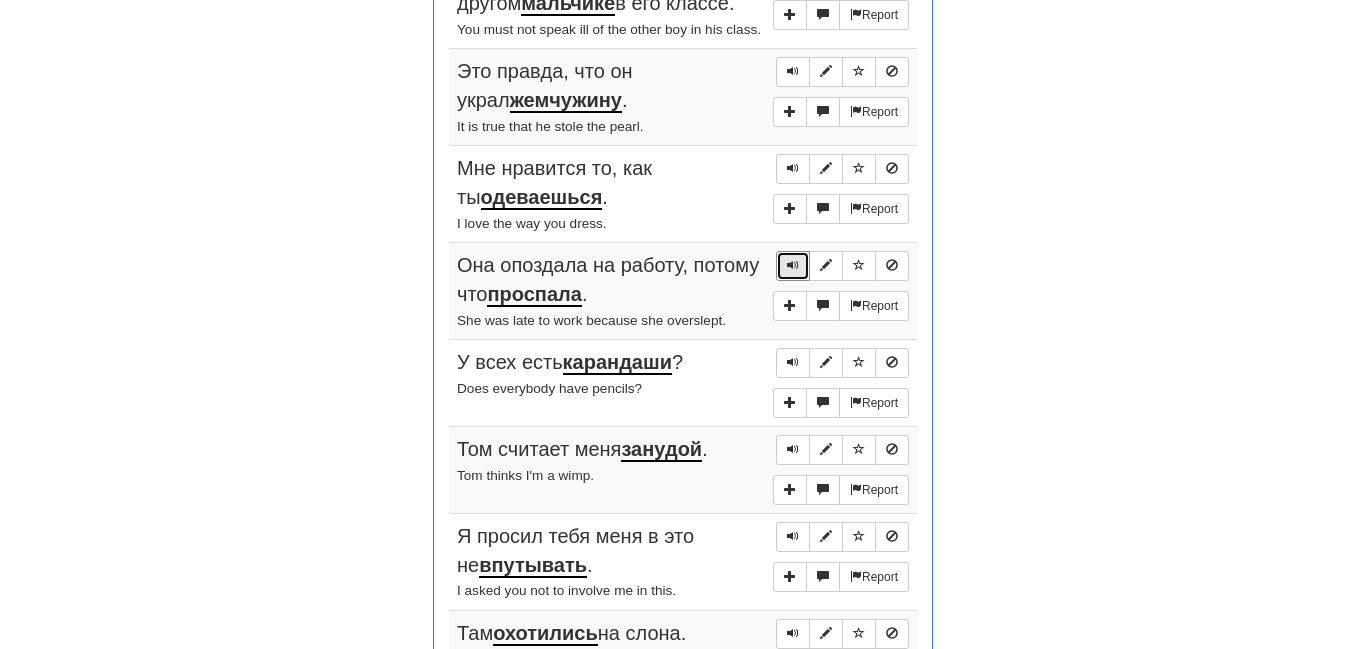 scroll, scrollTop: 1349, scrollLeft: 0, axis: vertical 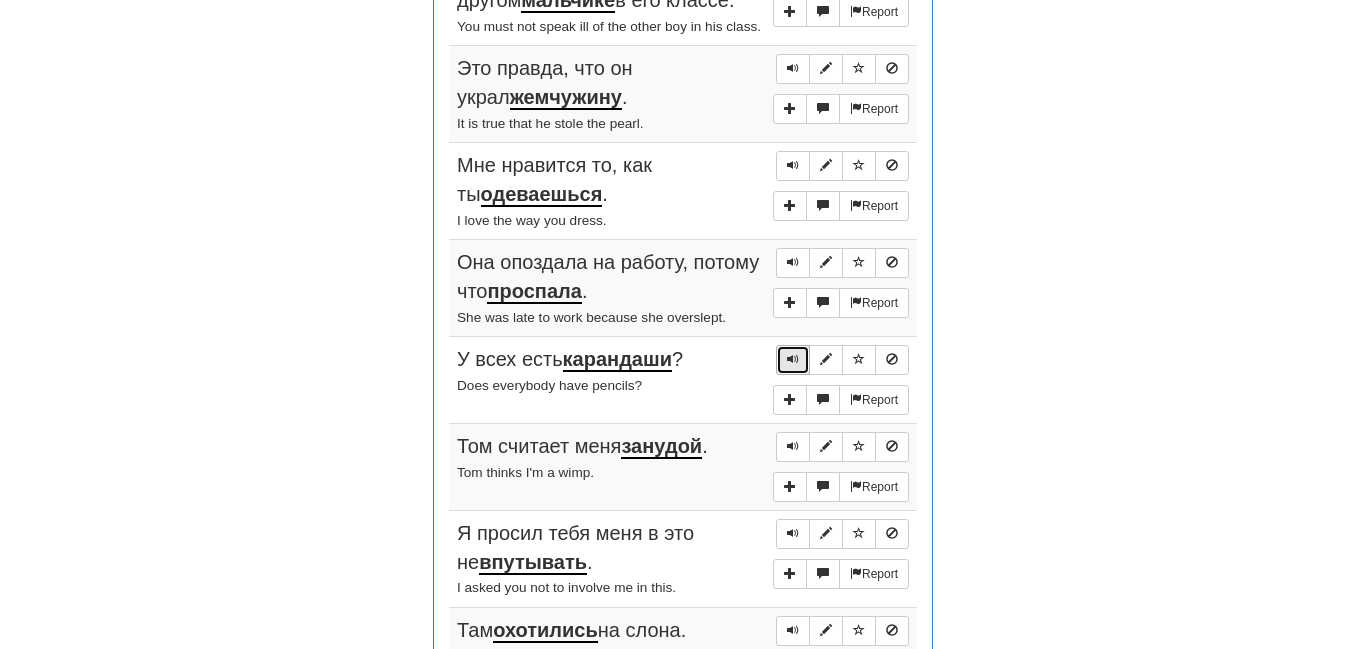 click at bounding box center (793, 360) 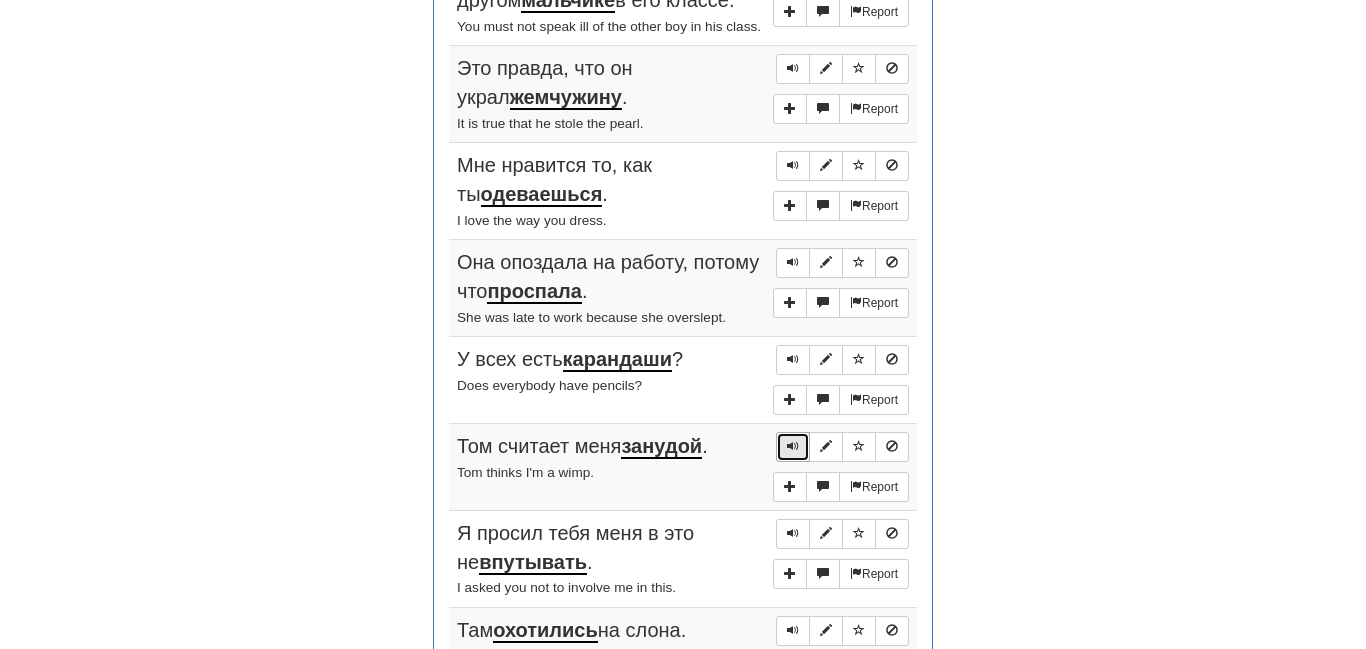 click at bounding box center (793, 447) 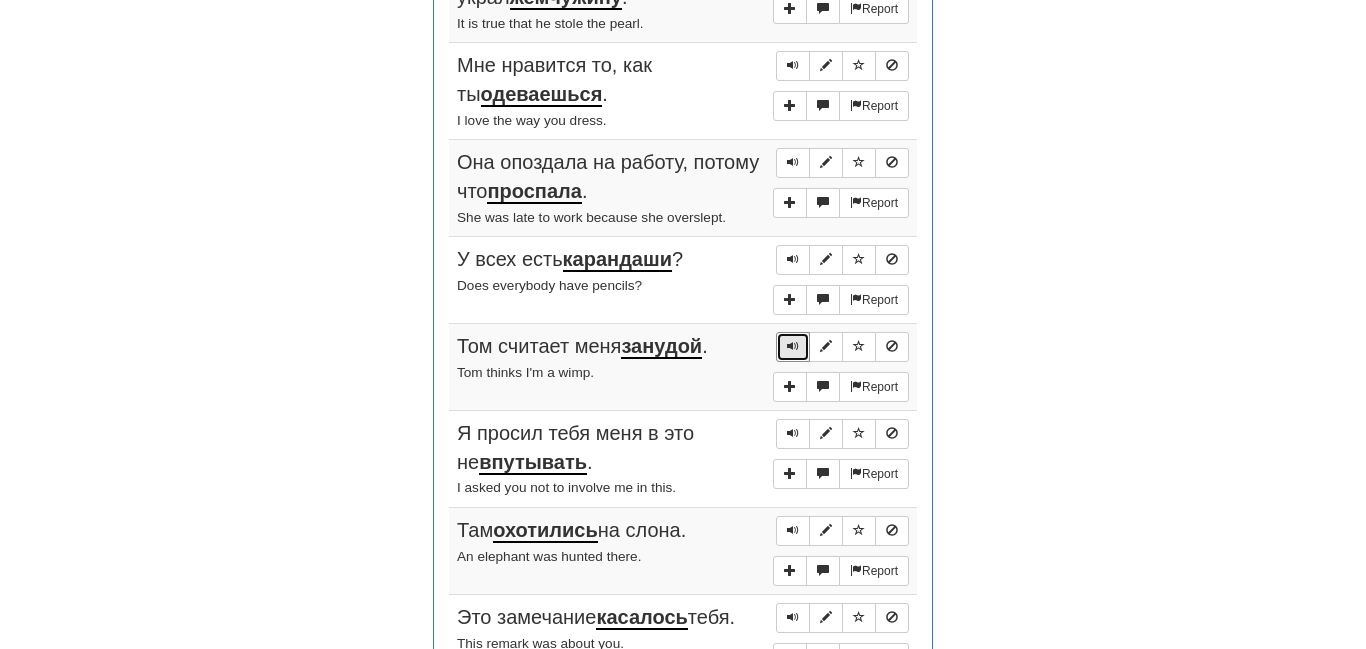 scroll, scrollTop: 1462, scrollLeft: 0, axis: vertical 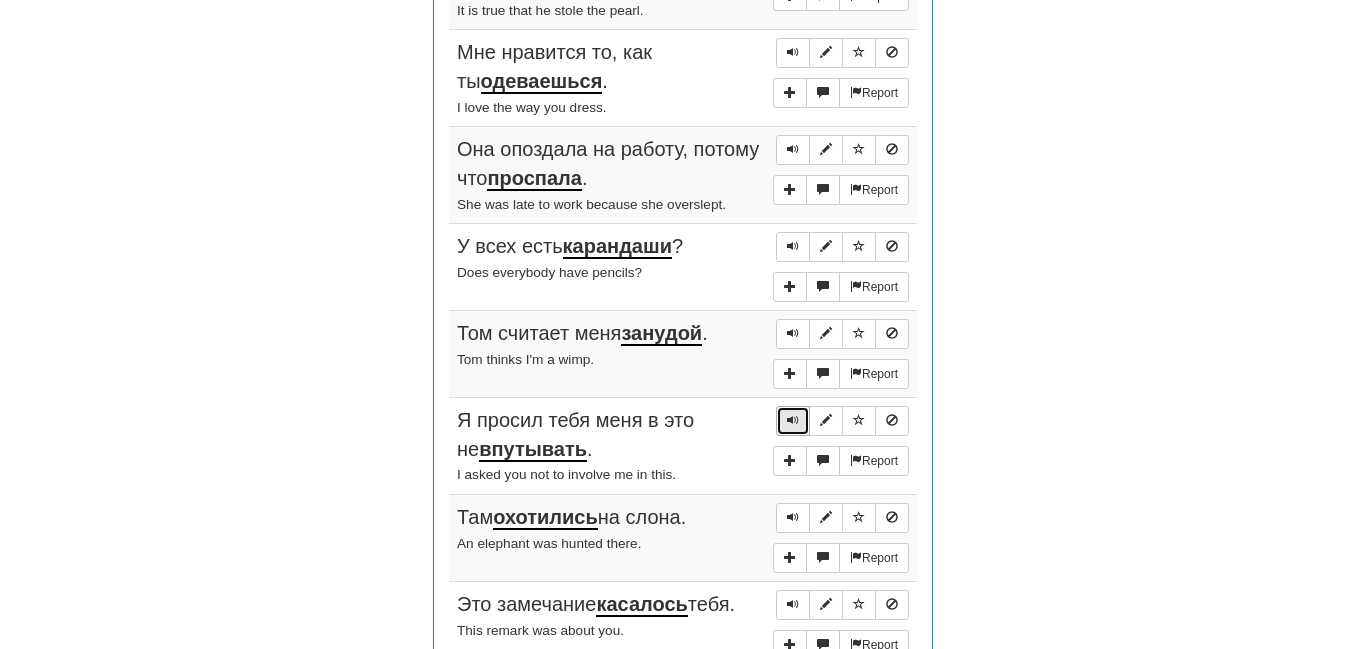 drag, startPoint x: 781, startPoint y: 397, endPoint x: 783, endPoint y: 407, distance: 10.198039 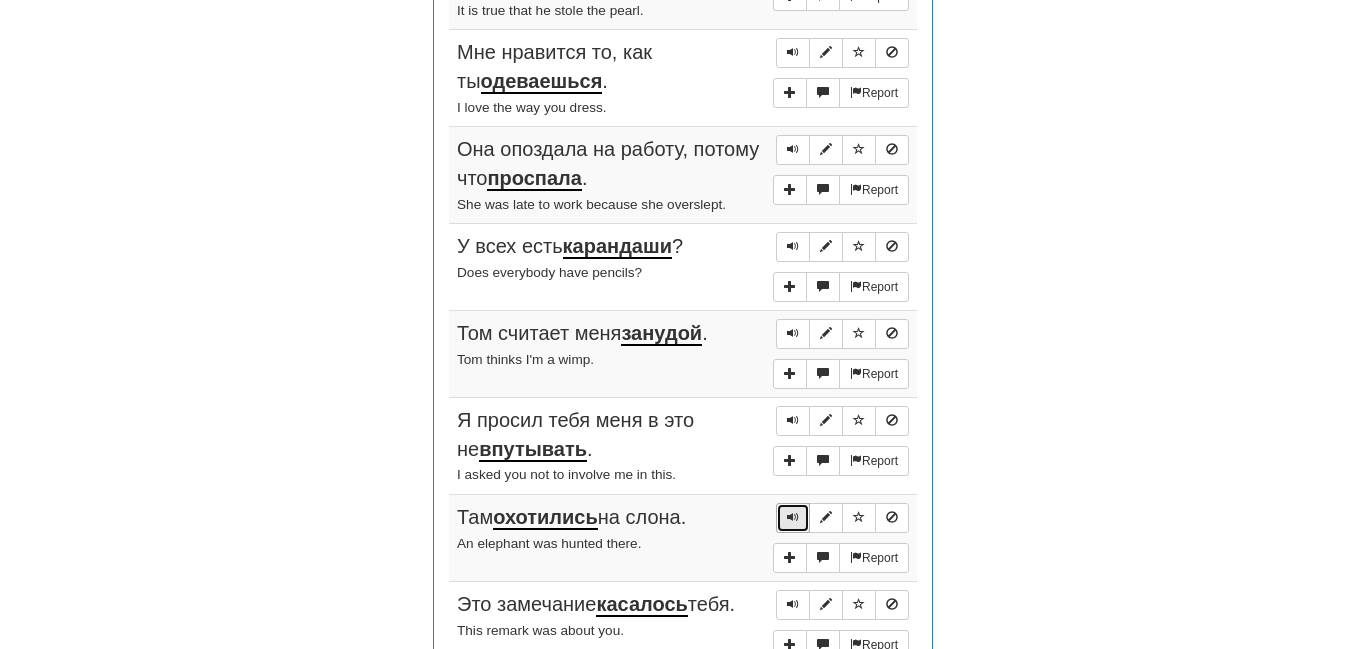 click at bounding box center [793, 518] 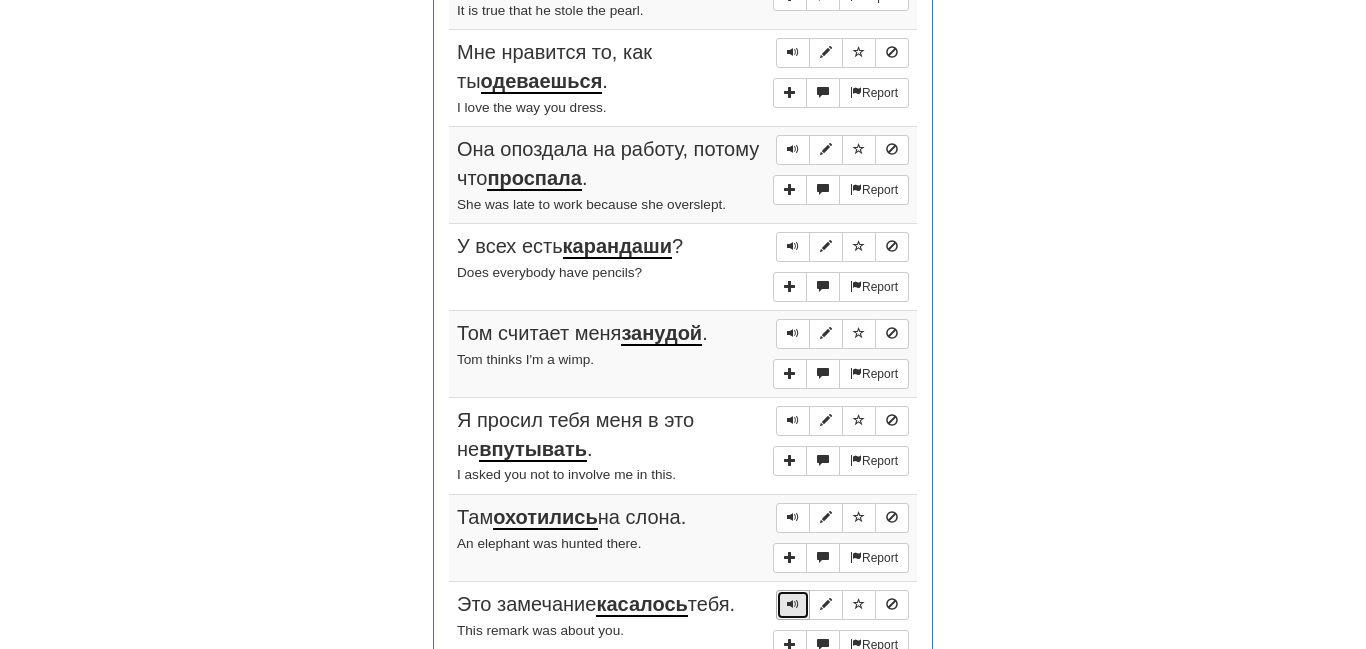 click at bounding box center (793, 604) 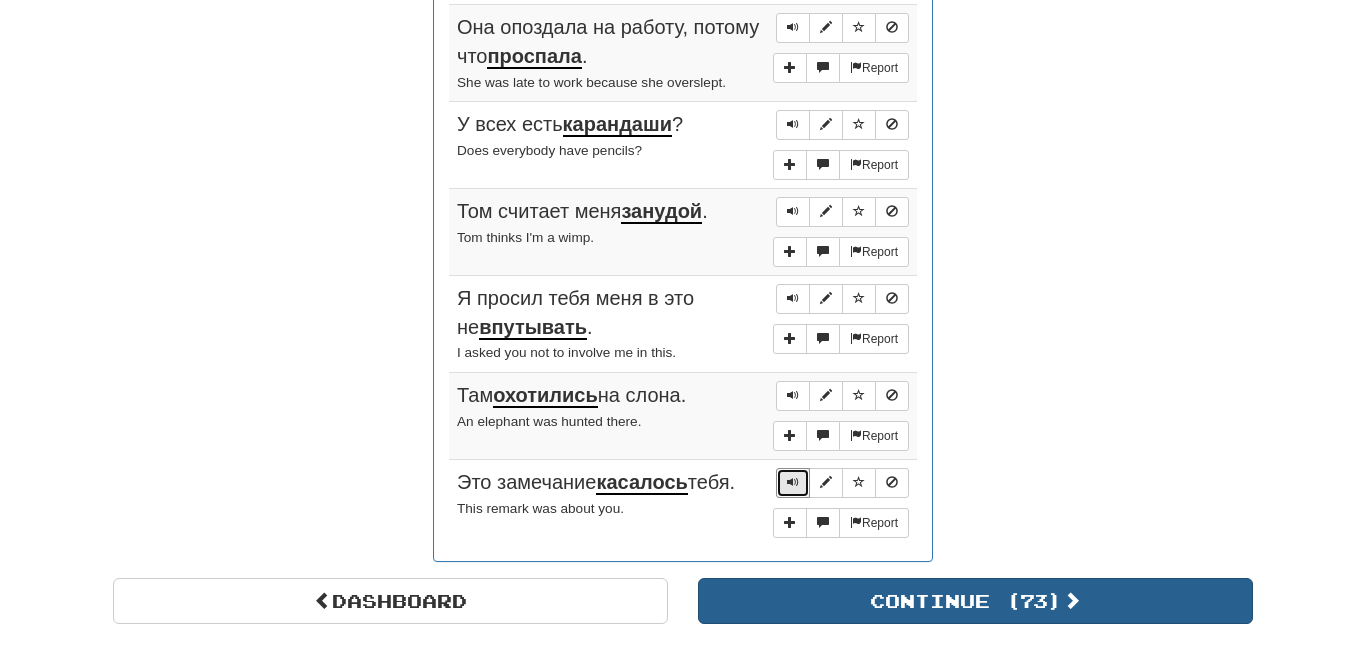 scroll, scrollTop: 1588, scrollLeft: 0, axis: vertical 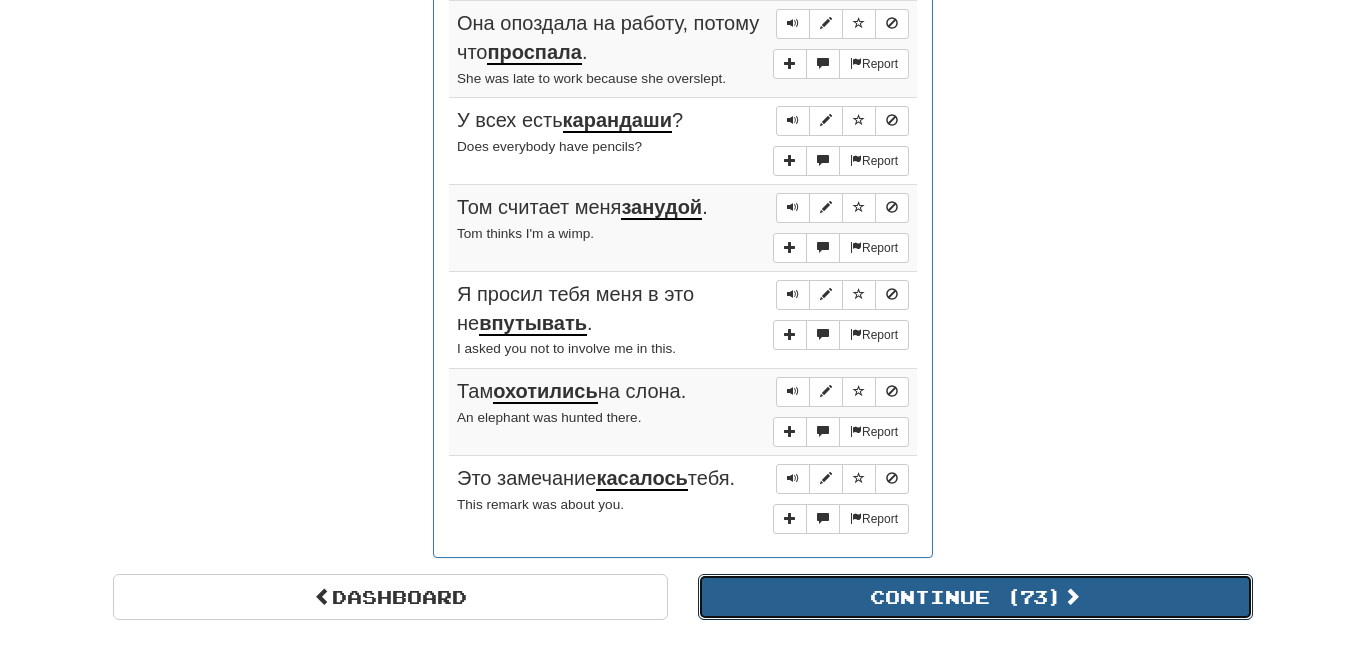 click on "Continue ( 73 )" at bounding box center [975, 597] 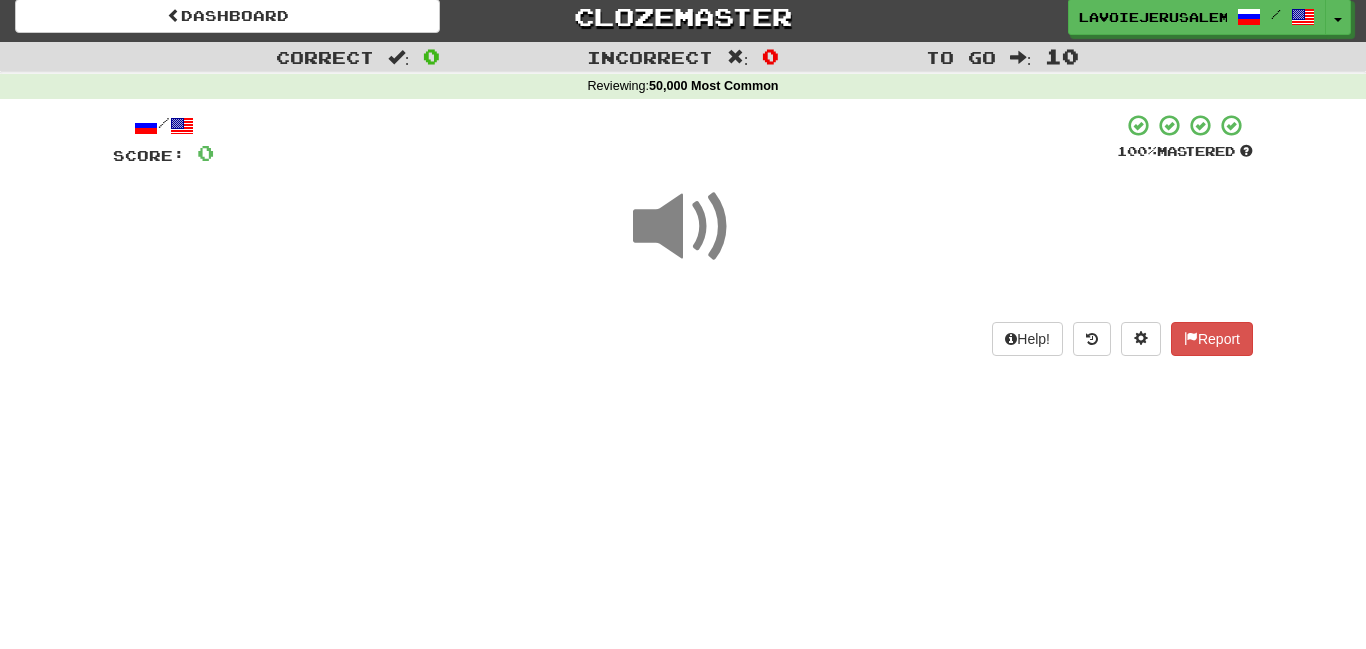 scroll, scrollTop: 0, scrollLeft: 0, axis: both 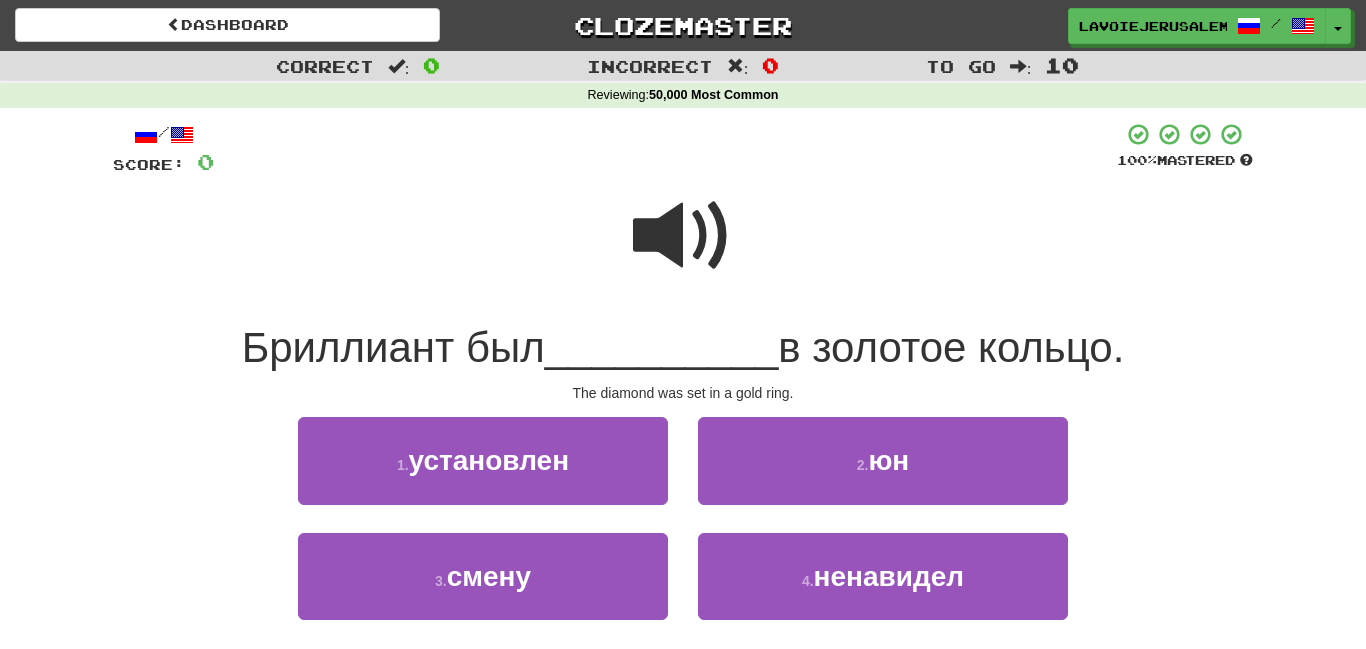 click at bounding box center [683, 236] 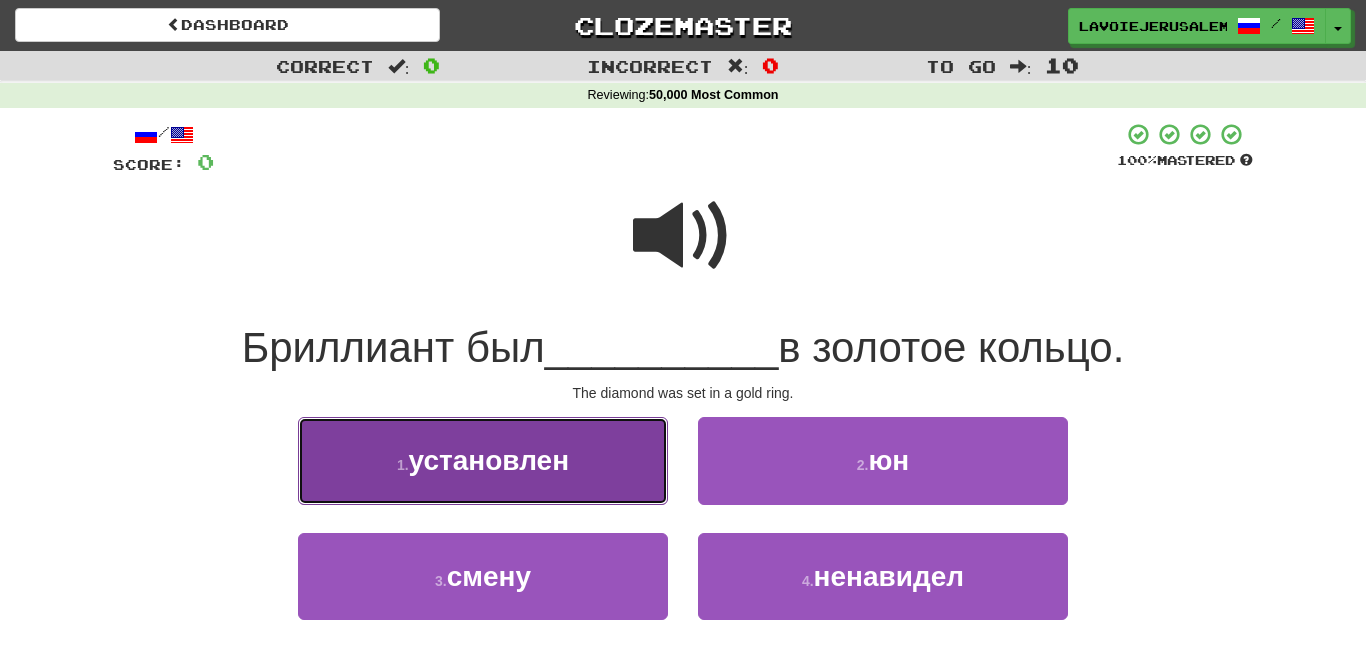 click on "установлен" at bounding box center [489, 460] 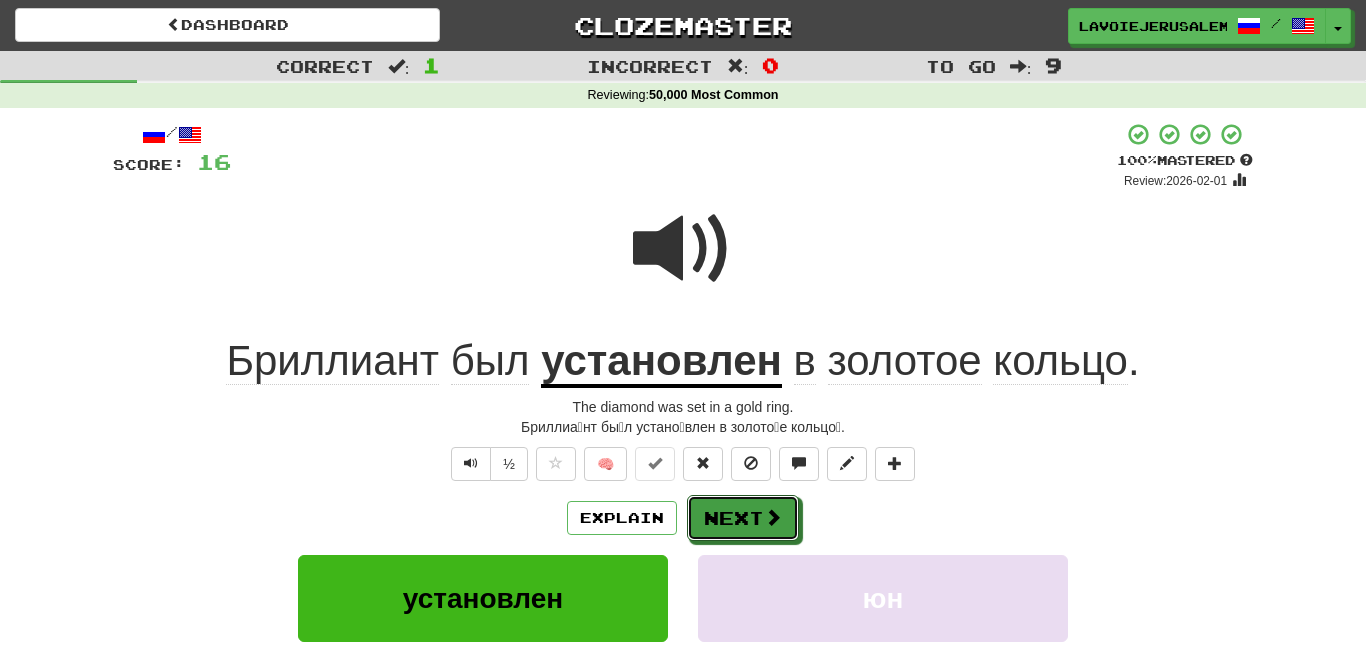 click on "Next" at bounding box center [743, 518] 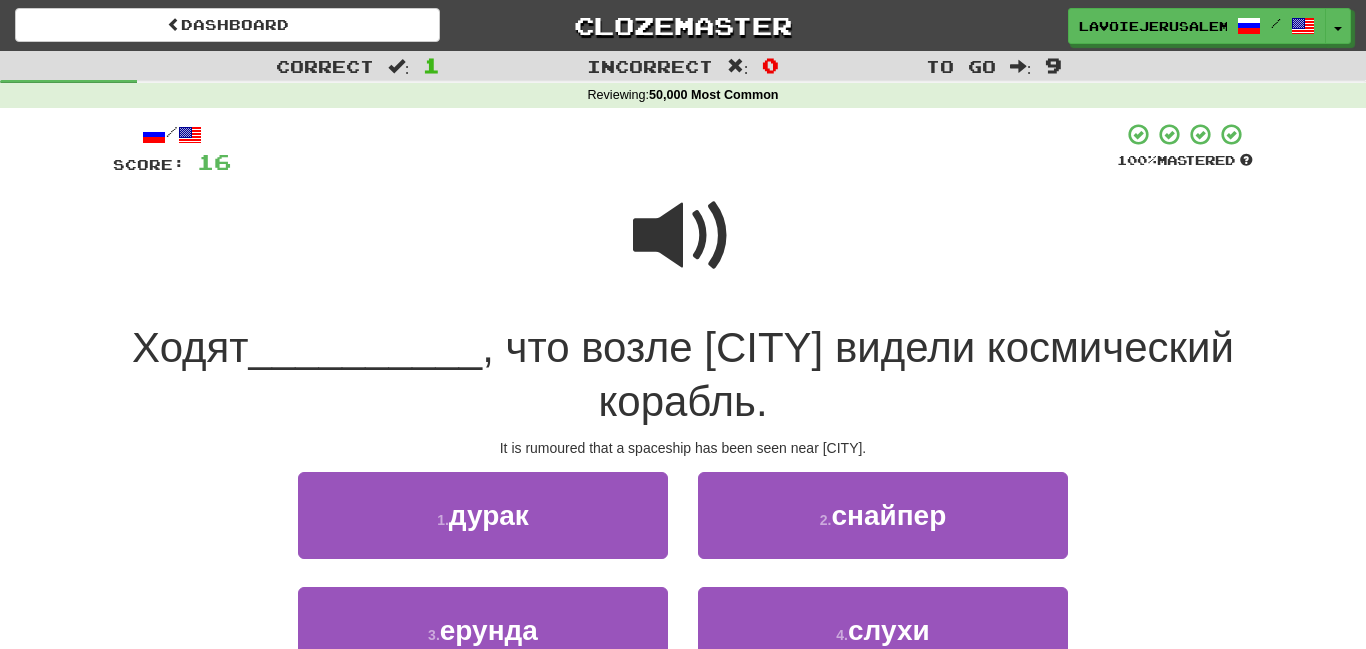 click at bounding box center [683, 236] 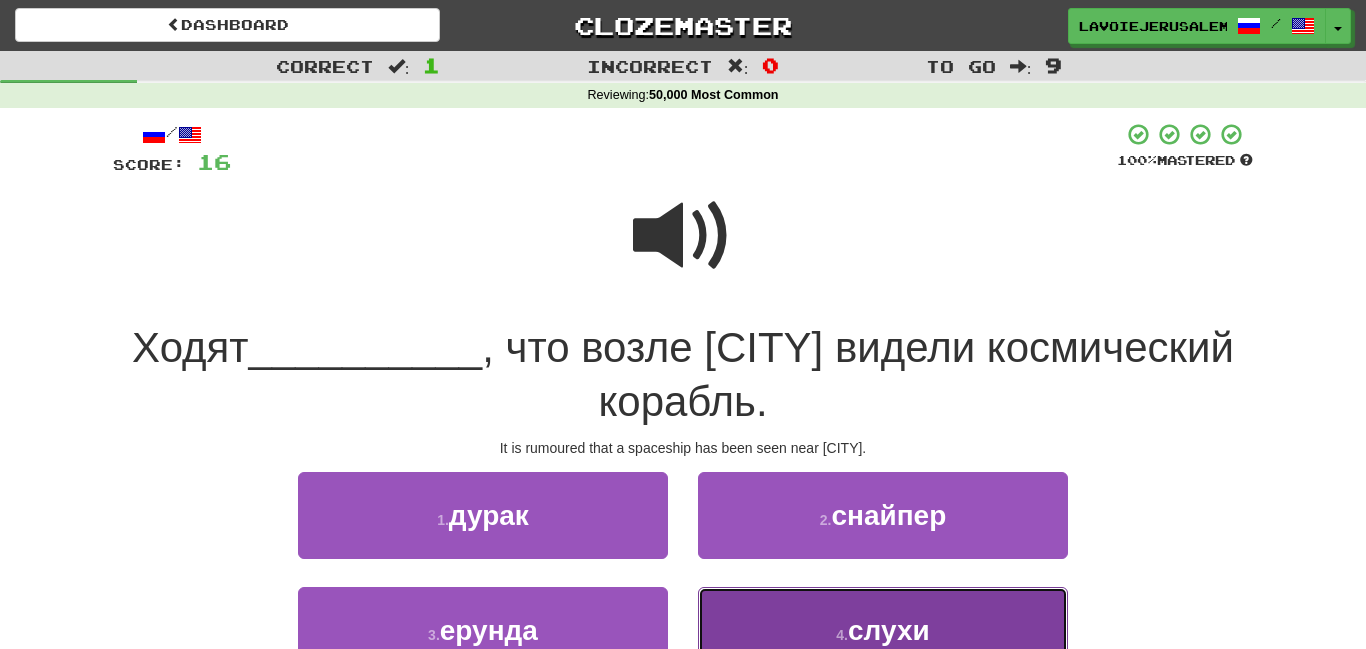 click on "4 .  слухи" at bounding box center [883, 630] 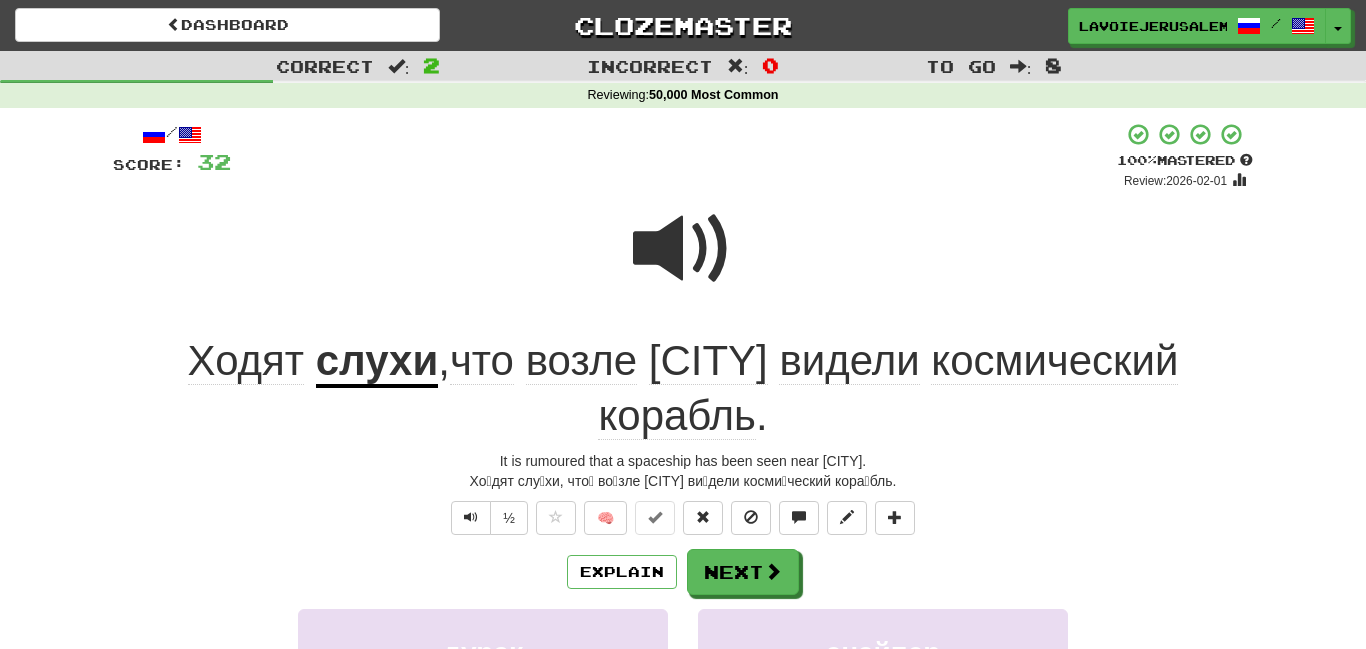 click on "слухи" at bounding box center [377, 362] 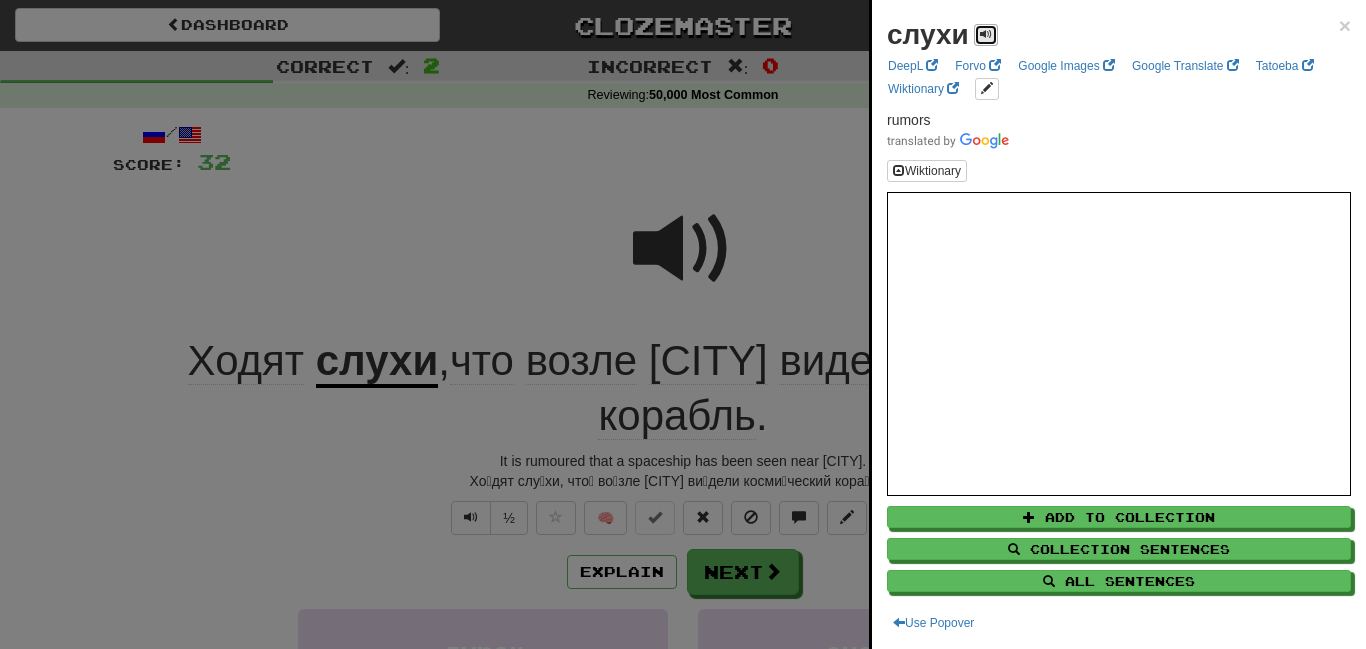 click at bounding box center (986, 35) 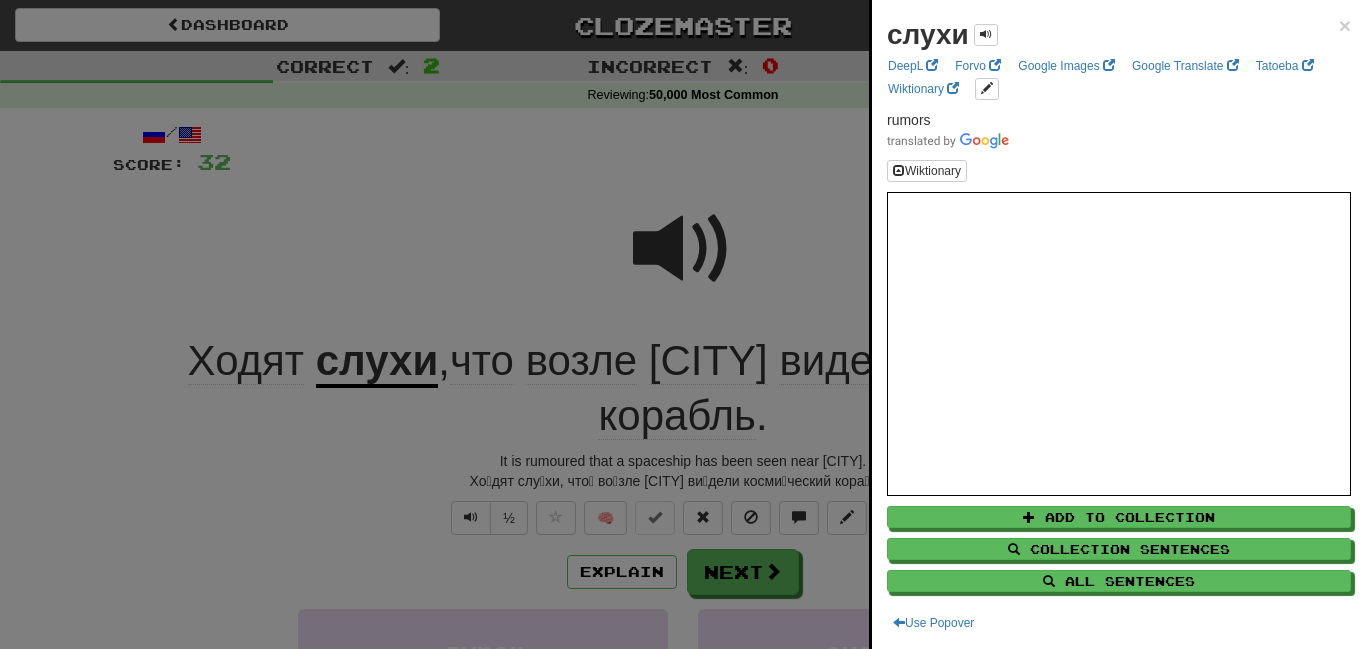 click at bounding box center [683, 324] 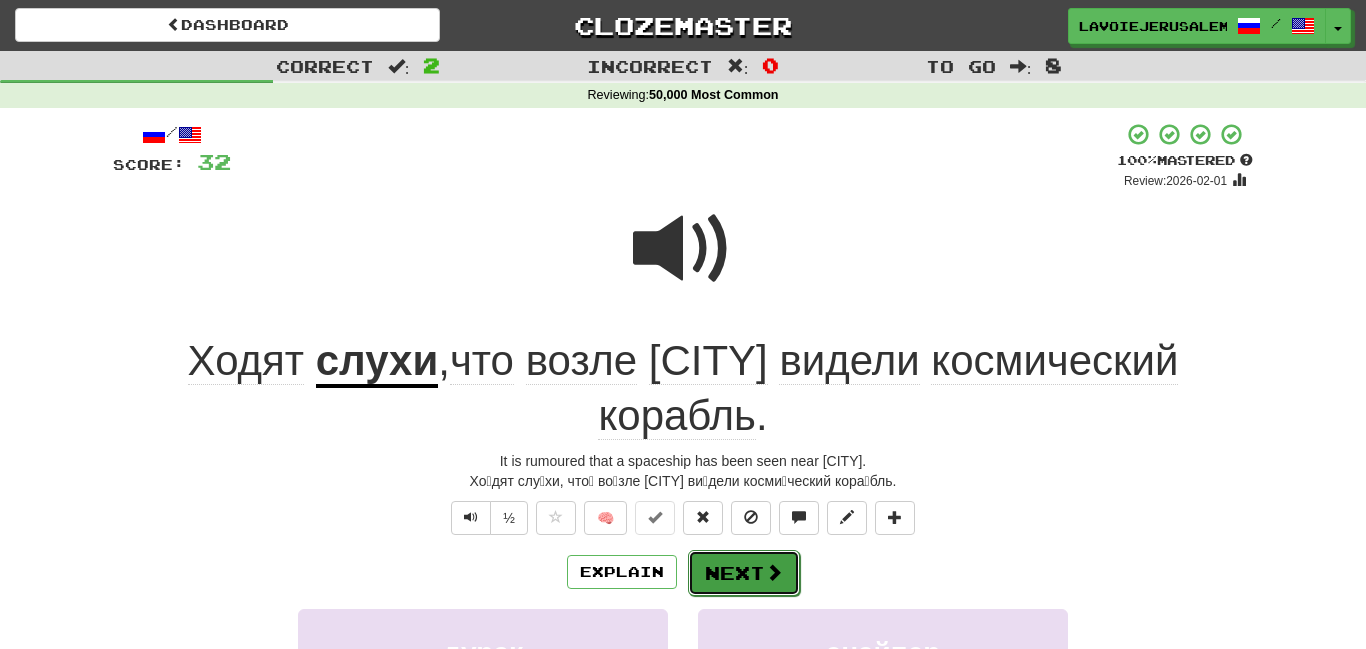 click on "Next" at bounding box center (744, 573) 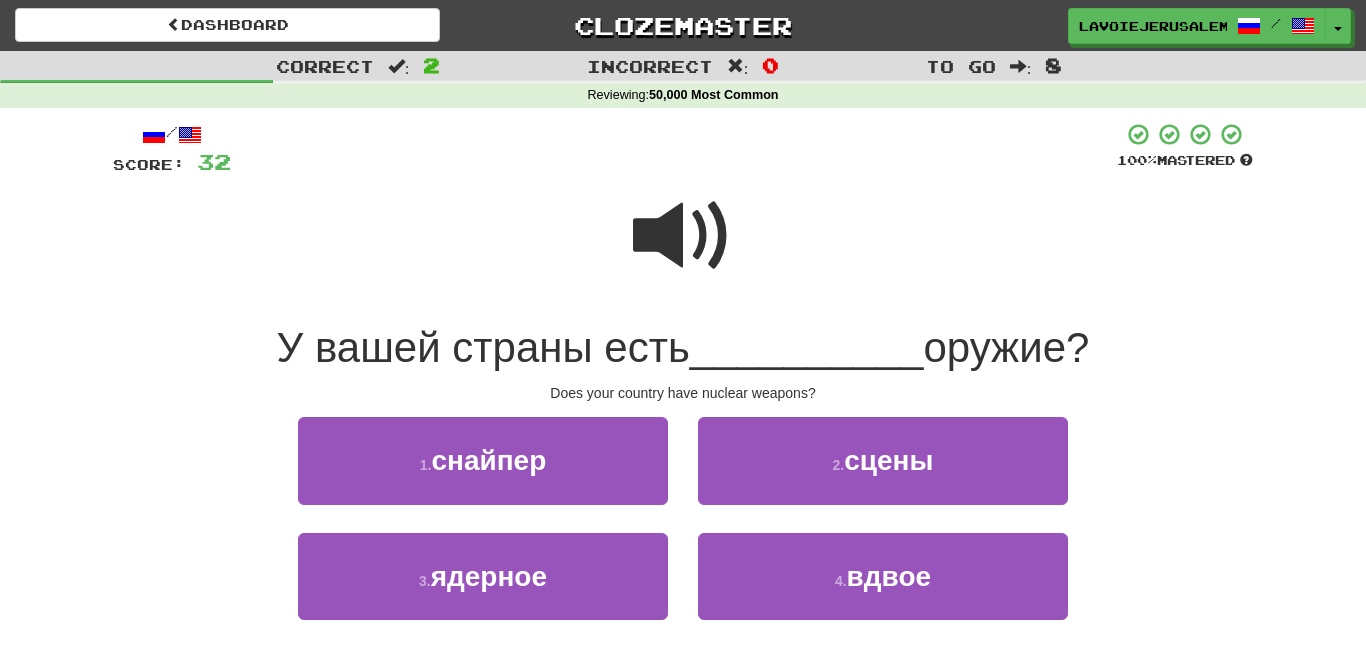 click at bounding box center [683, 236] 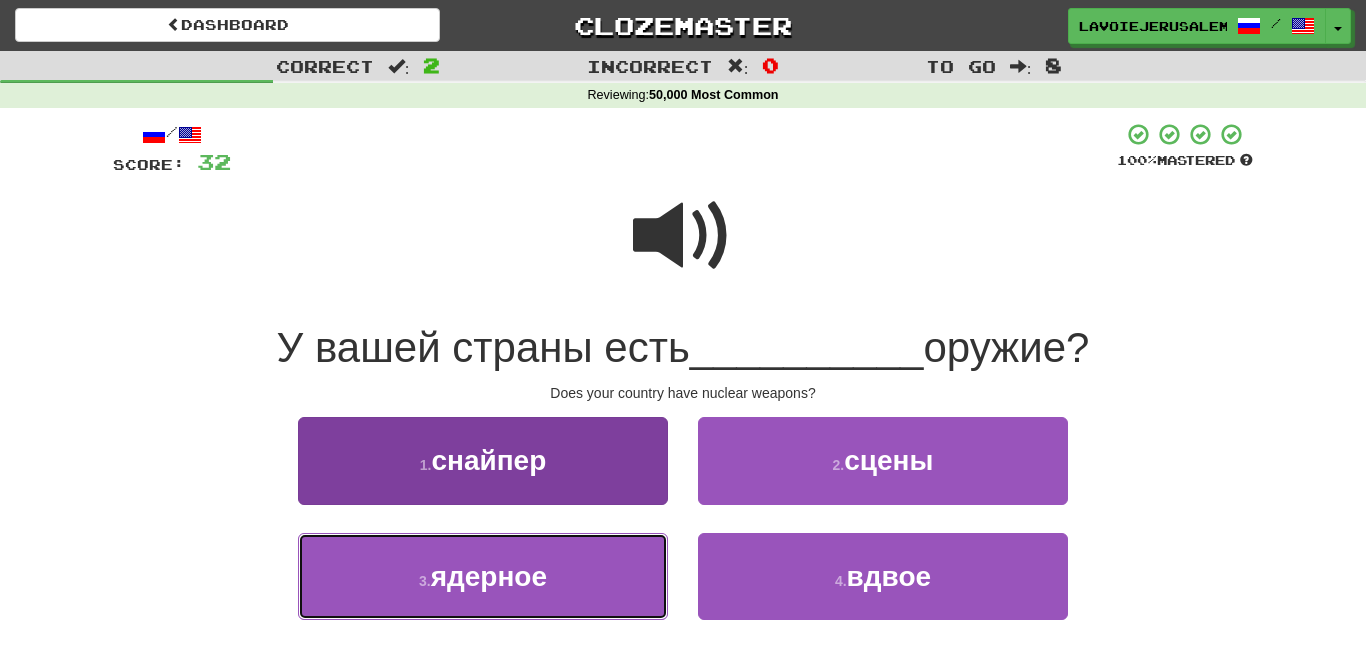click on "3 .  ядерное" at bounding box center (483, 576) 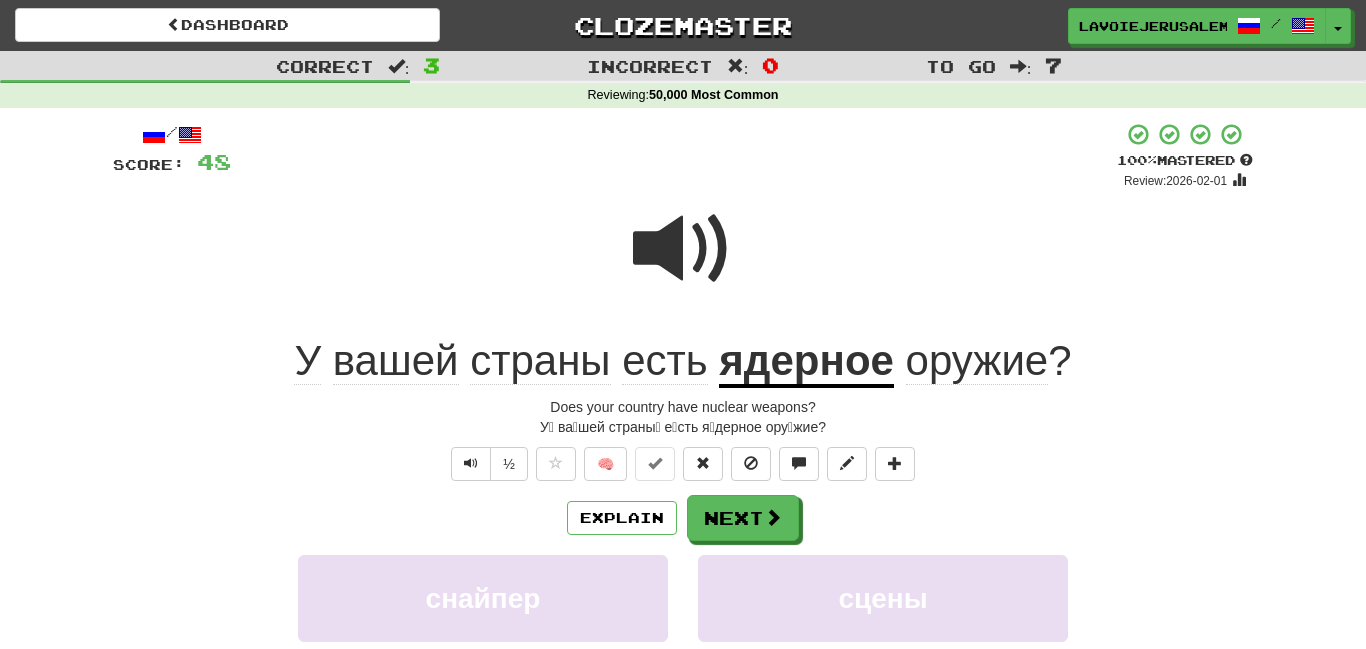 click on "ядерное" at bounding box center [806, 362] 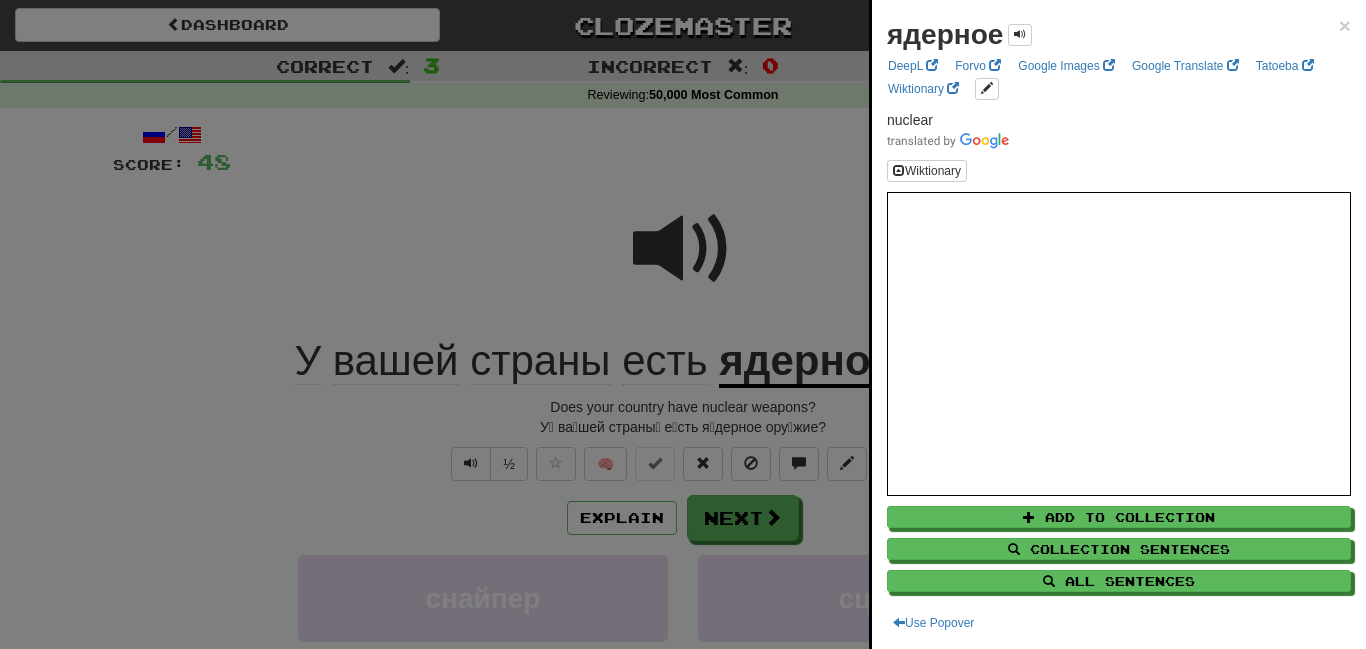 click at bounding box center (683, 324) 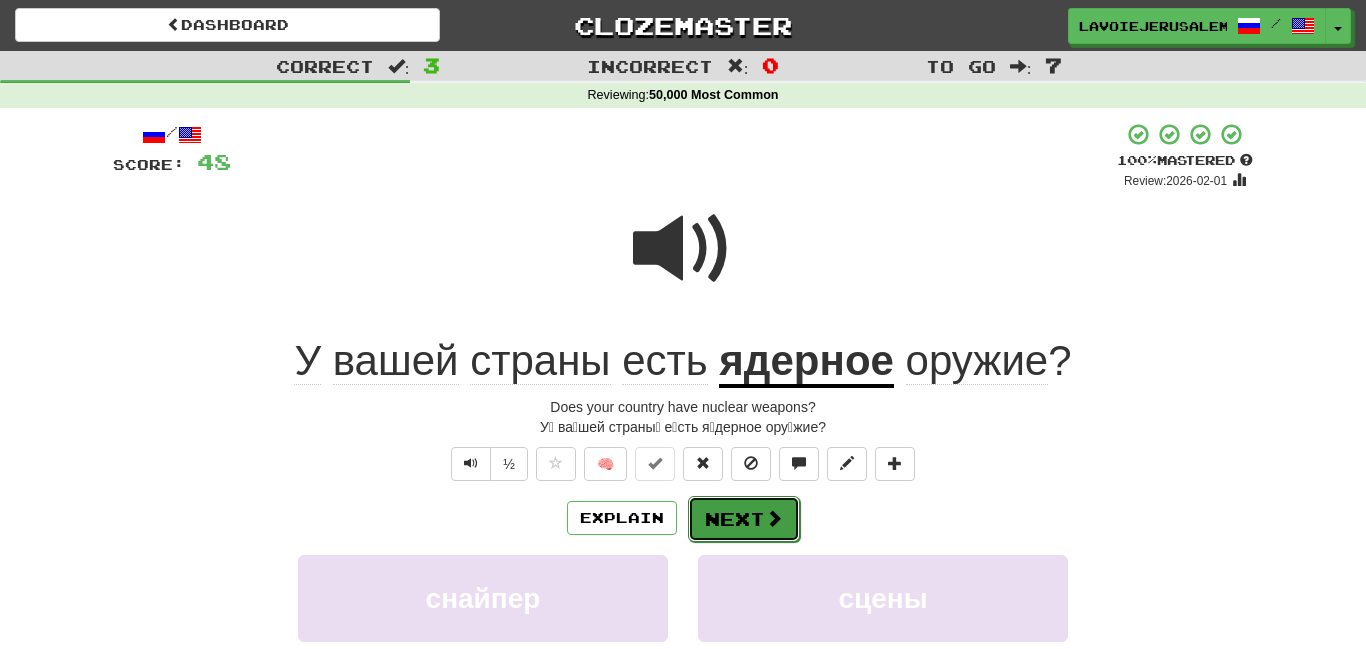 click on "Next" at bounding box center [744, 519] 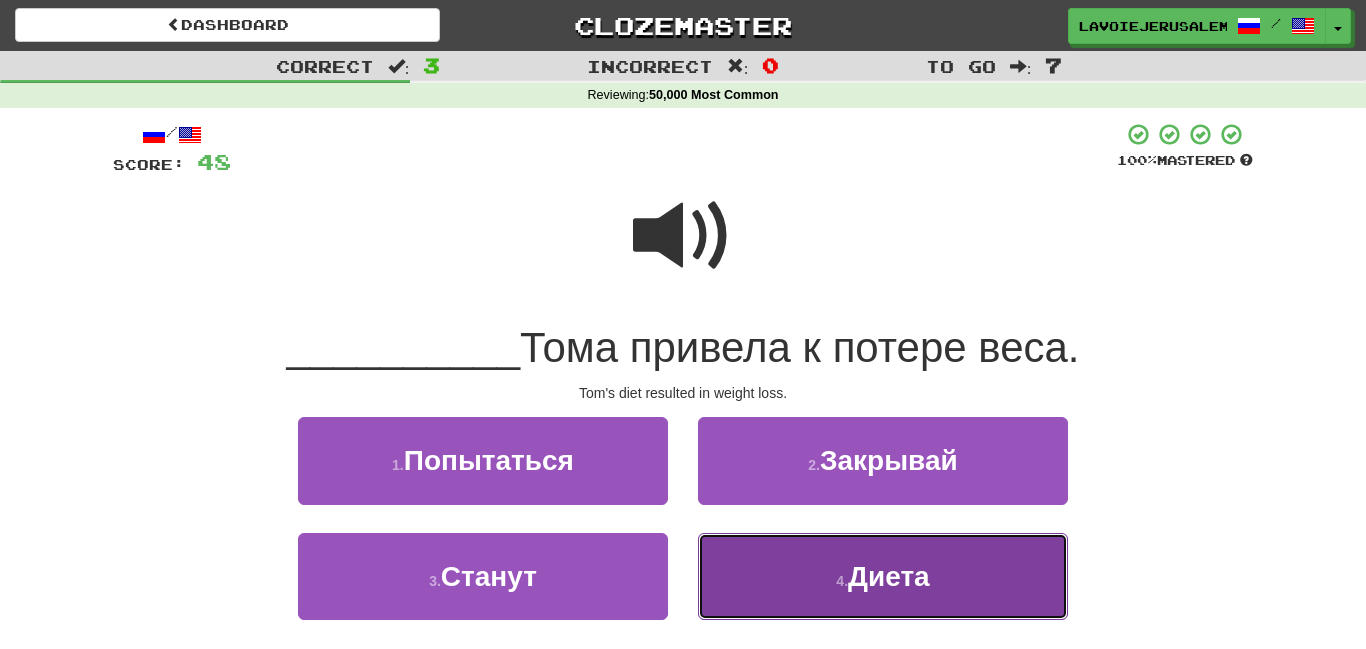 drag, startPoint x: 771, startPoint y: 579, endPoint x: 777, endPoint y: 597, distance: 18.973665 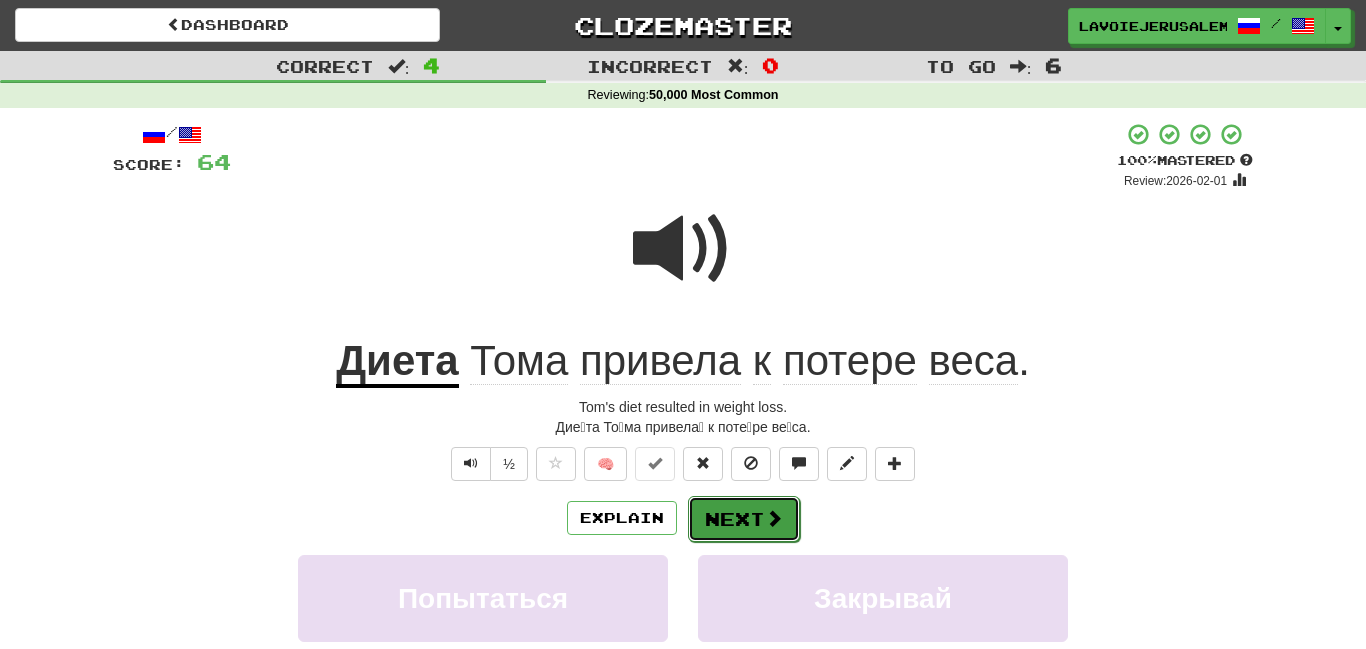 click on "Next" at bounding box center (744, 519) 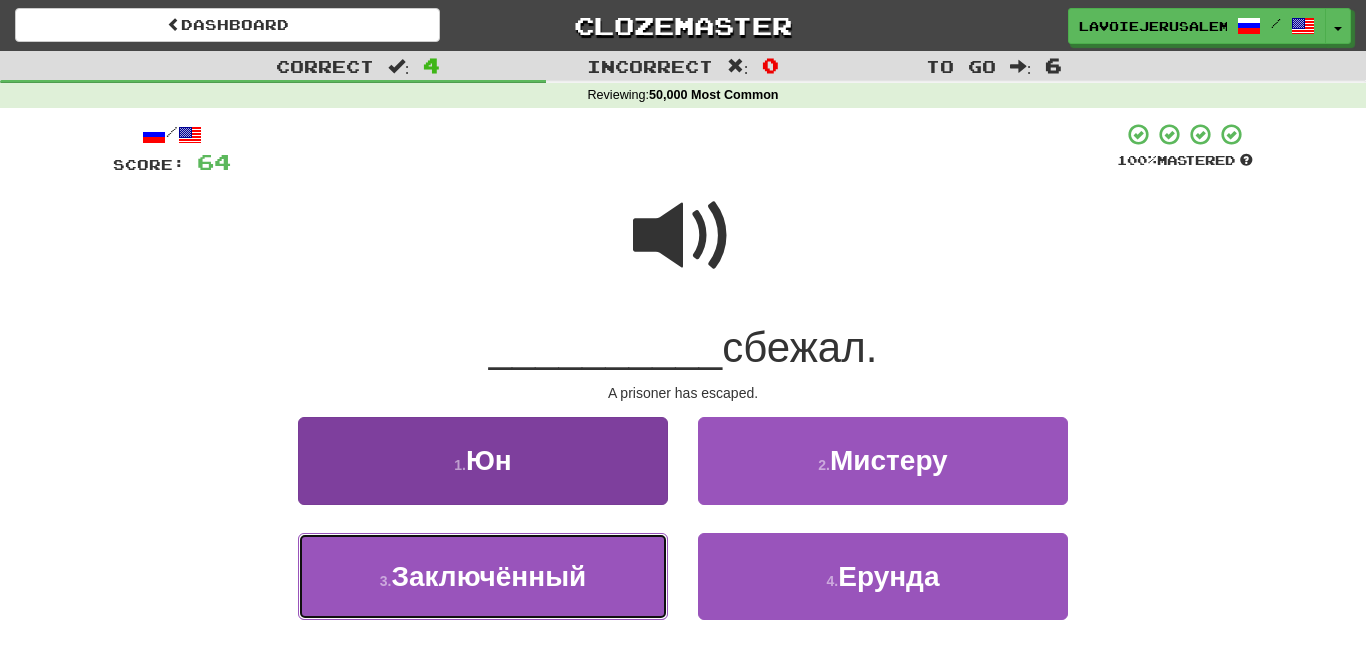 click on "3 .  Заключённый" at bounding box center (483, 576) 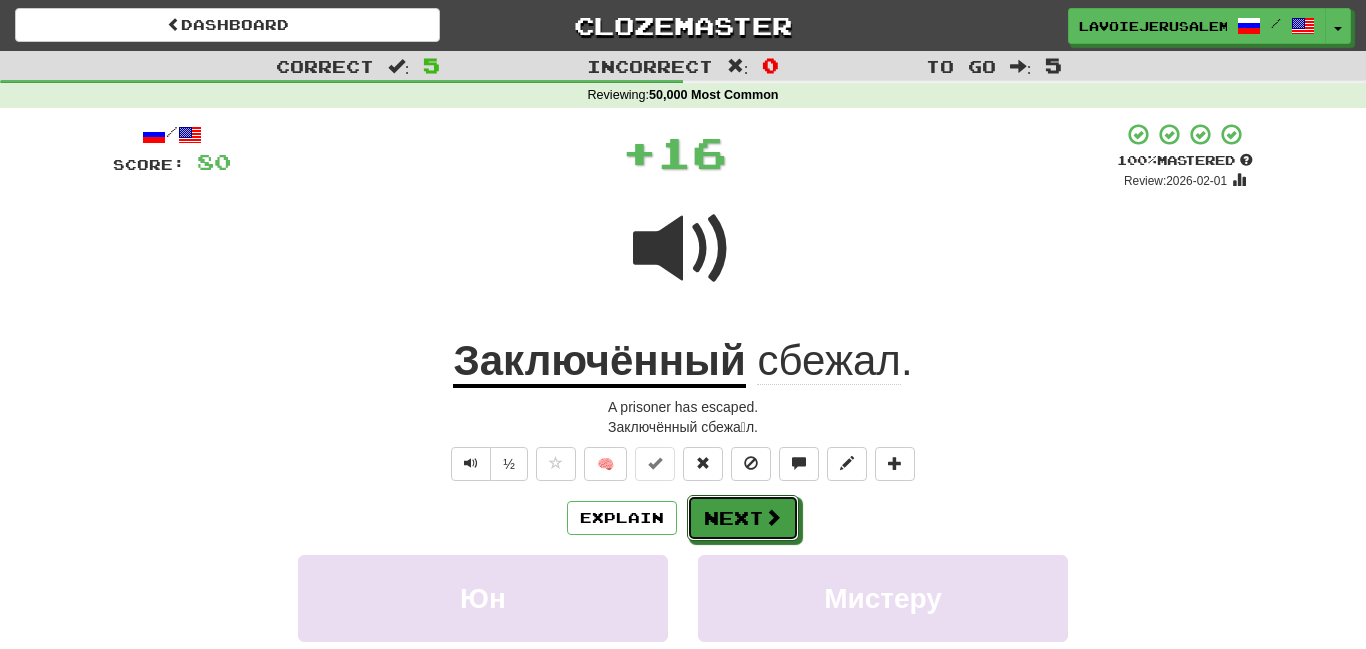 click on "Next" at bounding box center (743, 518) 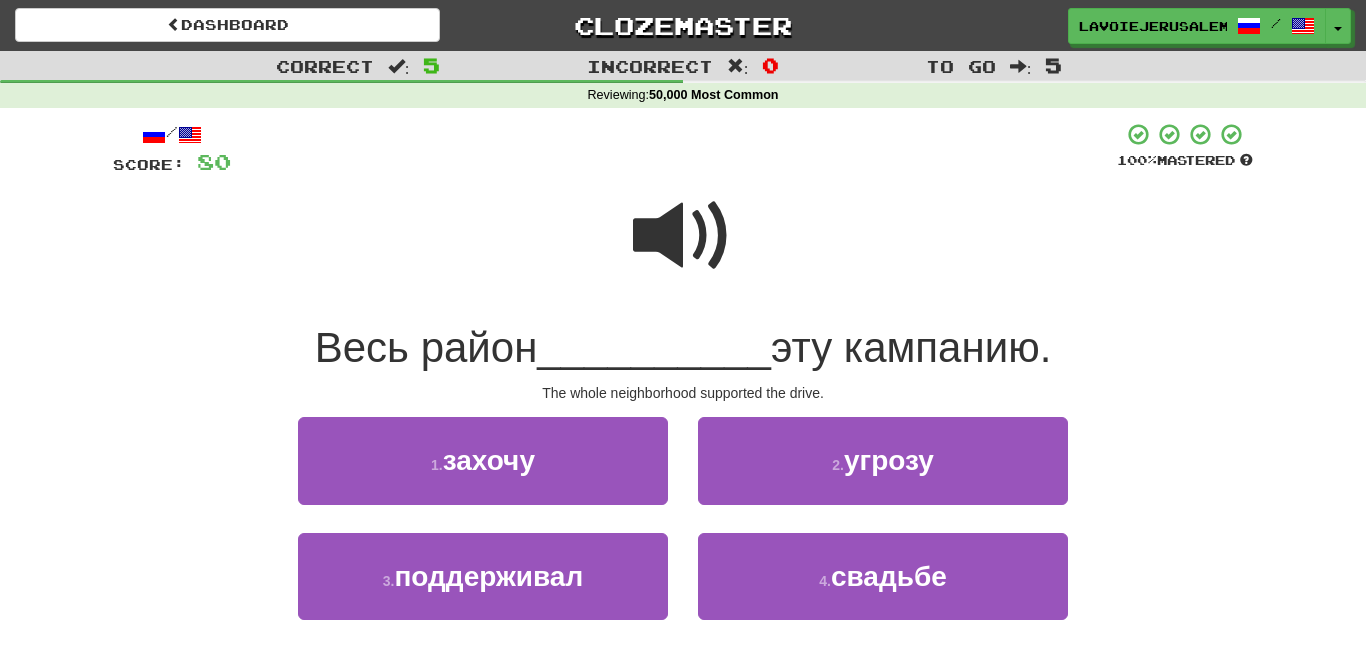 click at bounding box center (683, 236) 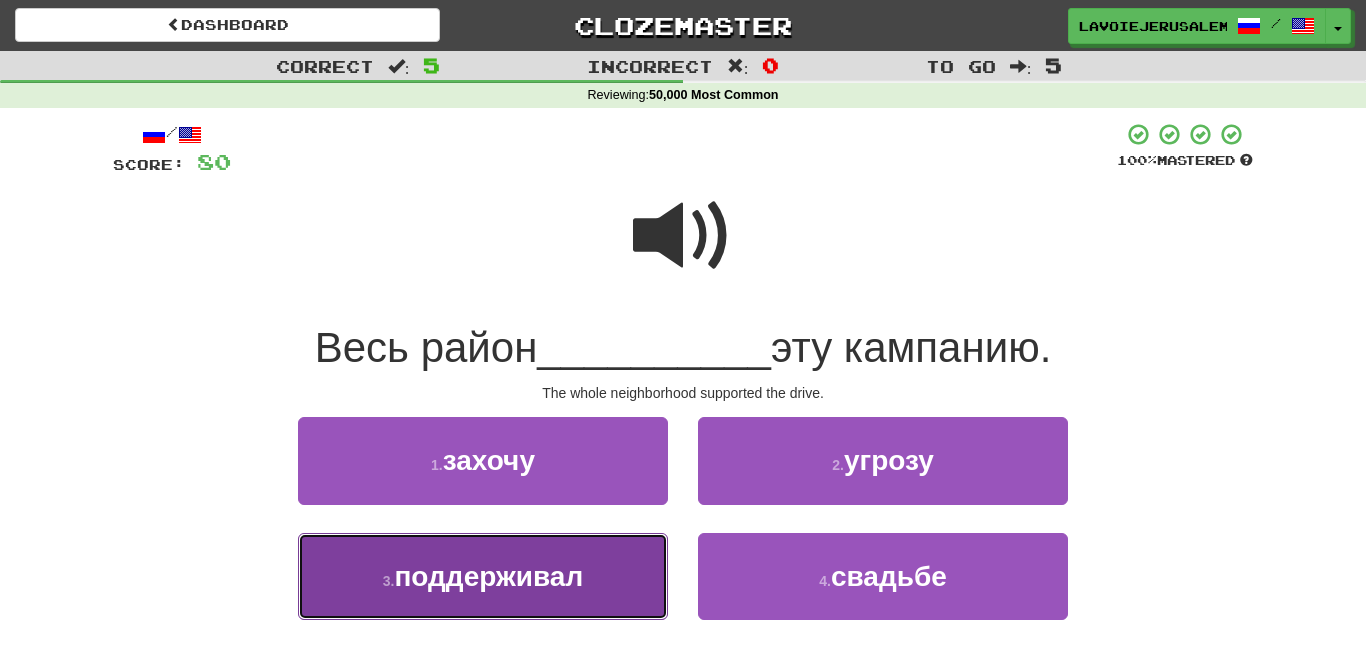 click on "поддерживал" at bounding box center (488, 576) 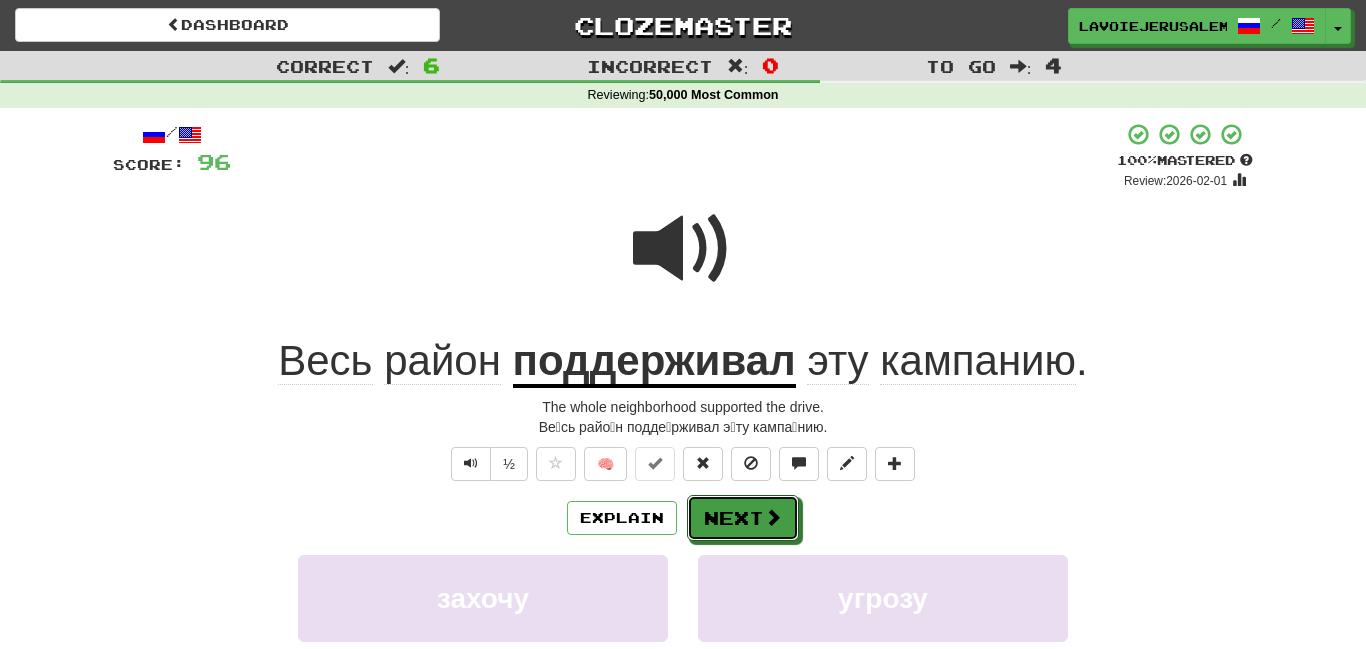 click on "Next" at bounding box center (743, 518) 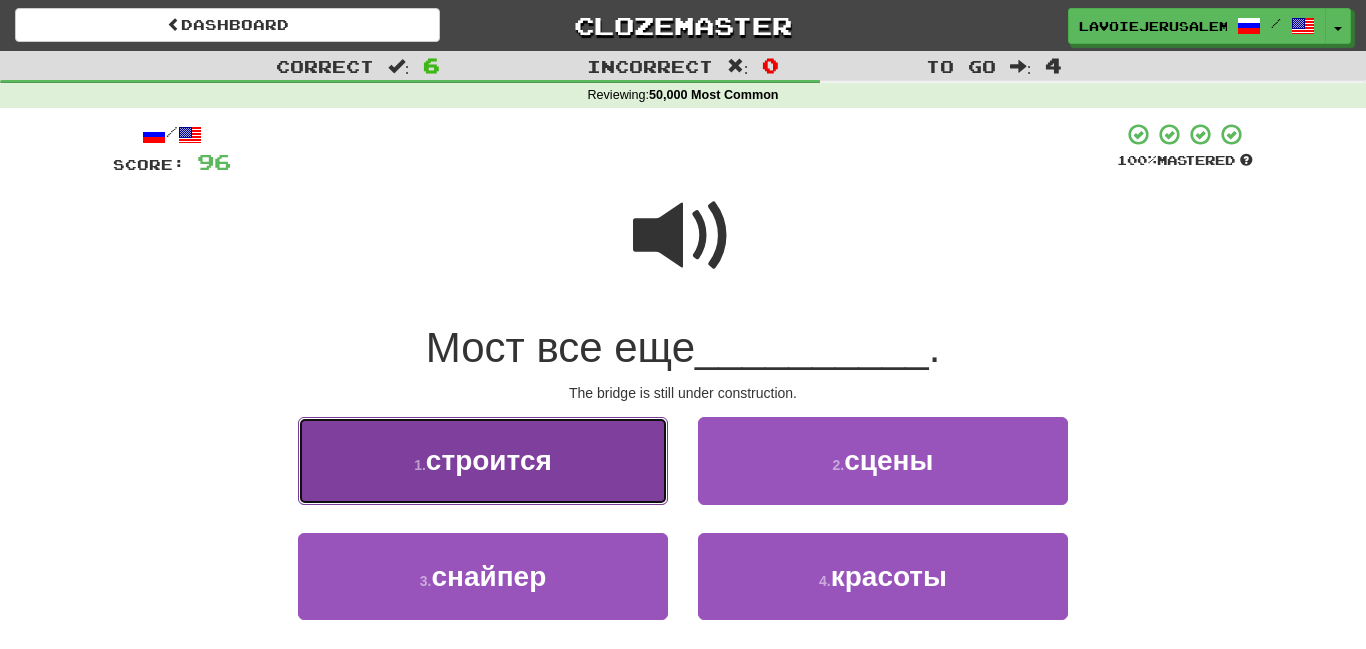 click on "1 .  строится" at bounding box center [483, 460] 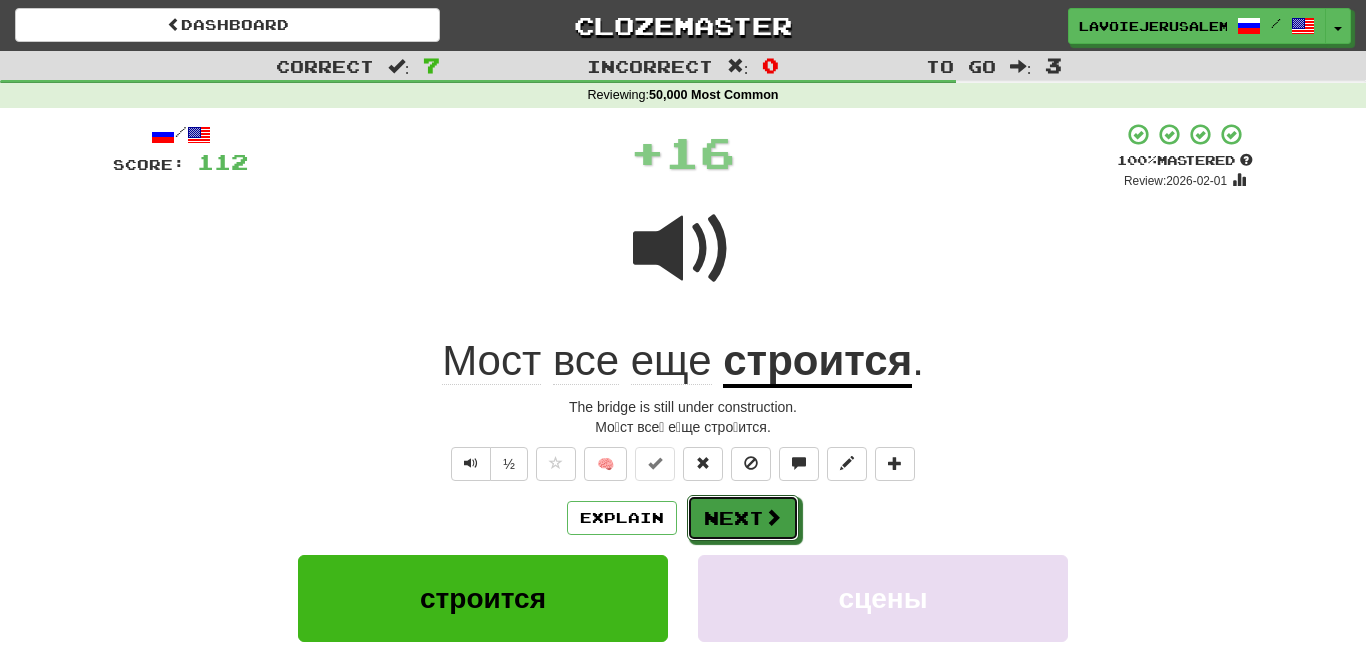 drag, startPoint x: 739, startPoint y: 495, endPoint x: 733, endPoint y: 486, distance: 10.816654 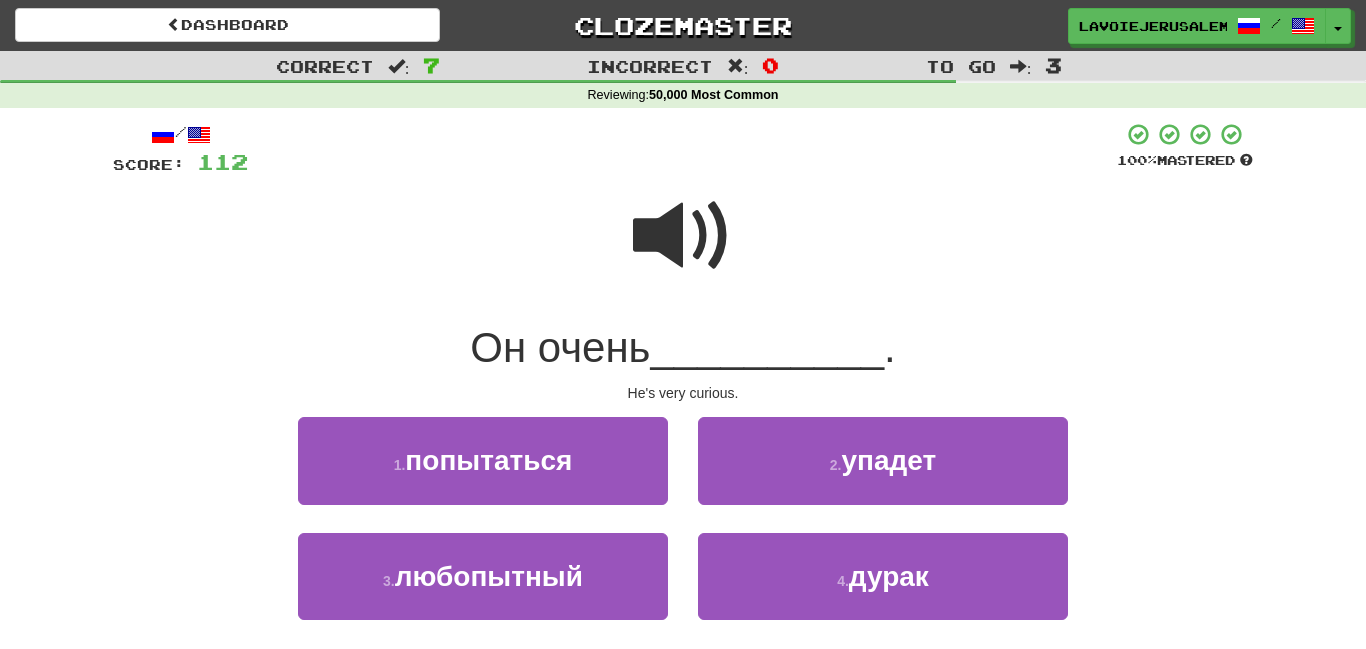 click at bounding box center [683, 236] 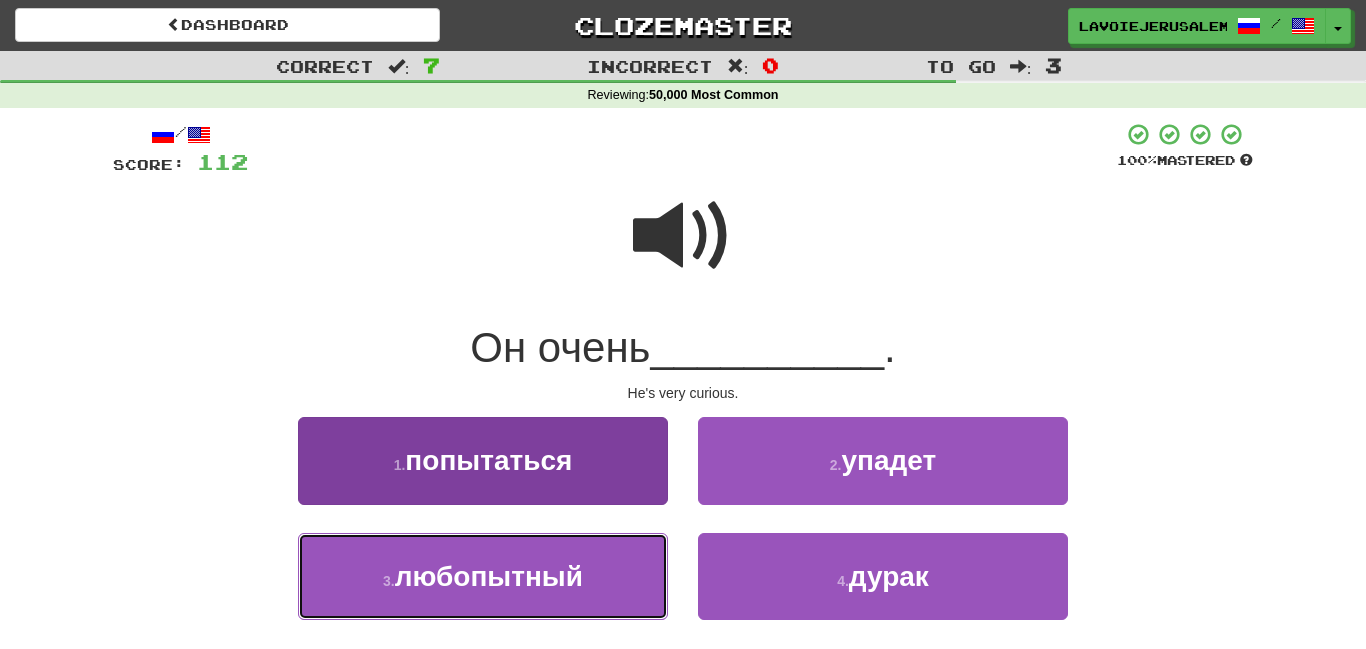 click on "любопытный" at bounding box center [489, 576] 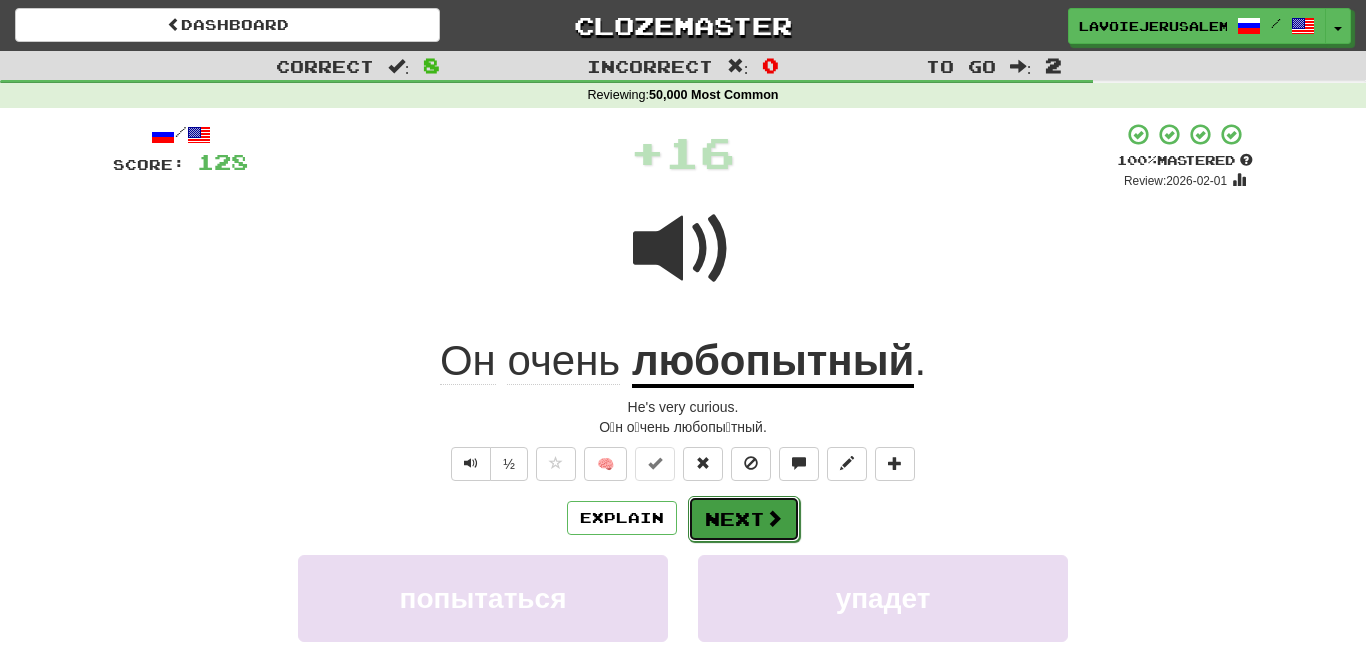 click on "Next" at bounding box center [744, 519] 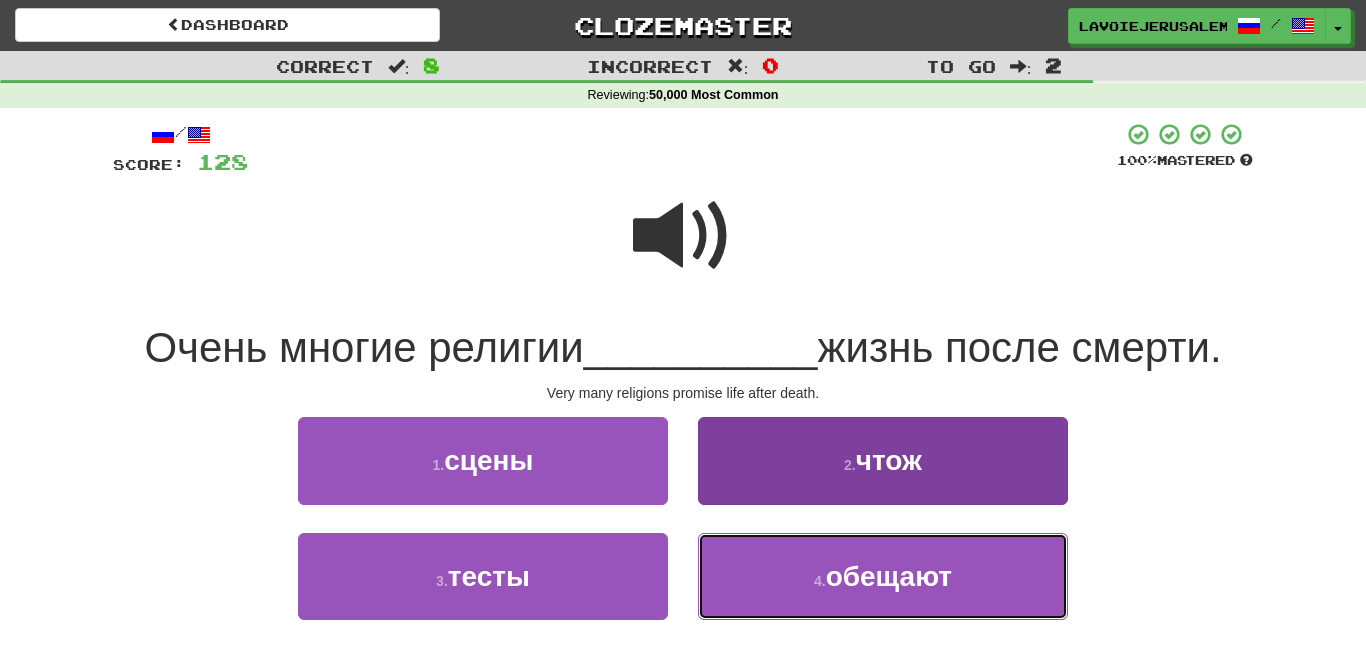 click on "4 .  обещают" at bounding box center [883, 576] 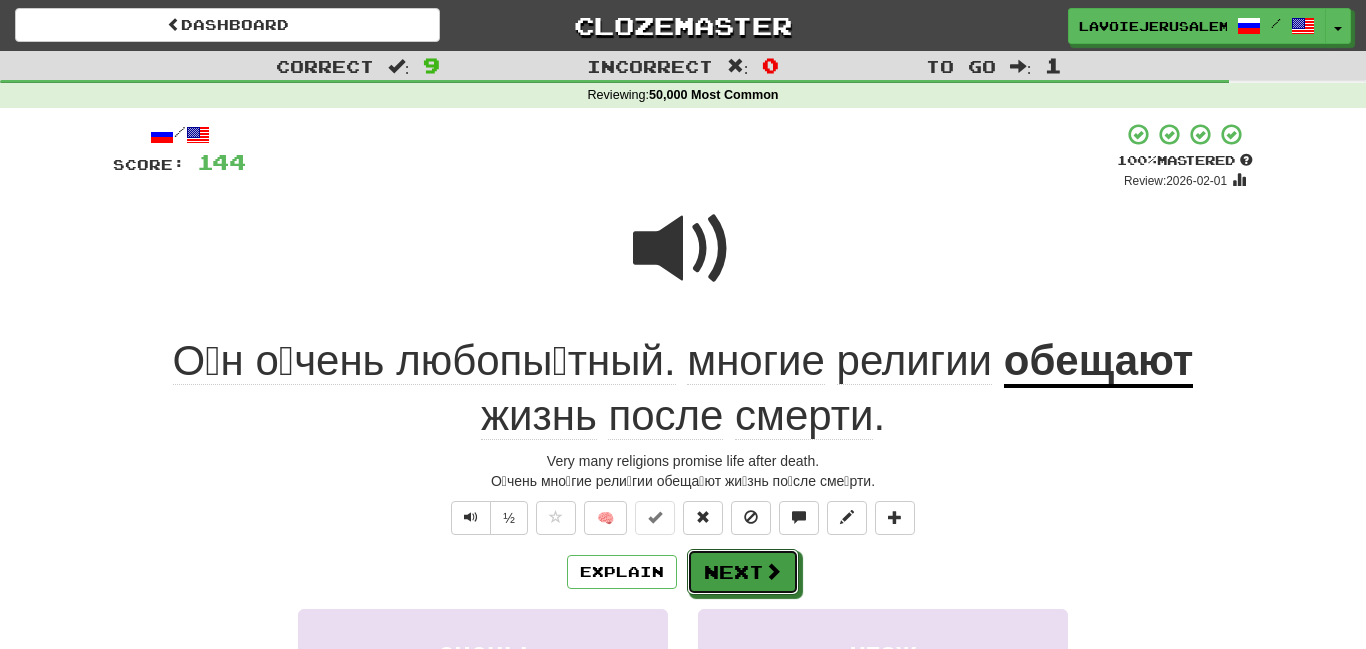click on "Next" at bounding box center (743, 572) 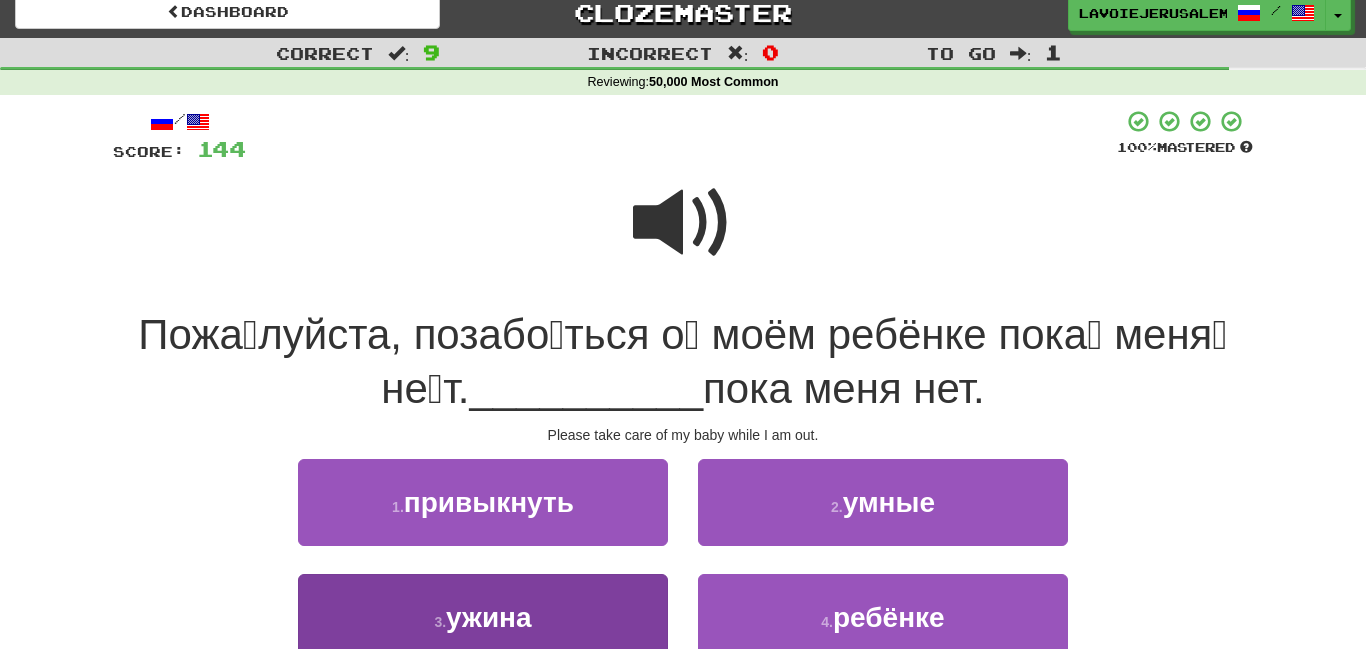 scroll, scrollTop: 25, scrollLeft: 0, axis: vertical 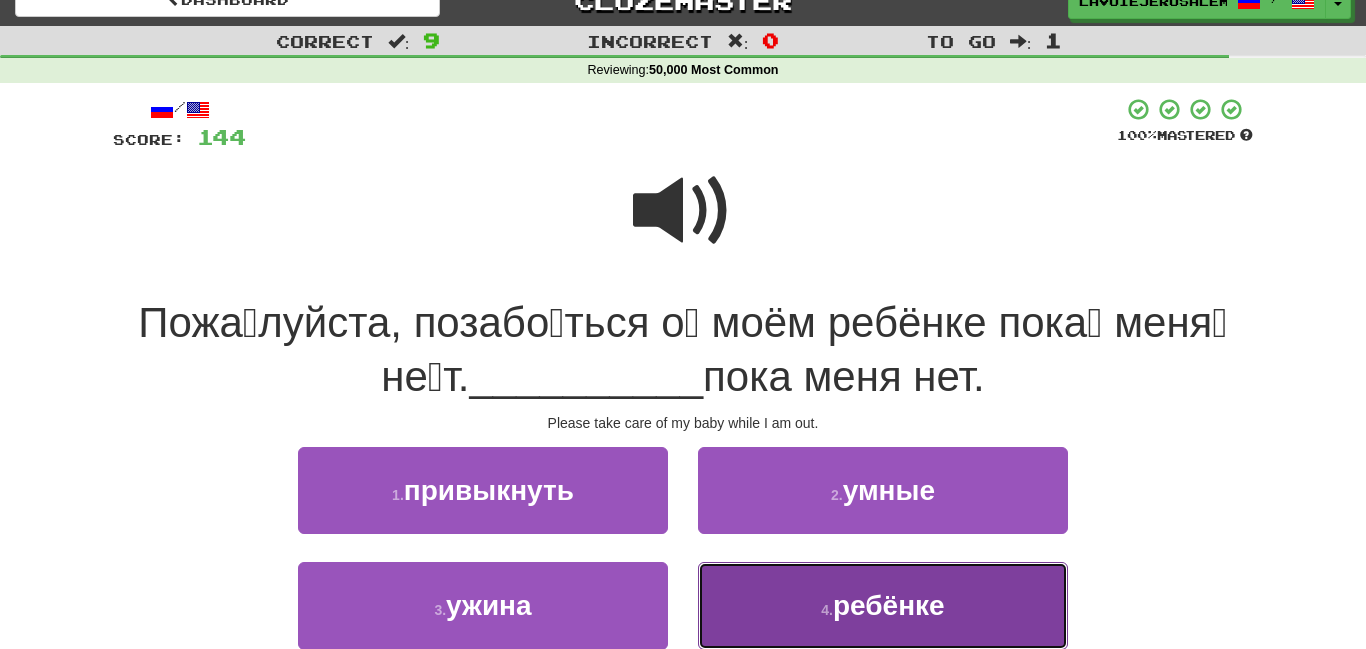 click on "4 .  ребёнке" at bounding box center [883, 605] 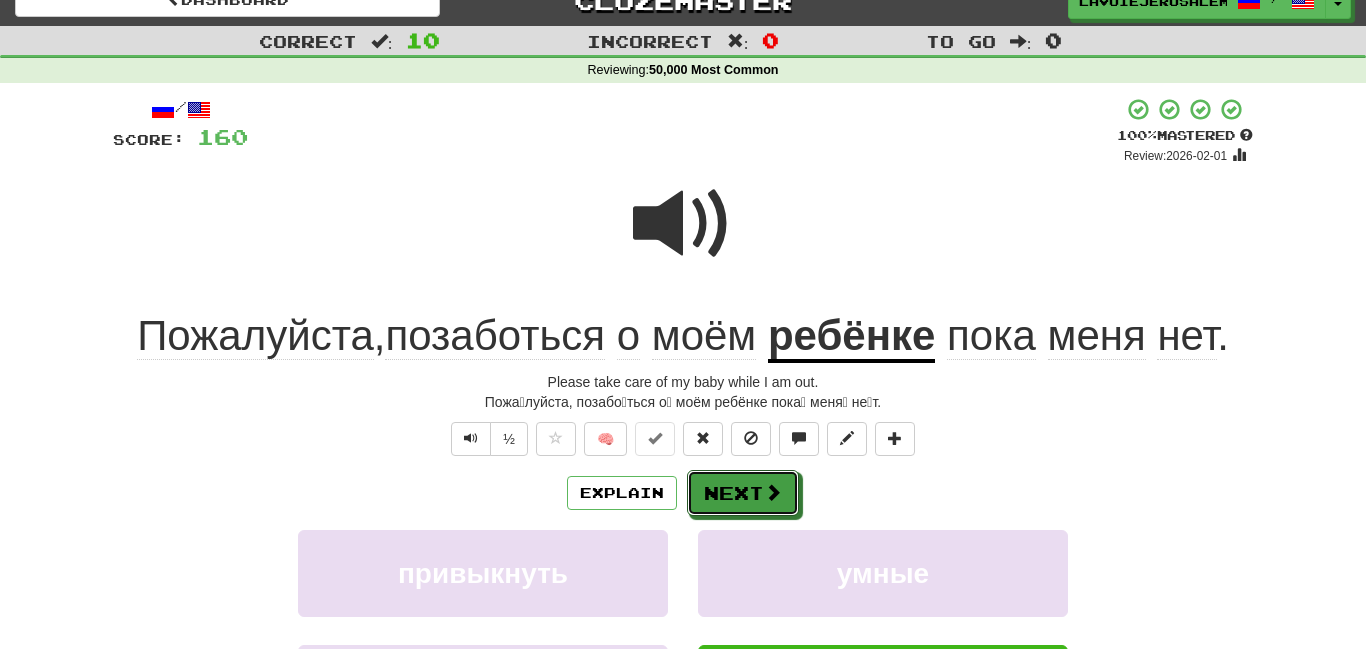 click on "Next" at bounding box center [743, 493] 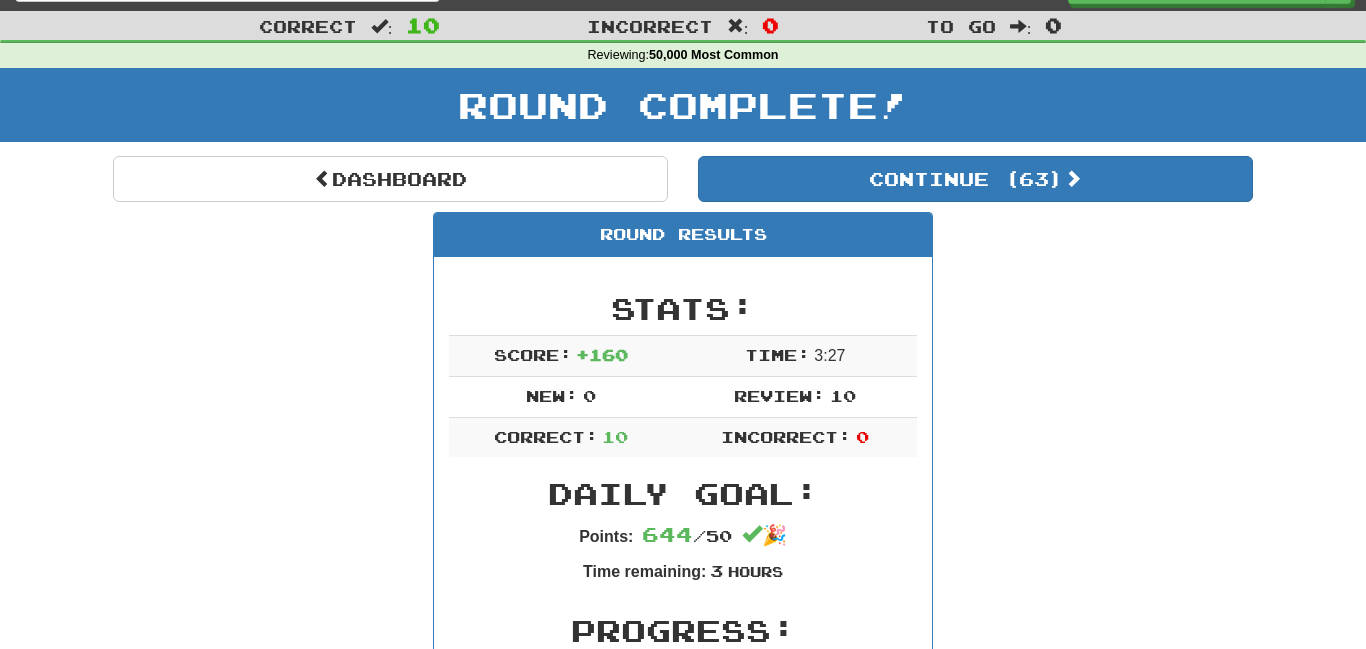 scroll, scrollTop: 0, scrollLeft: 0, axis: both 